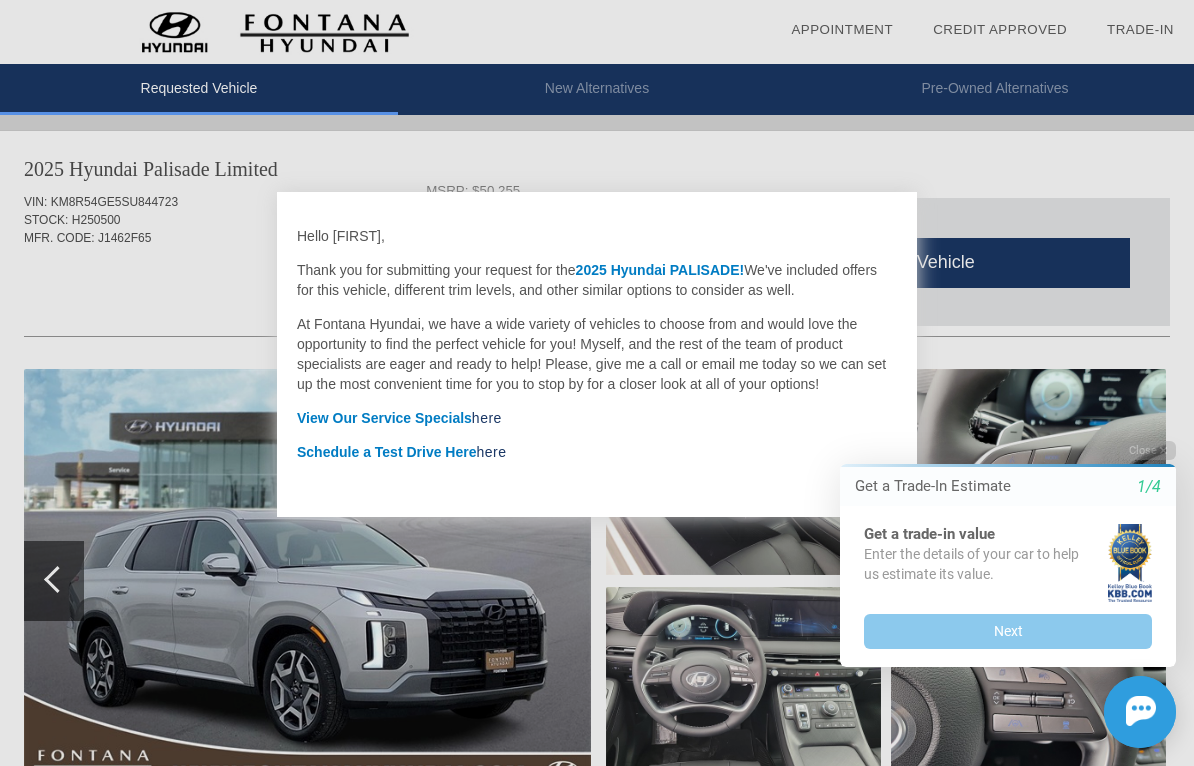 scroll, scrollTop: 0, scrollLeft: 0, axis: both 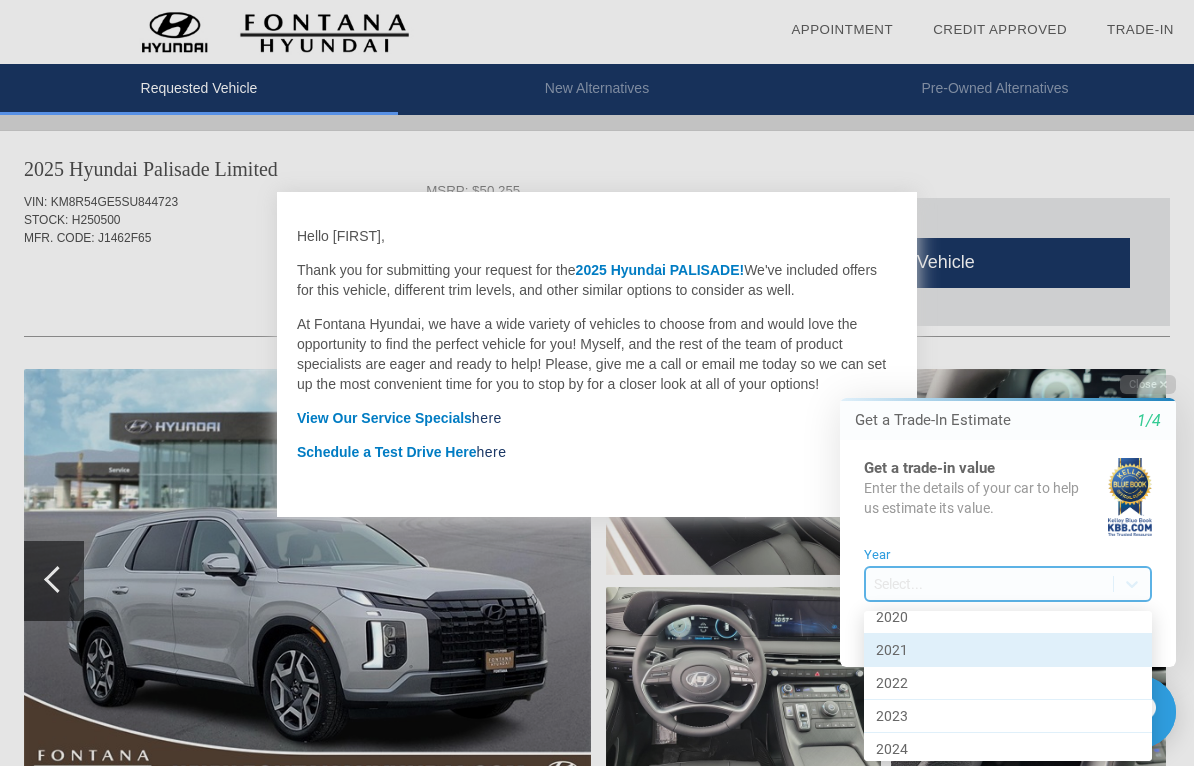 click on "2021" at bounding box center (1008, 650) 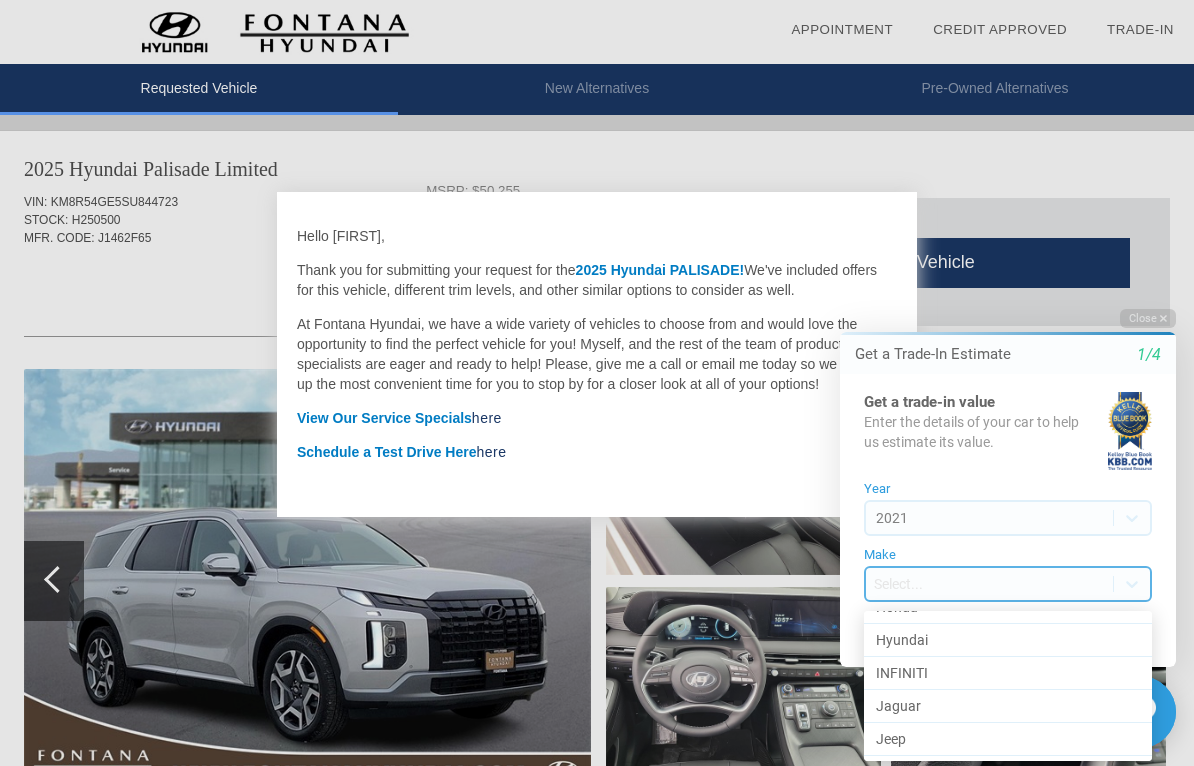 scroll, scrollTop: 591, scrollLeft: 0, axis: vertical 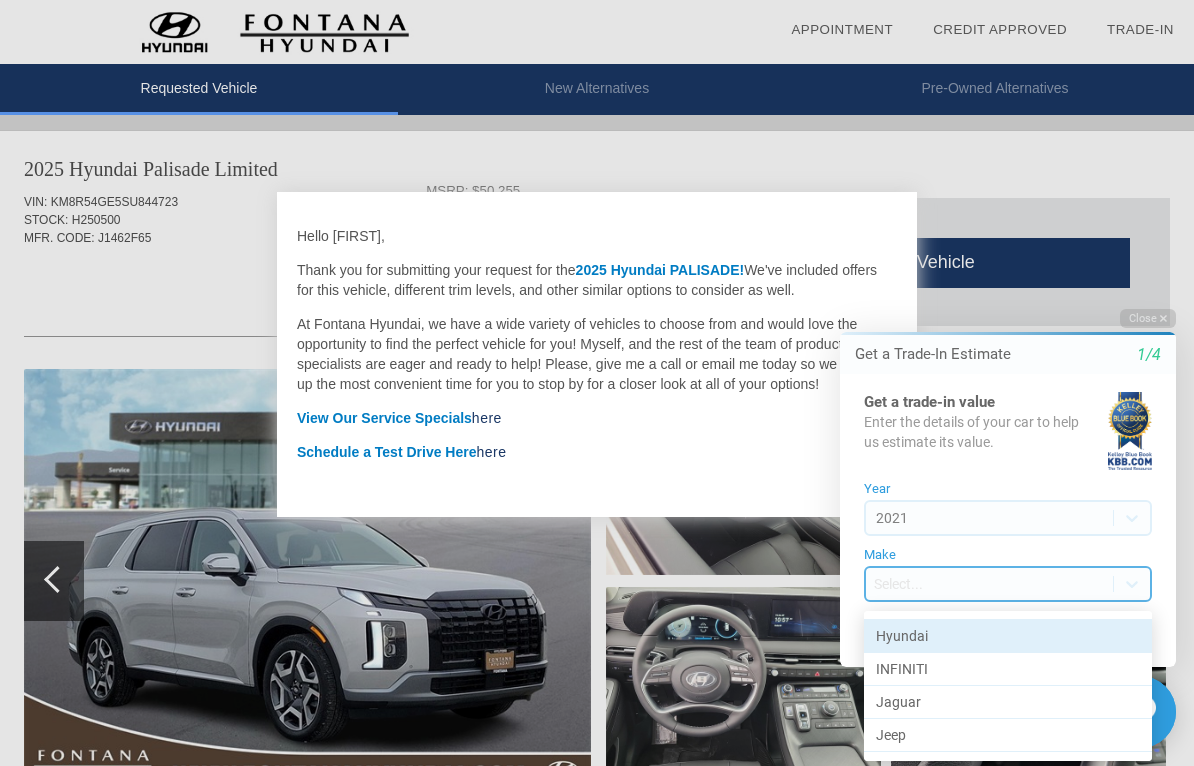click on "Hyundai" at bounding box center [1008, 636] 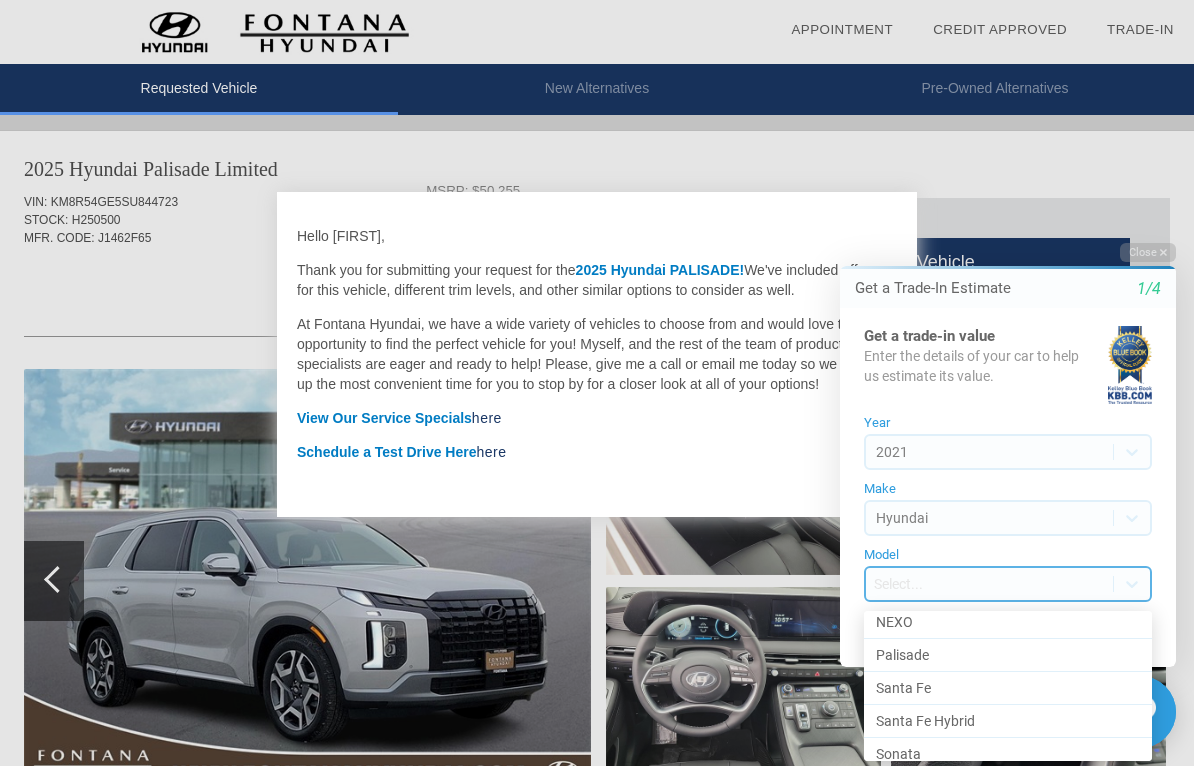 scroll, scrollTop: 237, scrollLeft: 0, axis: vertical 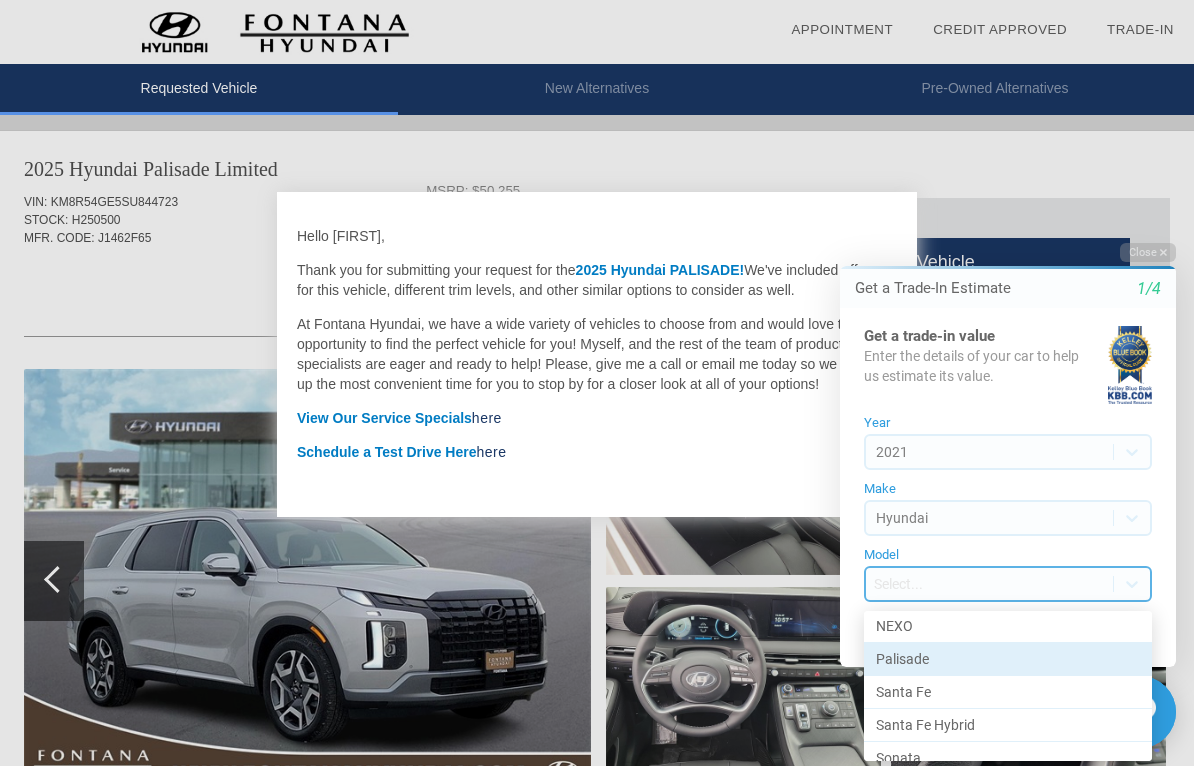 click on "Palisade" at bounding box center (1008, 659) 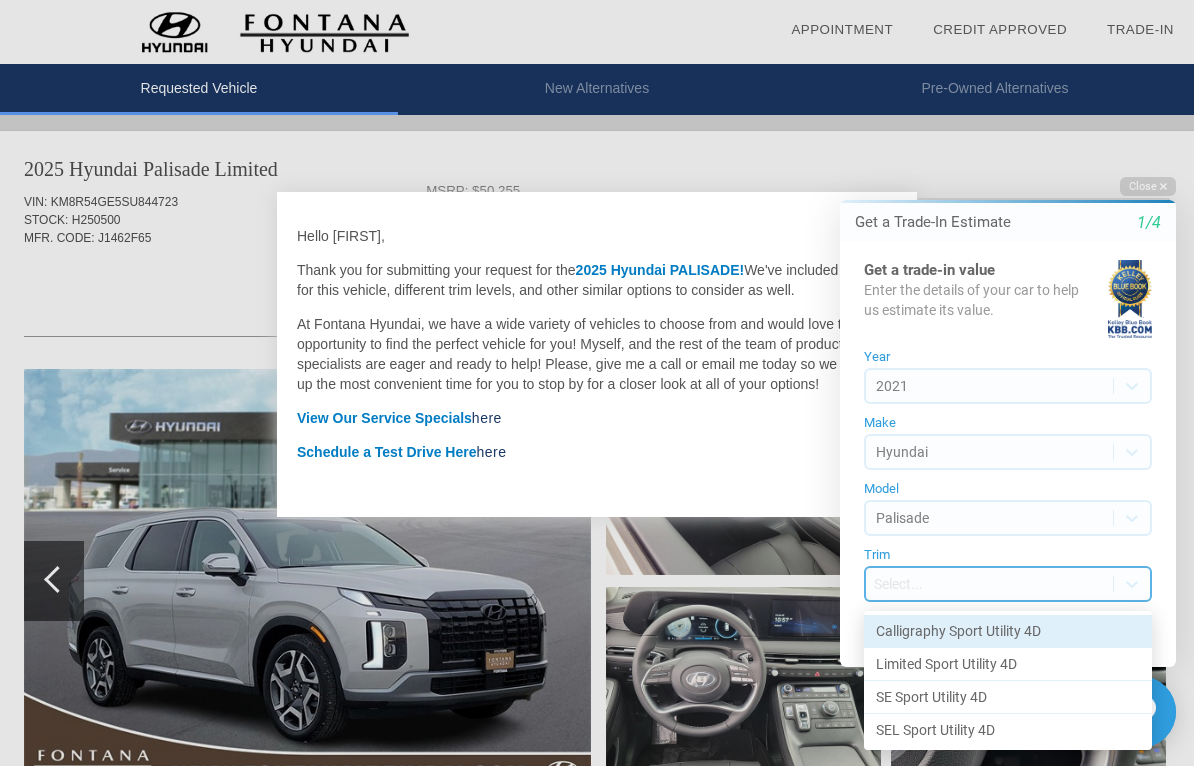 click on "Limited Sport Utility 4D" at bounding box center (1008, 664) 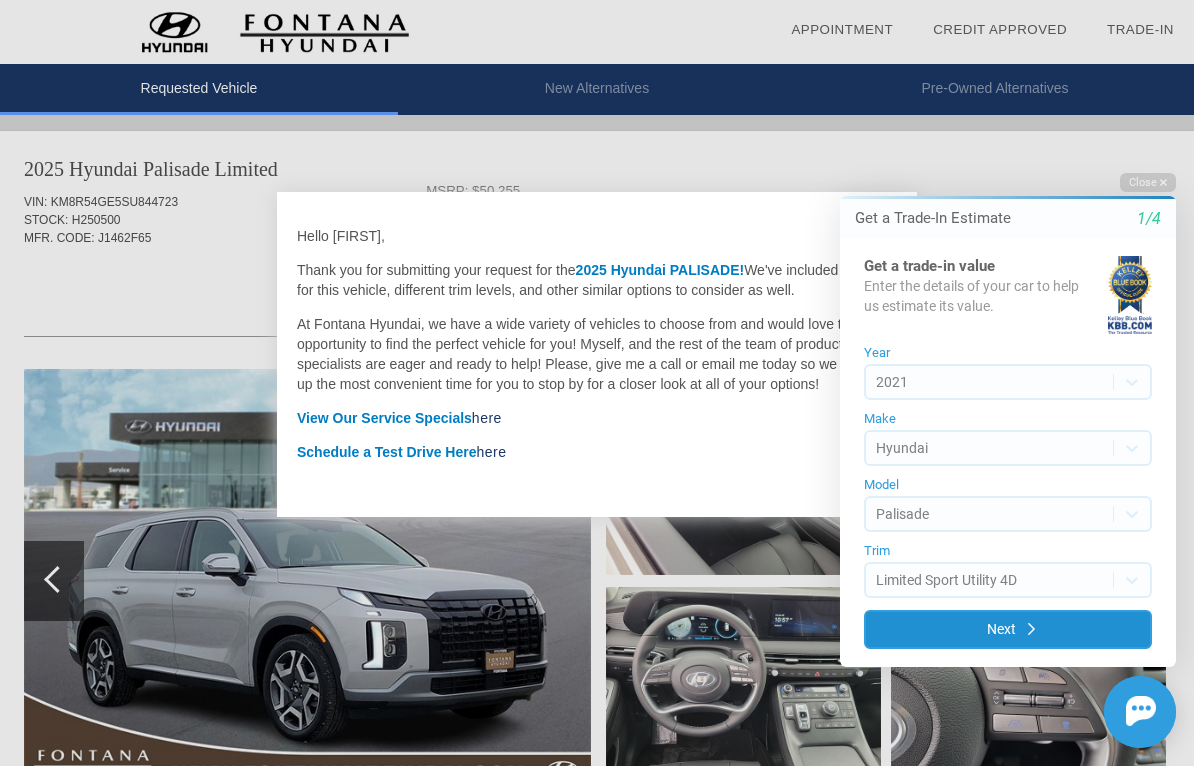 click on "Next" at bounding box center (1008, 628) 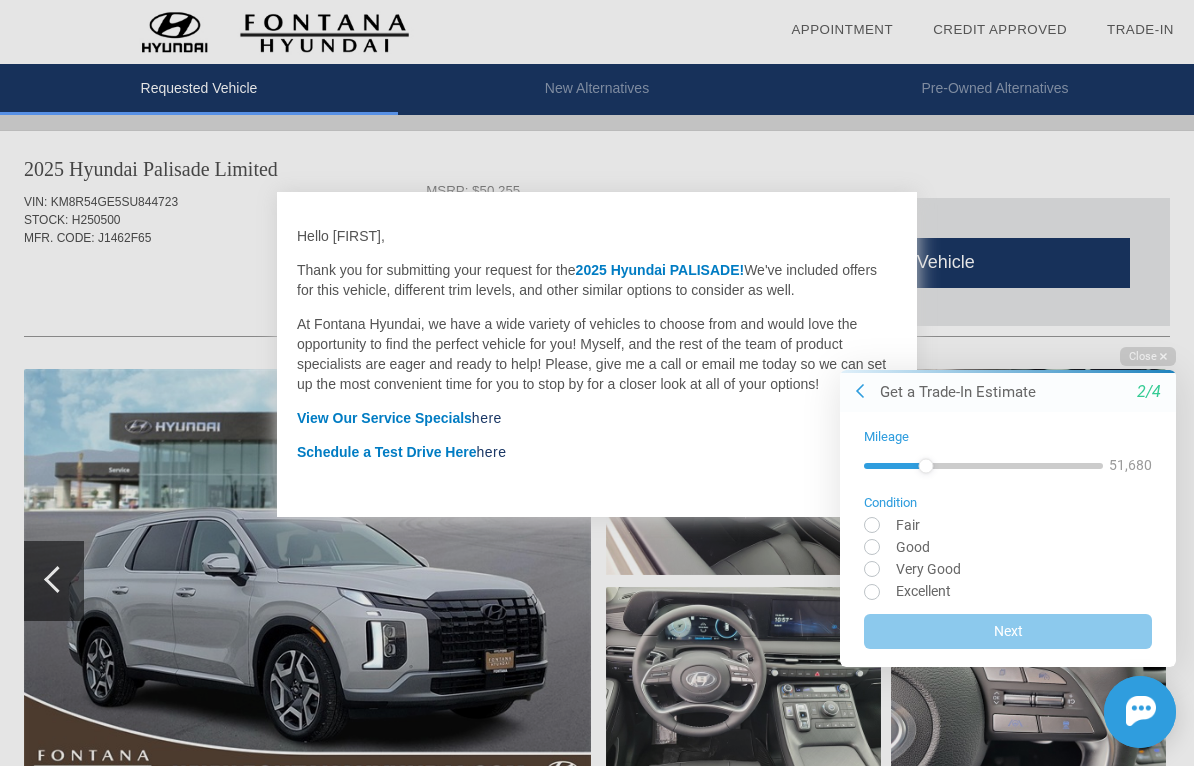 click at bounding box center [1008, 568] 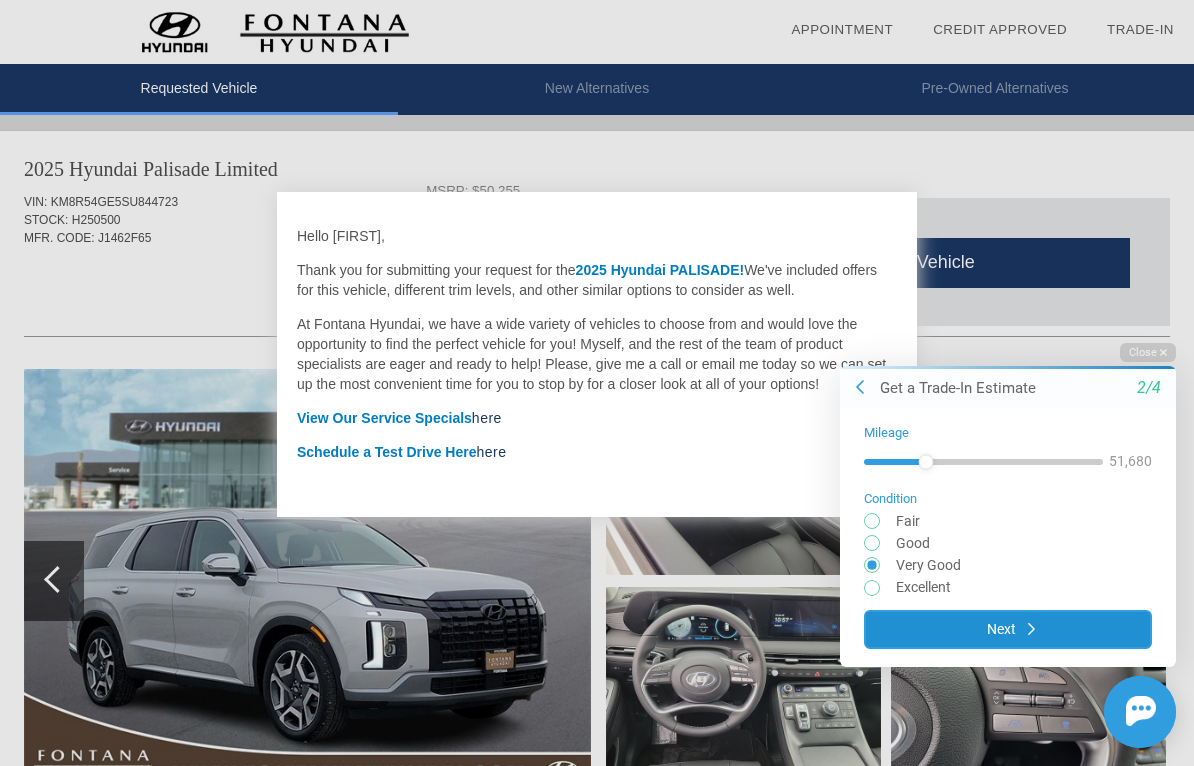 click on "Next" at bounding box center (1008, 628) 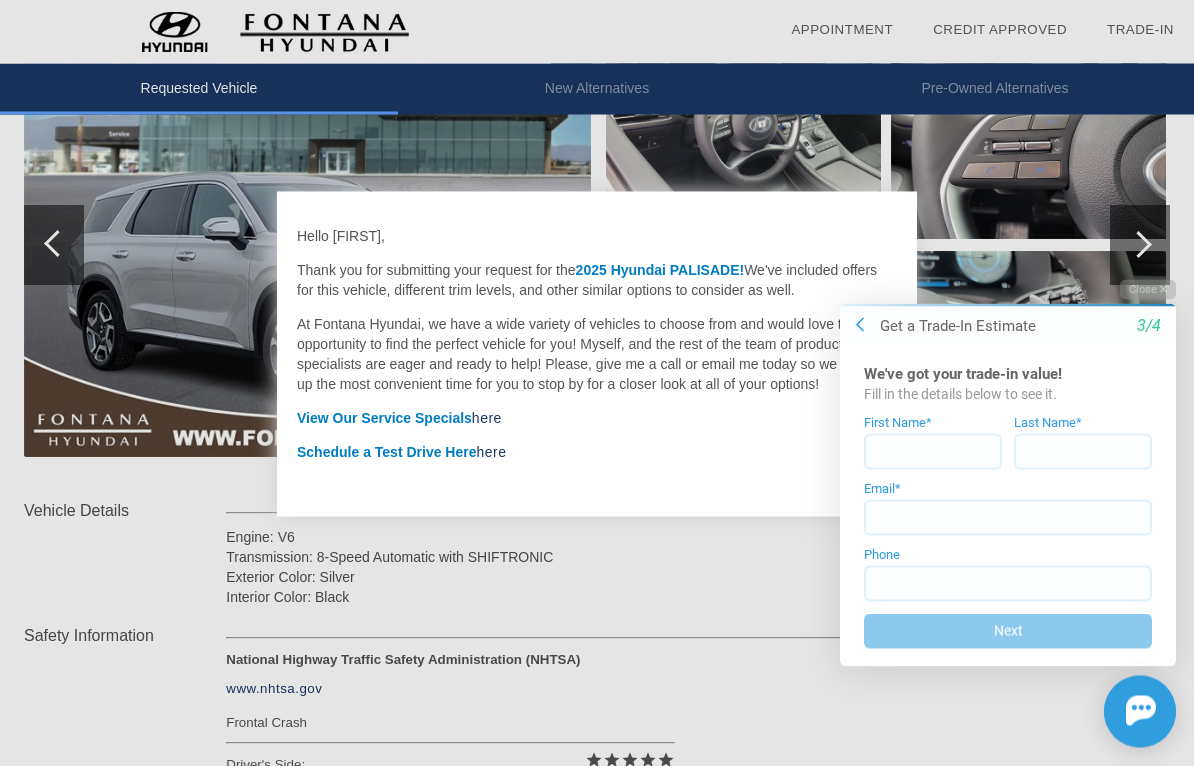 scroll, scrollTop: 337, scrollLeft: 0, axis: vertical 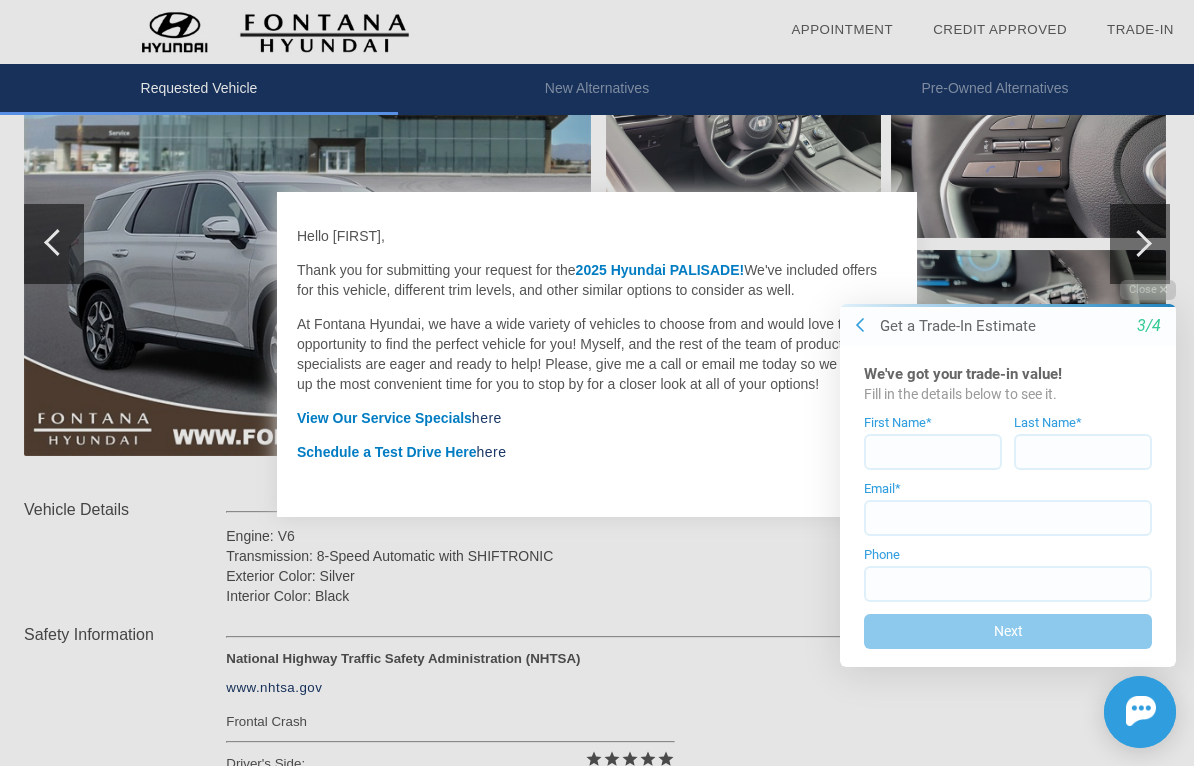 click at bounding box center [860, 326] 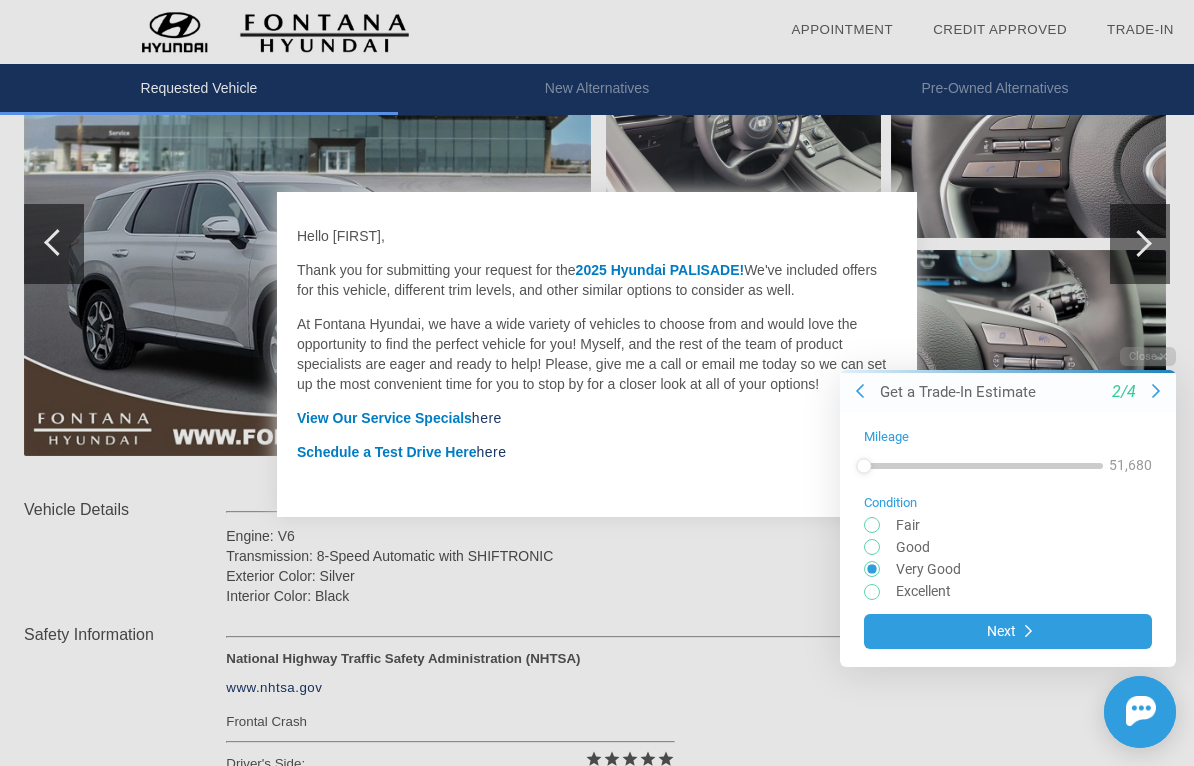 click on "Get a Trade-In Estimate 2/4" at bounding box center (1008, 391) 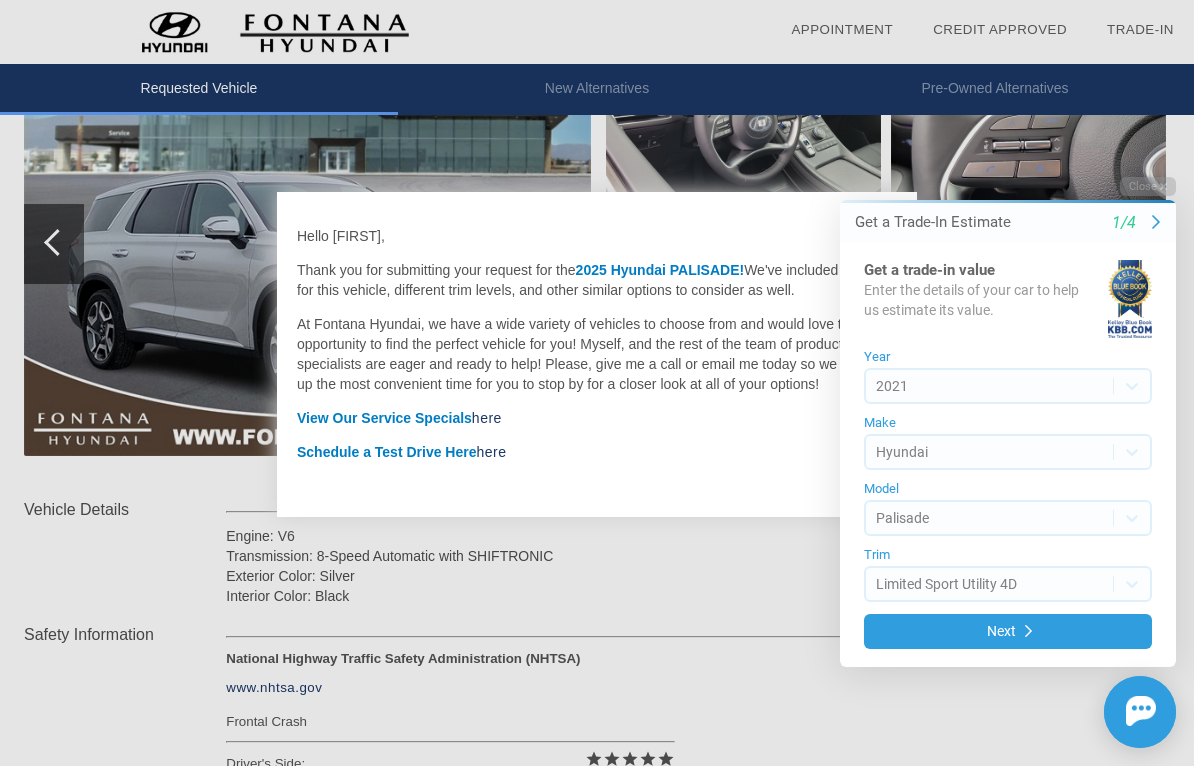 click on "Welcome! Get a Trade-In Estimate 1/4 Get a trade-in value Enter the details of your car to help us estimate its value. Year 2021 Make Hyundai Model Palisade Trim Limited Sport Utility 4D Next Close Get a Trade-In Estimate 1/4 Get a trade-in value Enter the details of your car to help us estimate its value. Year 2021 Make Hyundai Model Palisade Trim Limited Sport Utility 4D Next Chat Assistance Initial Toast" at bounding box center [996, 163] 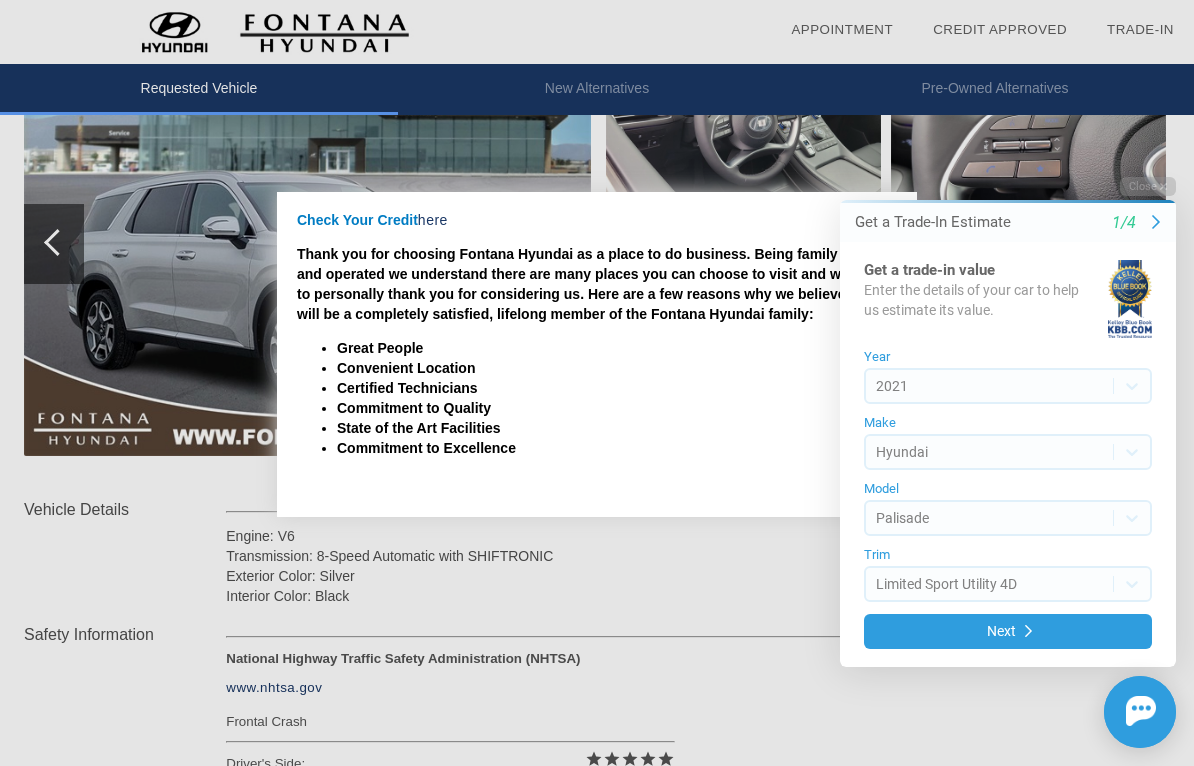 scroll, scrollTop: 286, scrollLeft: 0, axis: vertical 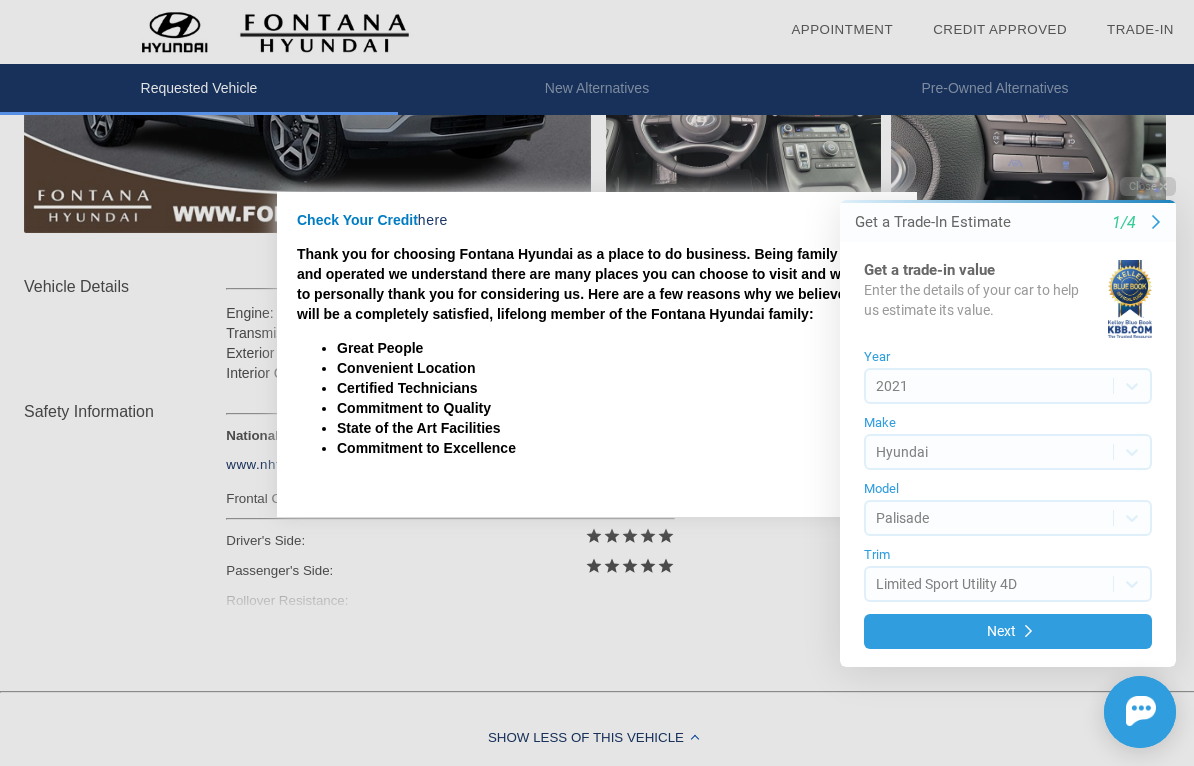 click at bounding box center (1156, 222) 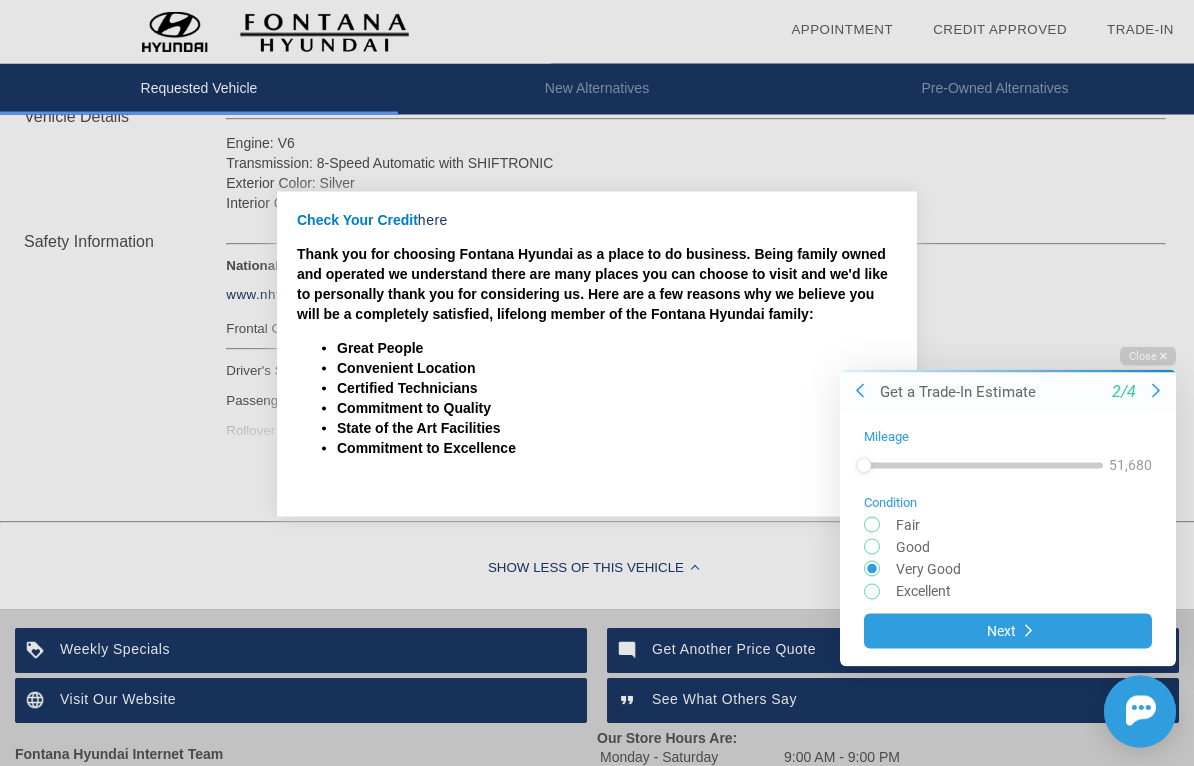 scroll, scrollTop: 731, scrollLeft: 0, axis: vertical 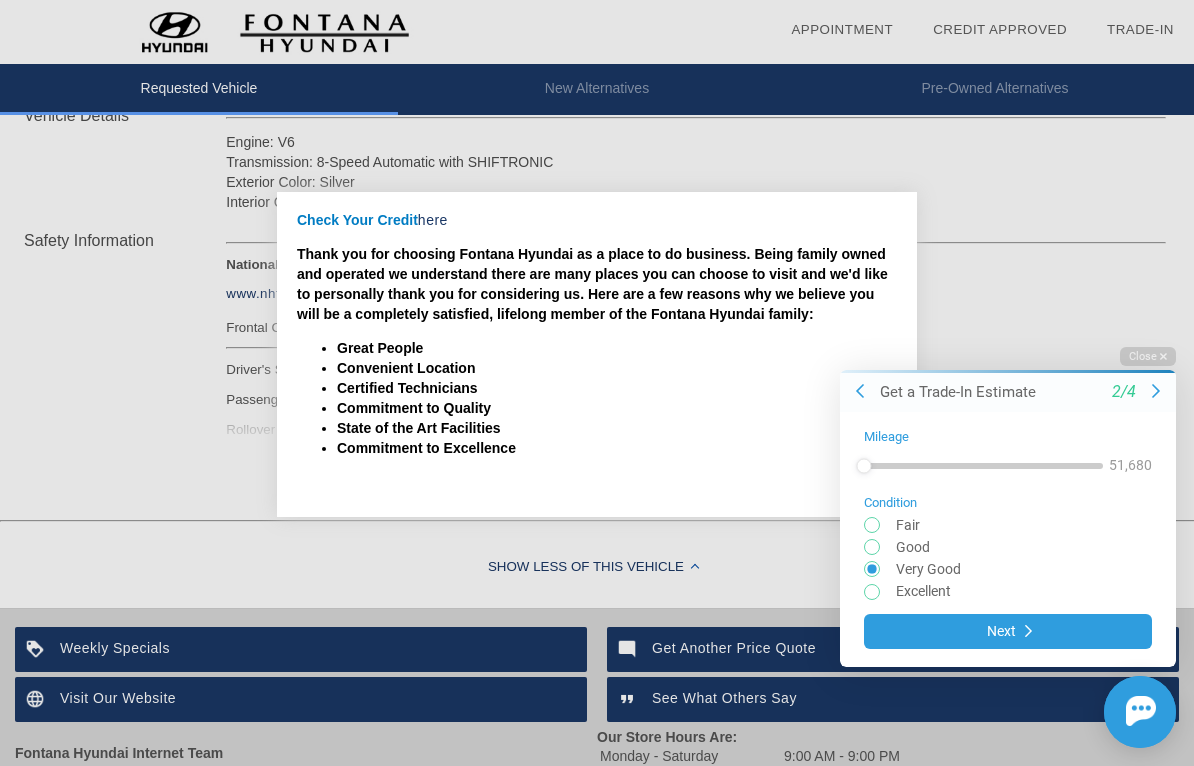 click at bounding box center [1156, 391] 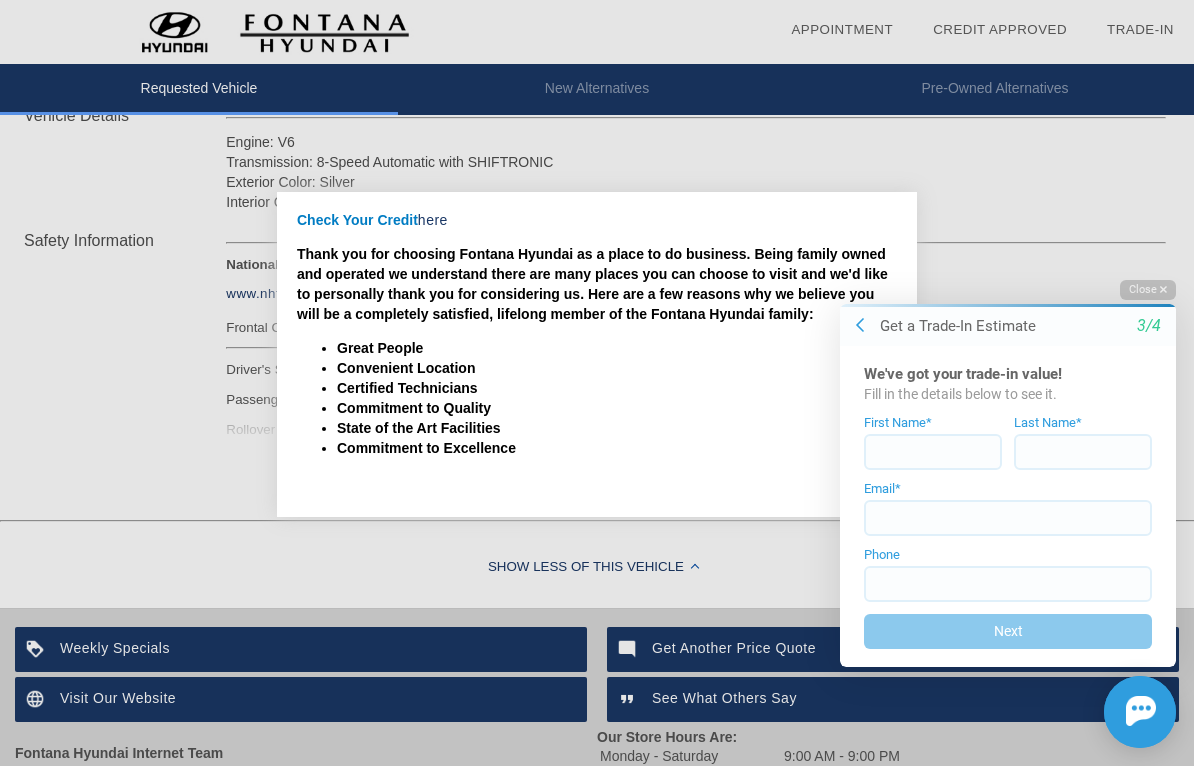 click 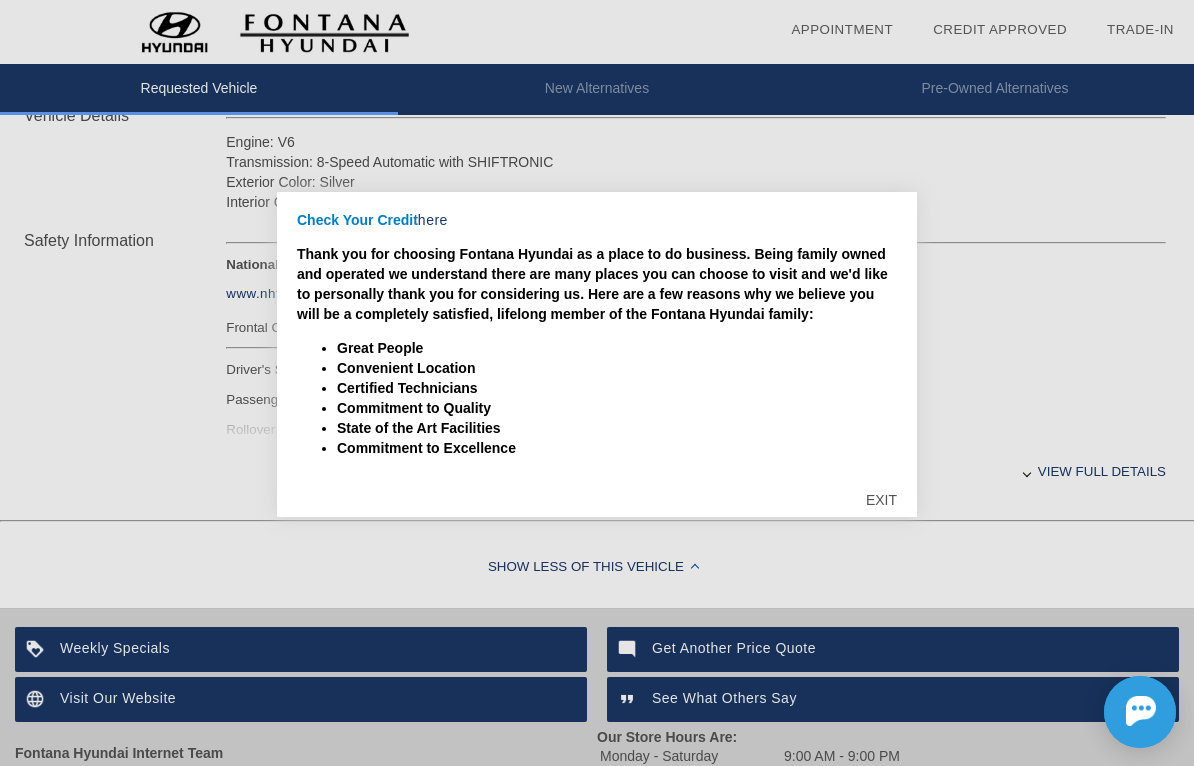 click on "EXIT" at bounding box center [881, 500] 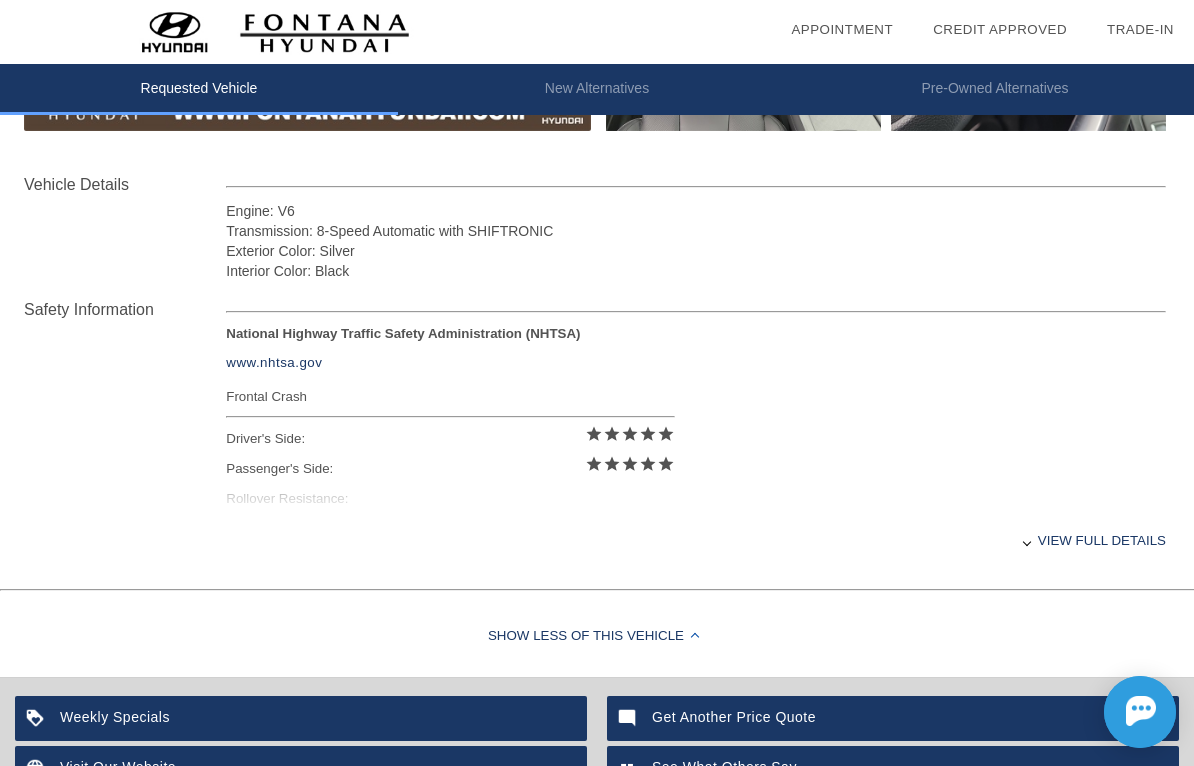 scroll, scrollTop: 678, scrollLeft: 0, axis: vertical 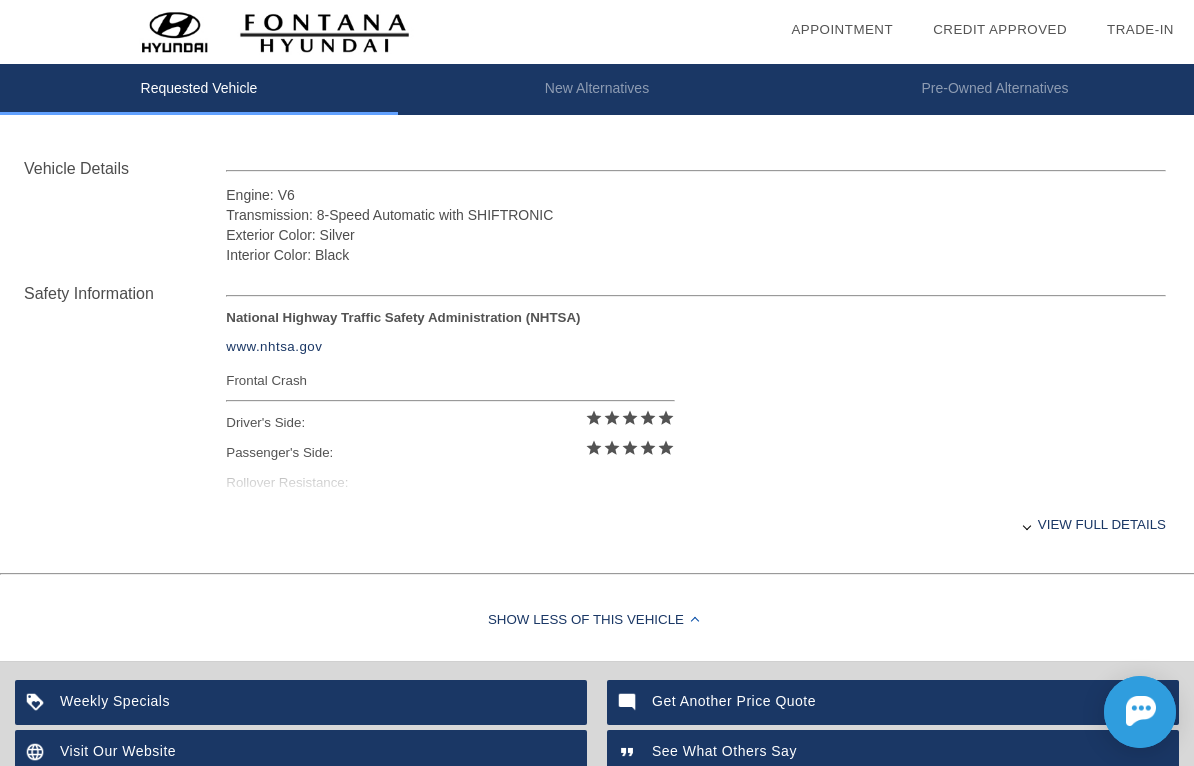 click on "View full details" at bounding box center [696, 524] 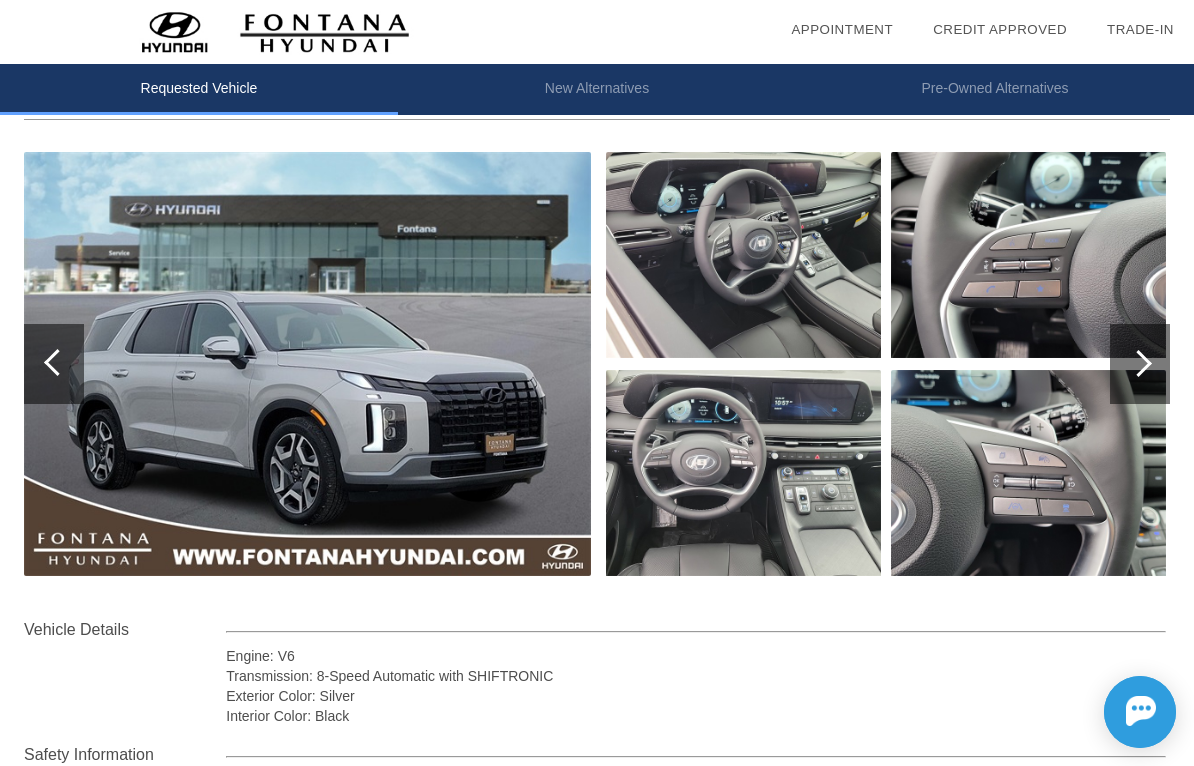 scroll, scrollTop: 218, scrollLeft: 0, axis: vertical 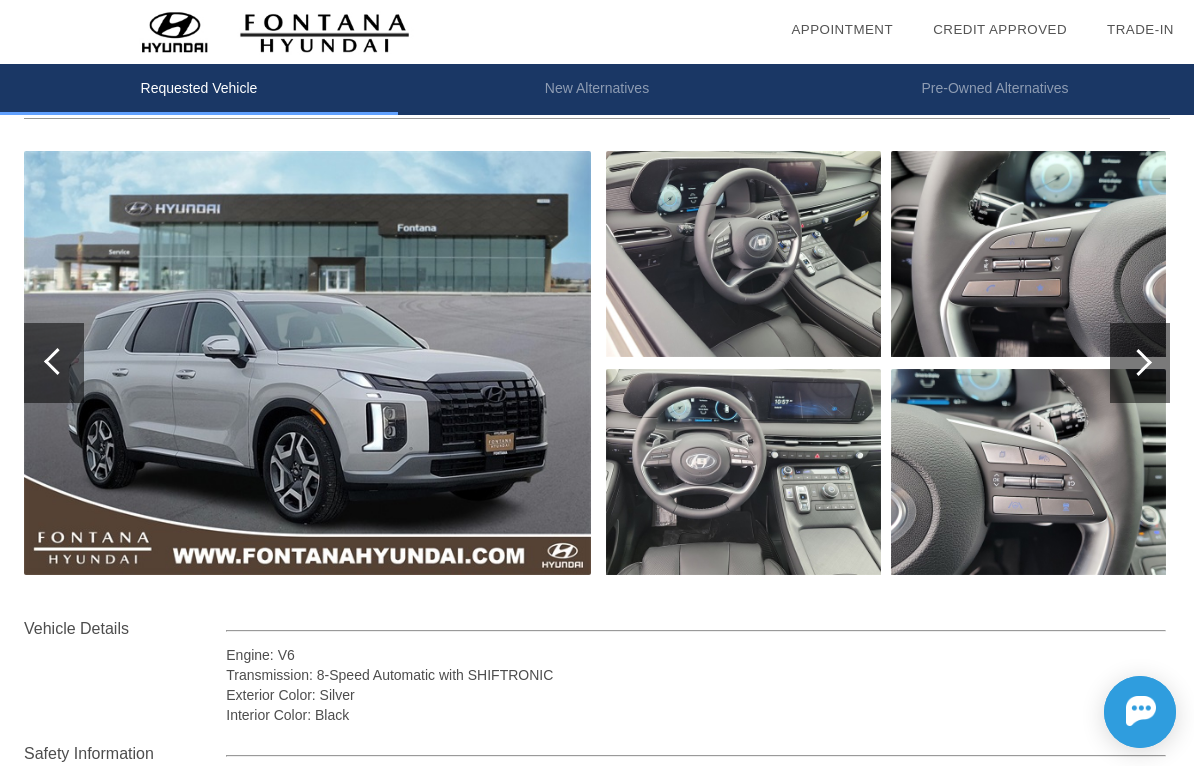 click at bounding box center [307, 363] 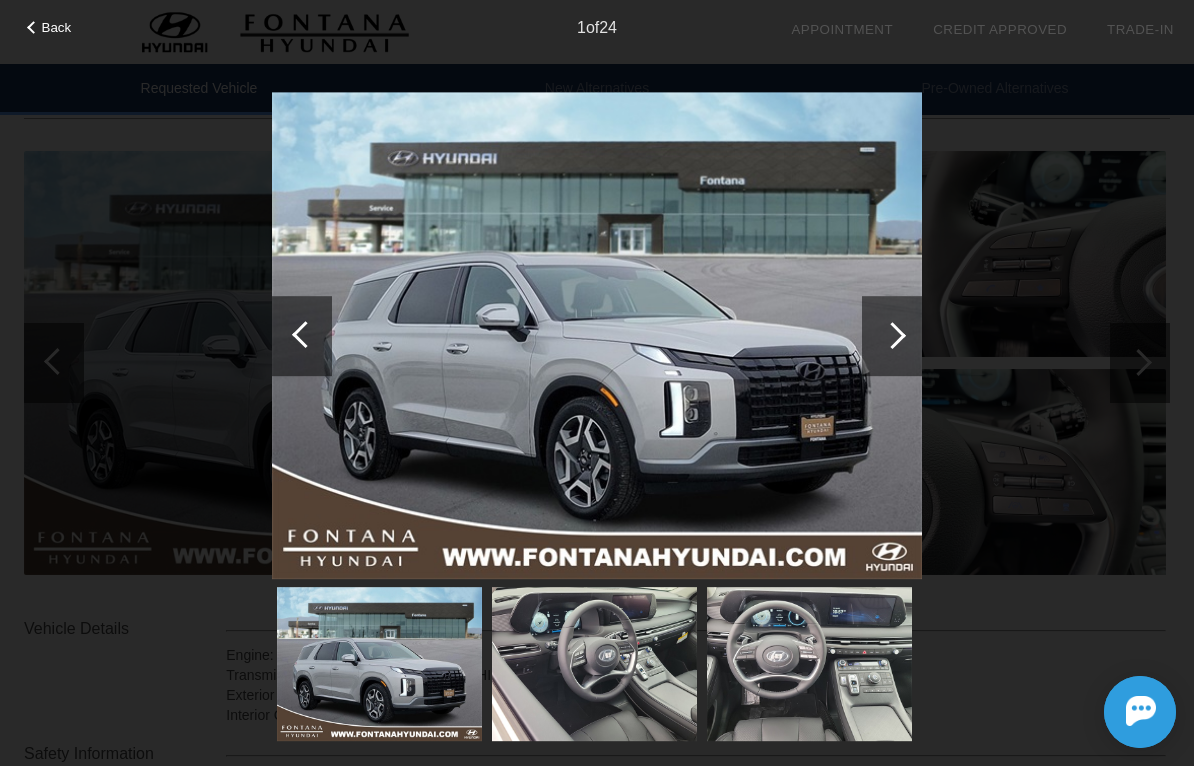 click at bounding box center [892, 336] 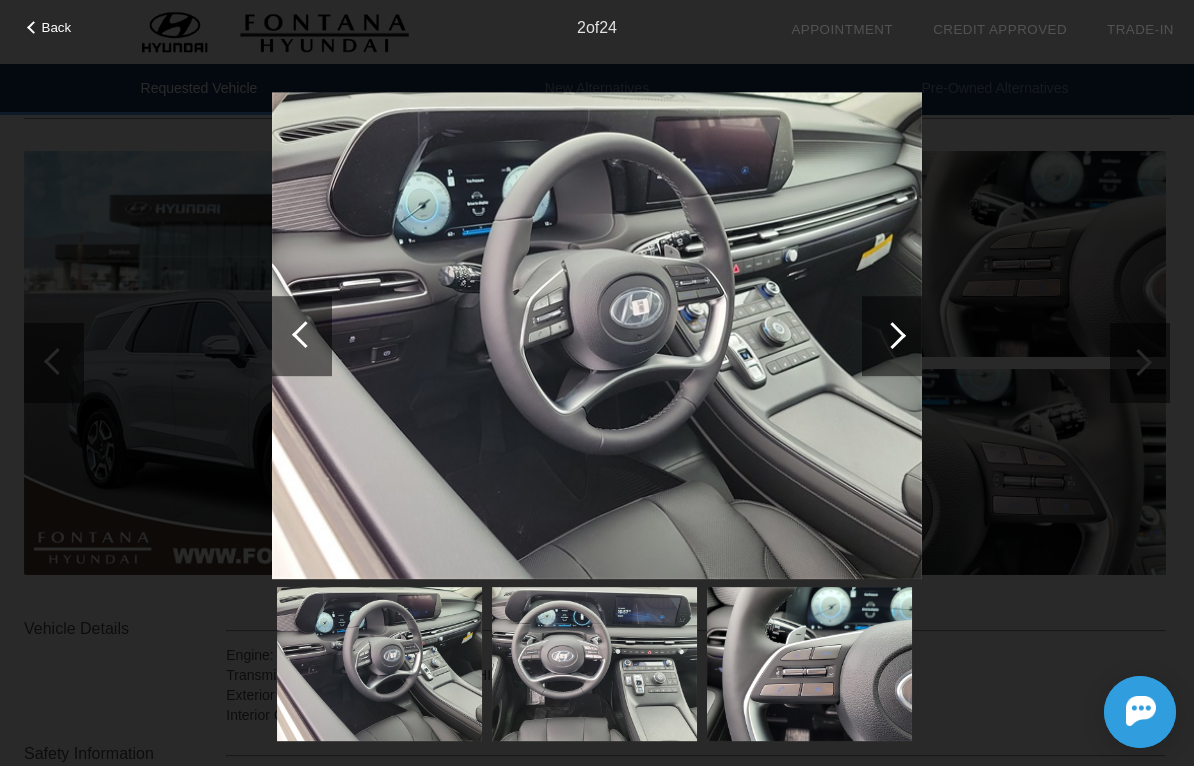 click at bounding box center (892, 336) 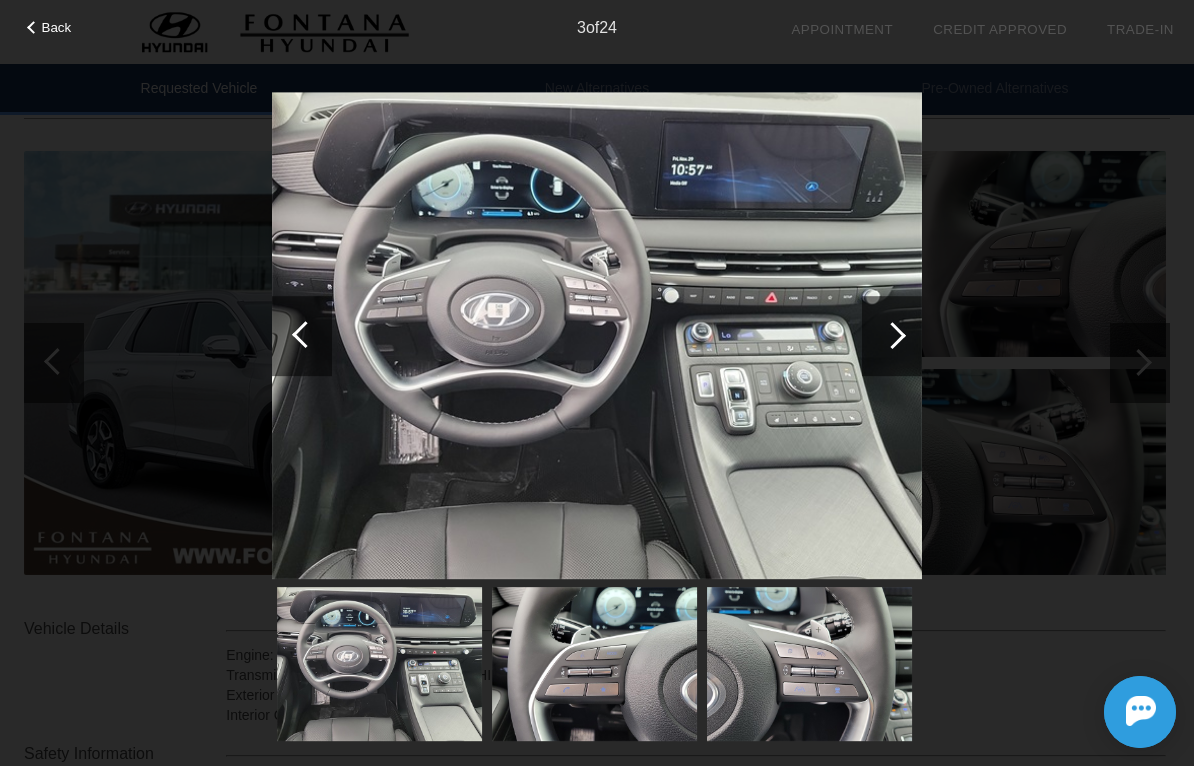 click at bounding box center (892, 336) 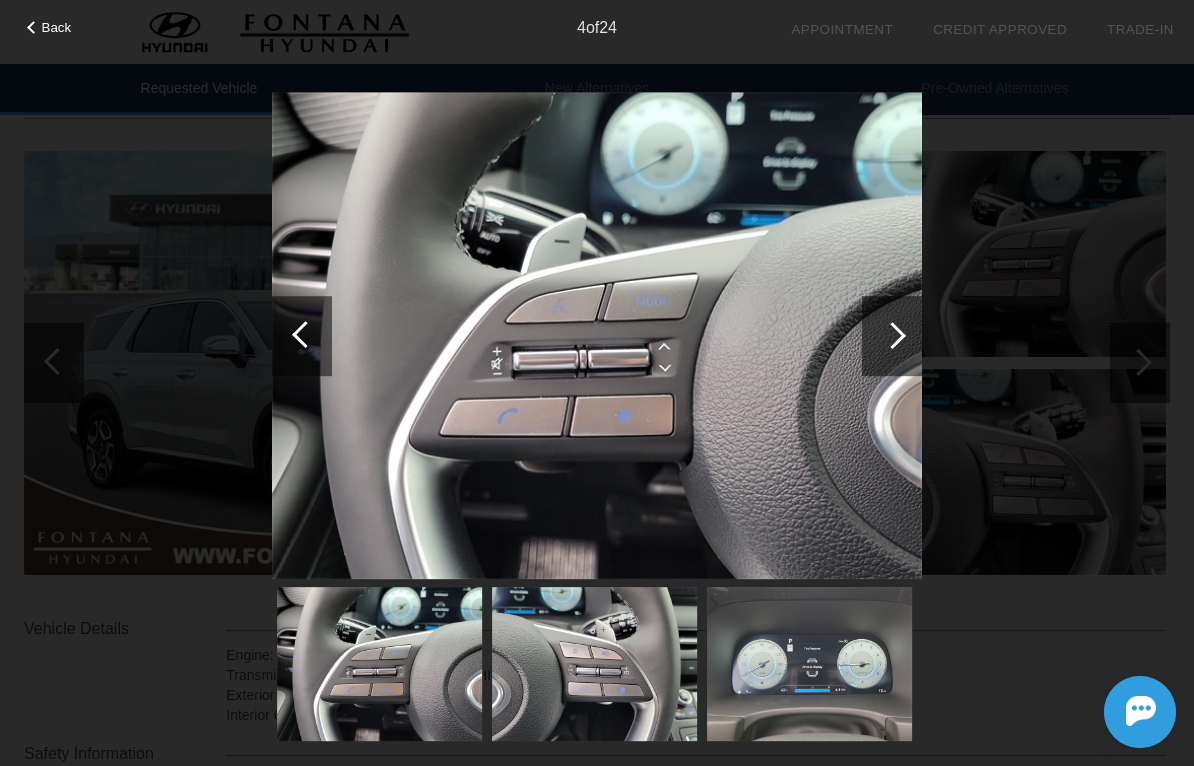click at bounding box center [892, 336] 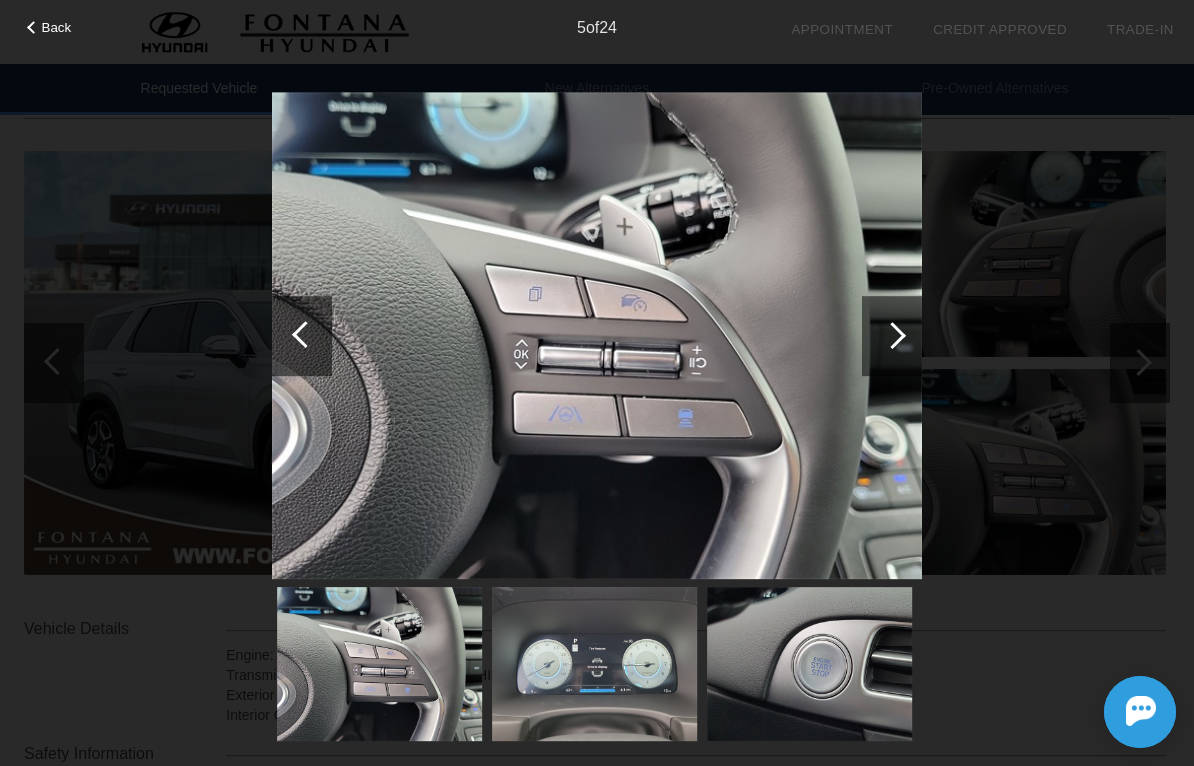 click at bounding box center [892, 336] 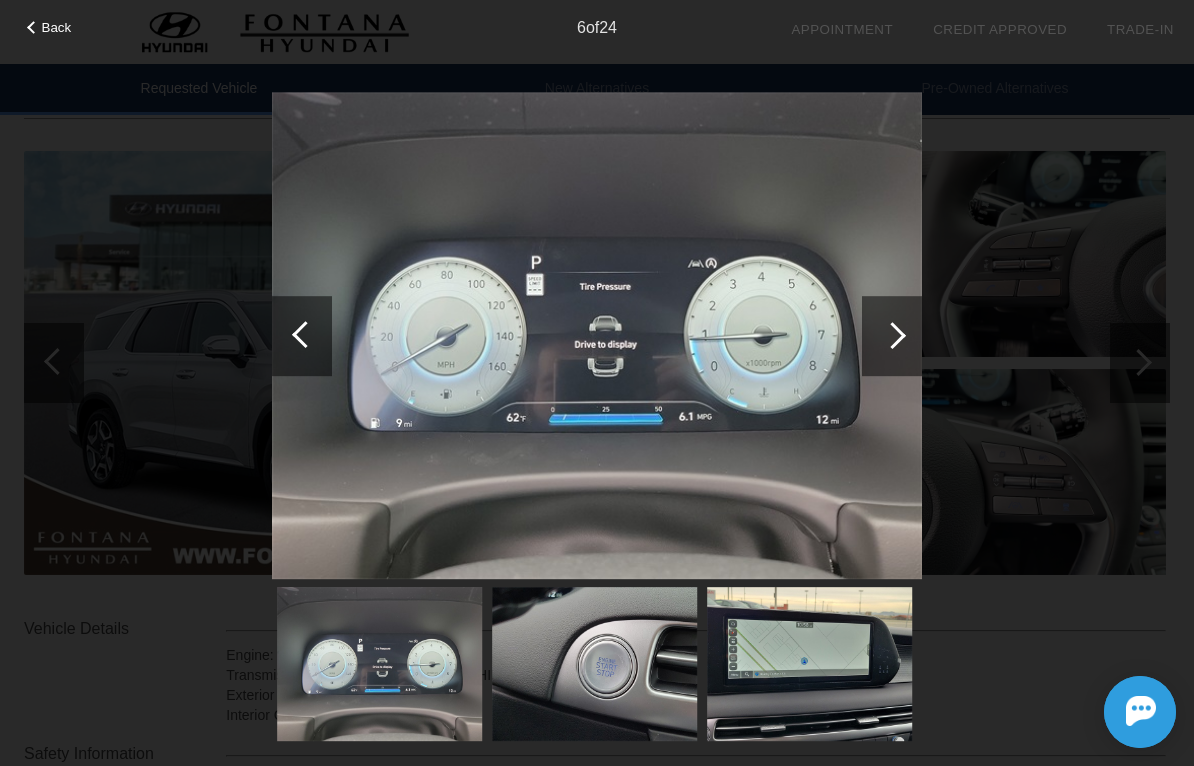 click at bounding box center [892, 336] 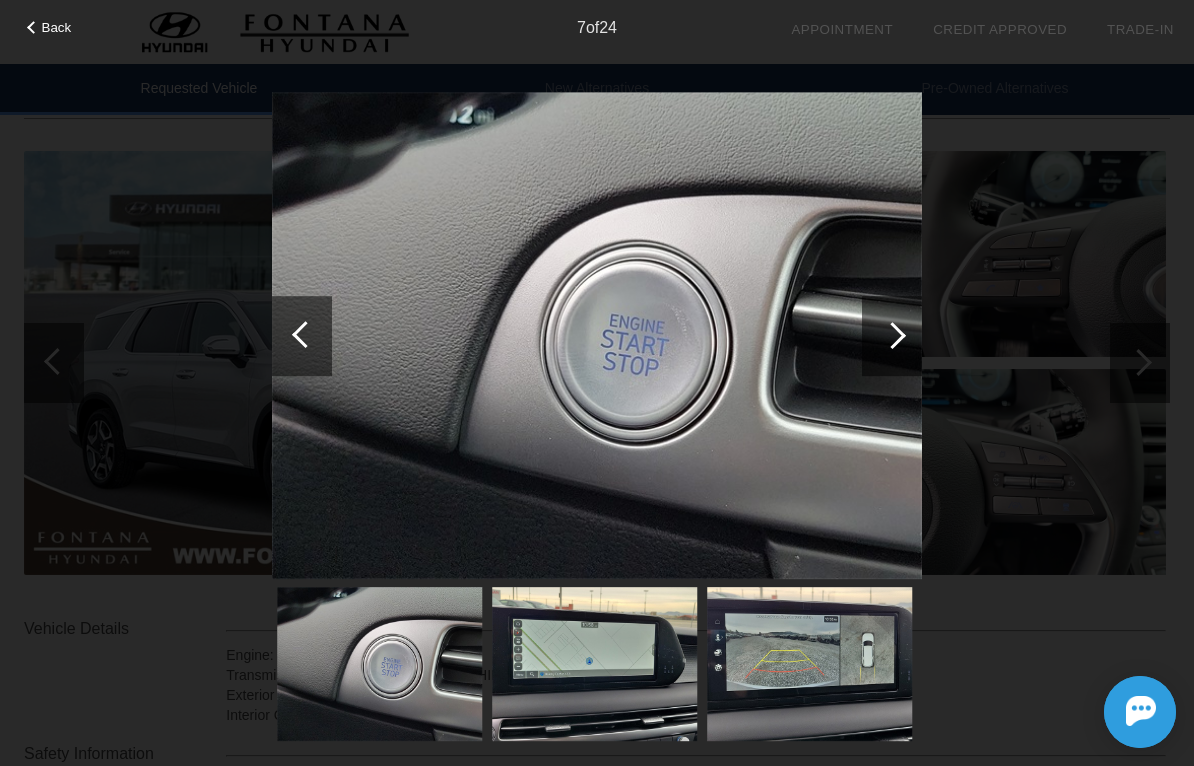 click at bounding box center [892, 336] 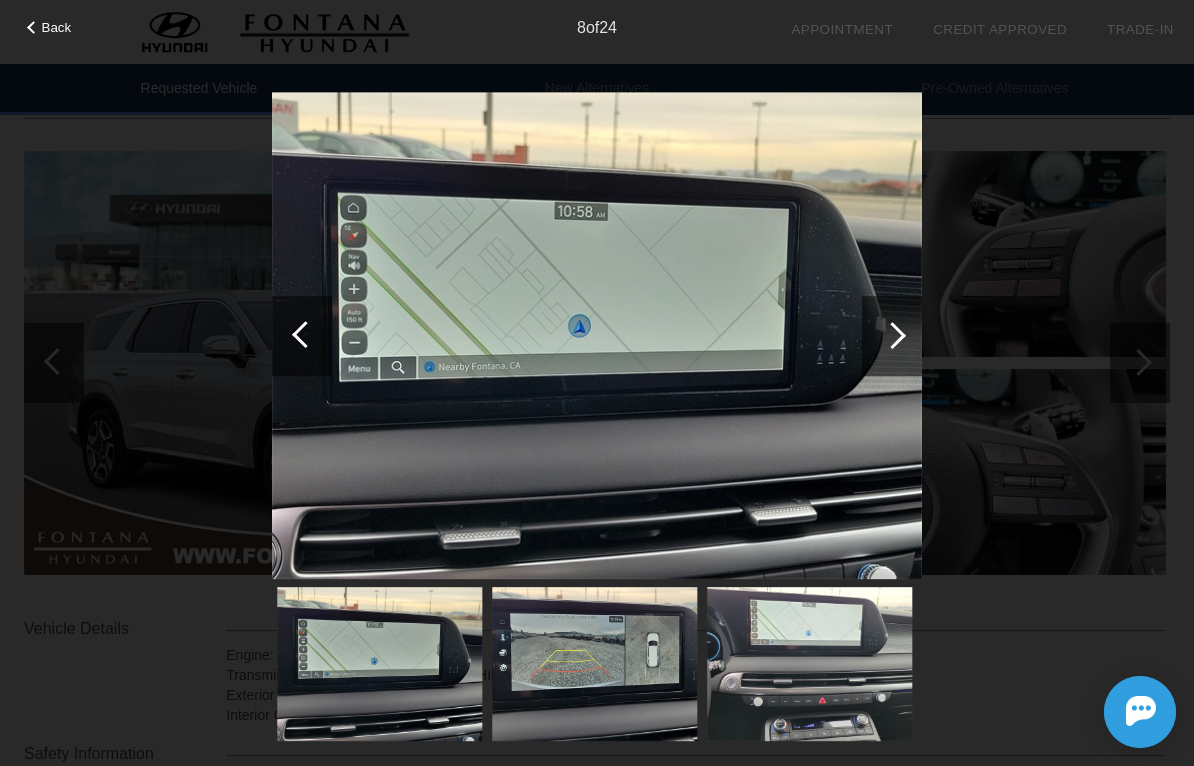 click at bounding box center [892, 336] 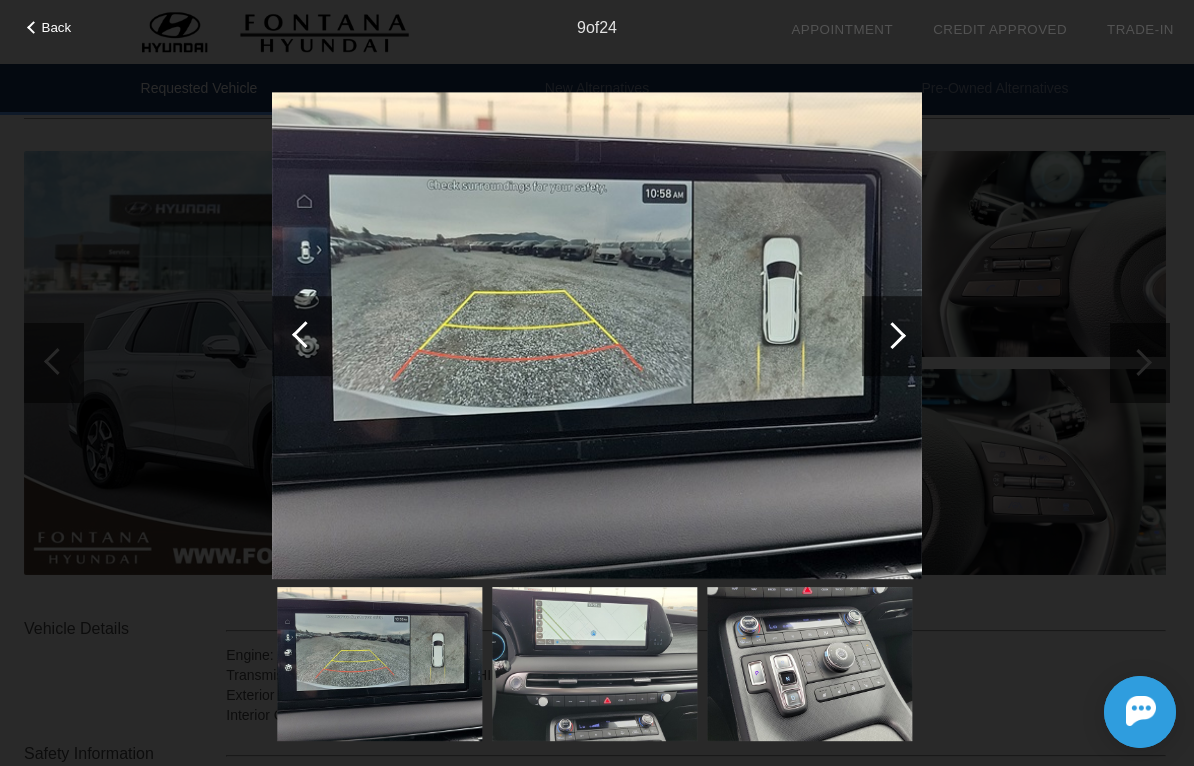 click at bounding box center (892, 336) 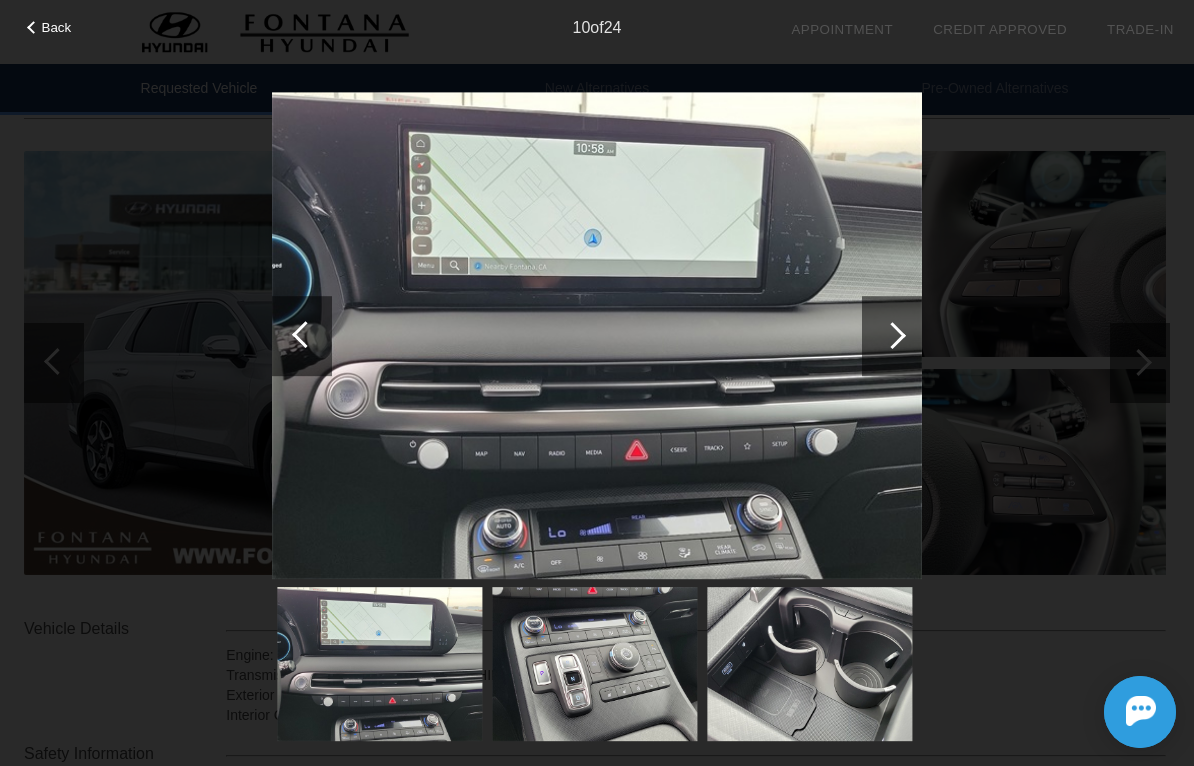 click at bounding box center (892, 336) 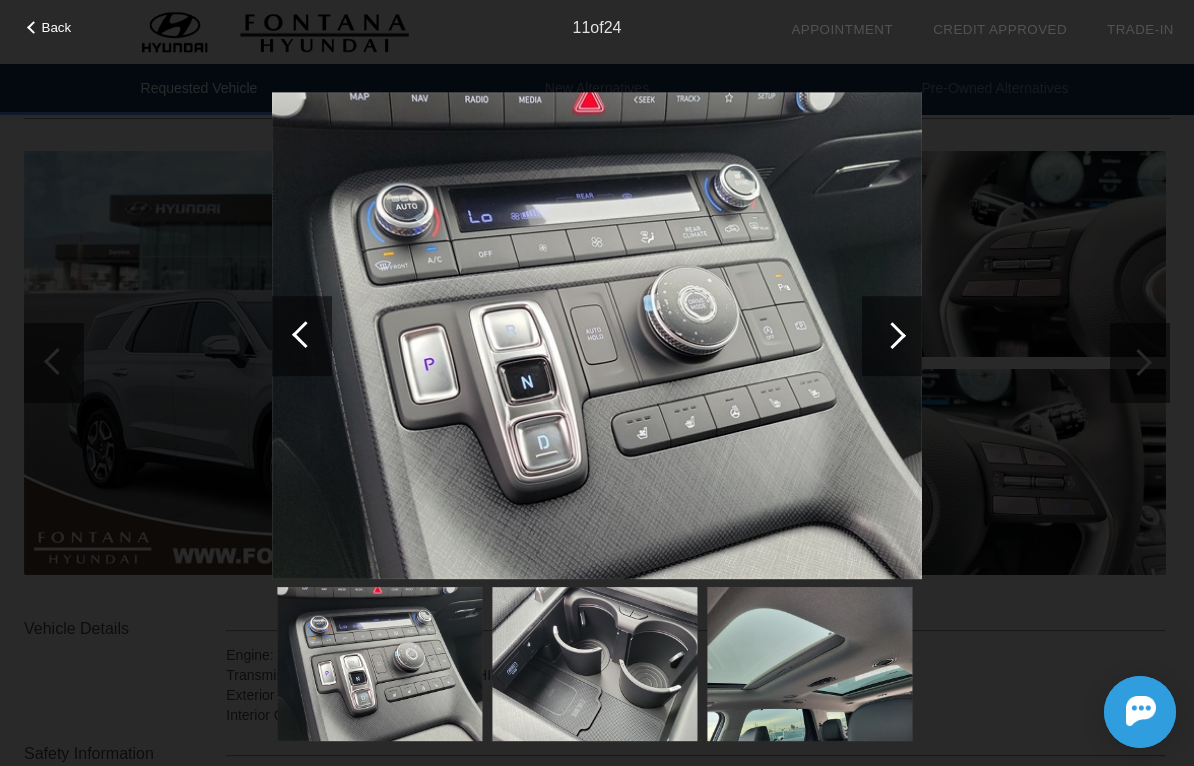 click at bounding box center (892, 336) 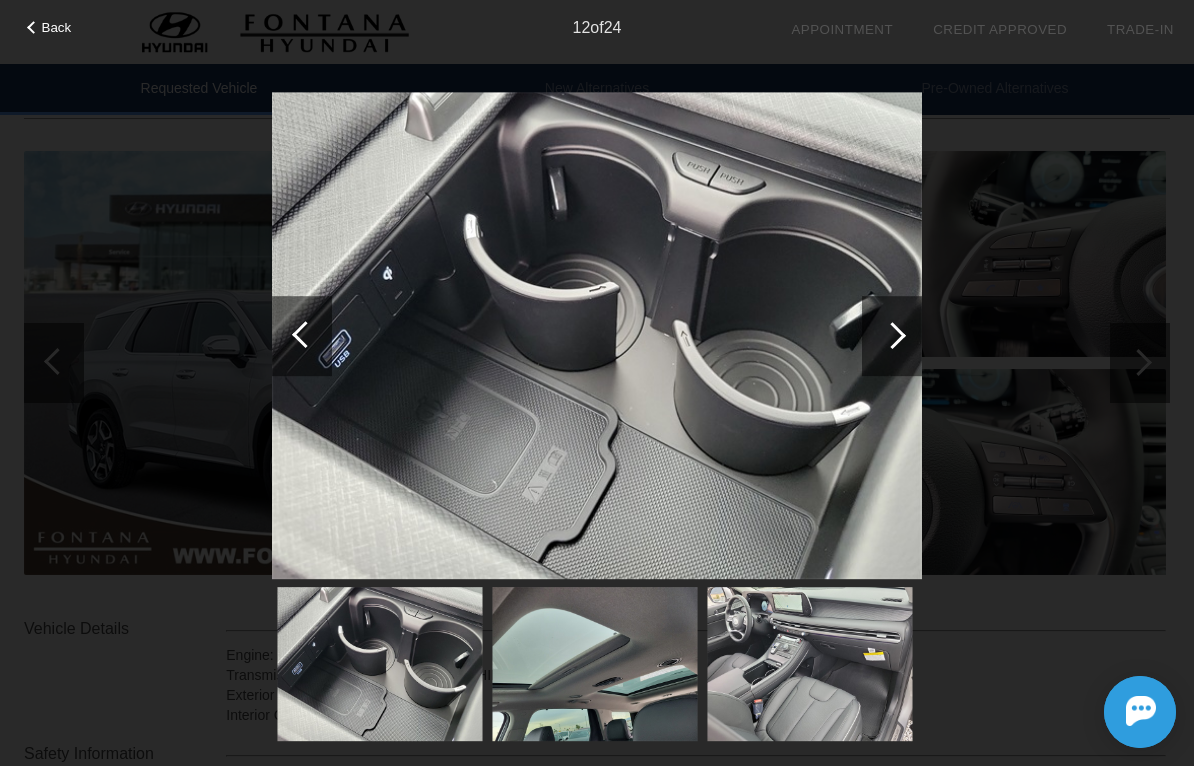click at bounding box center [892, 336] 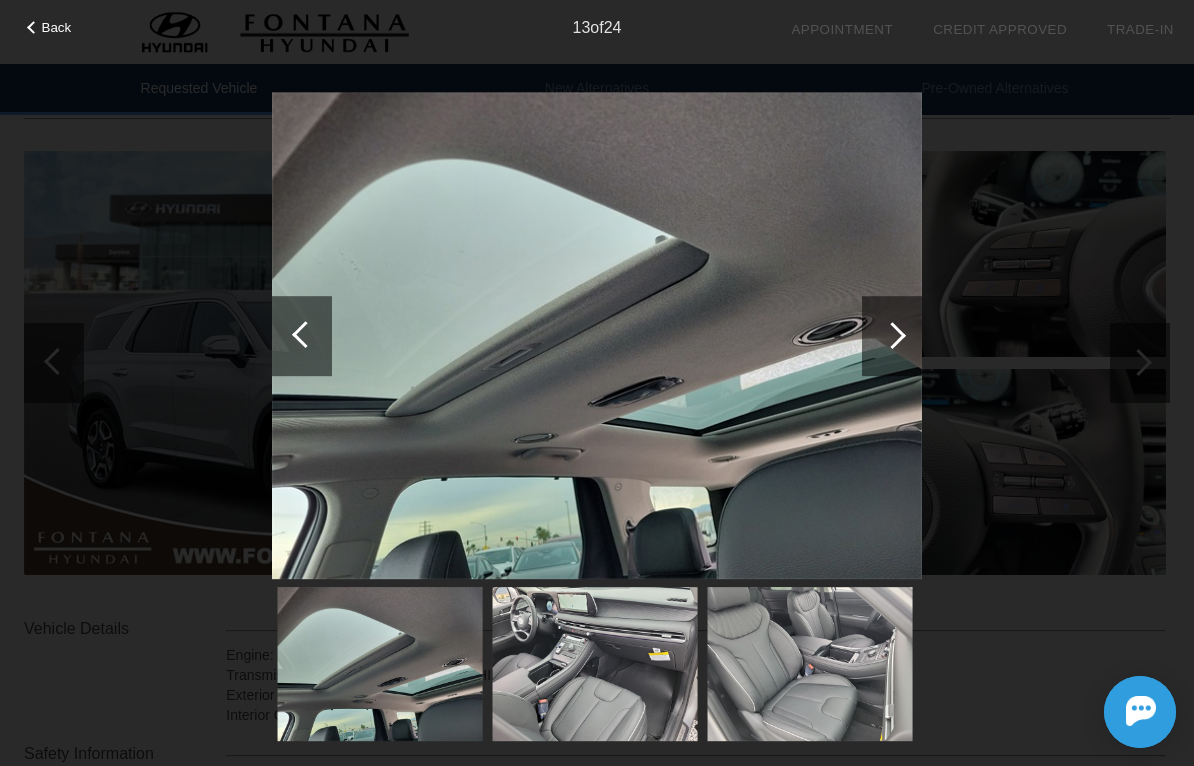 click at bounding box center (892, 335) 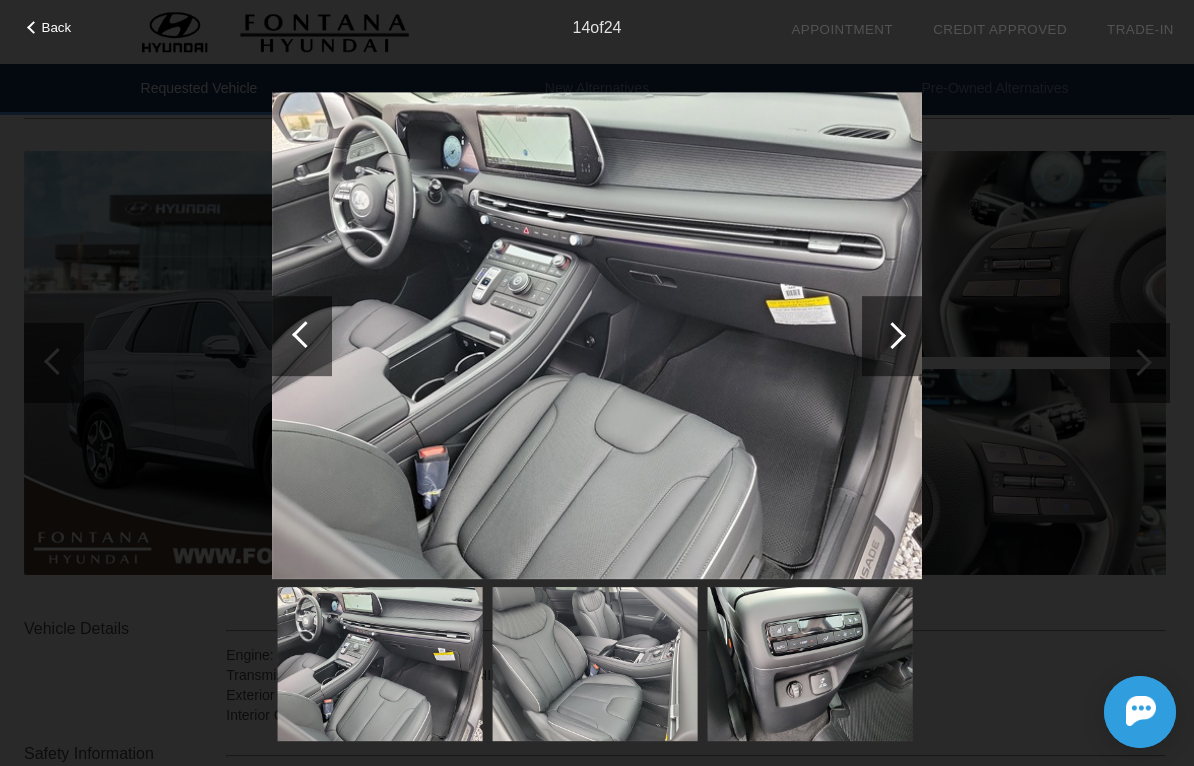 click on "Initial Toast" at bounding box center [996, 712] 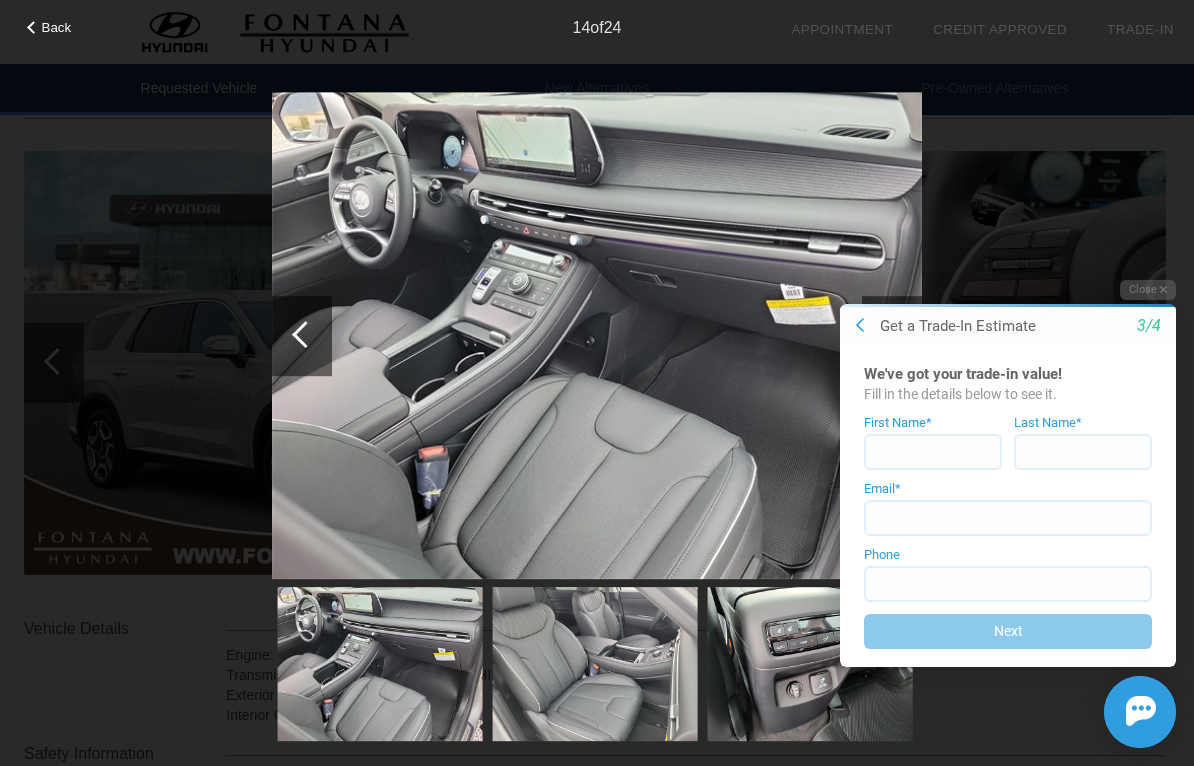 click on "Close" at bounding box center [1148, 289] 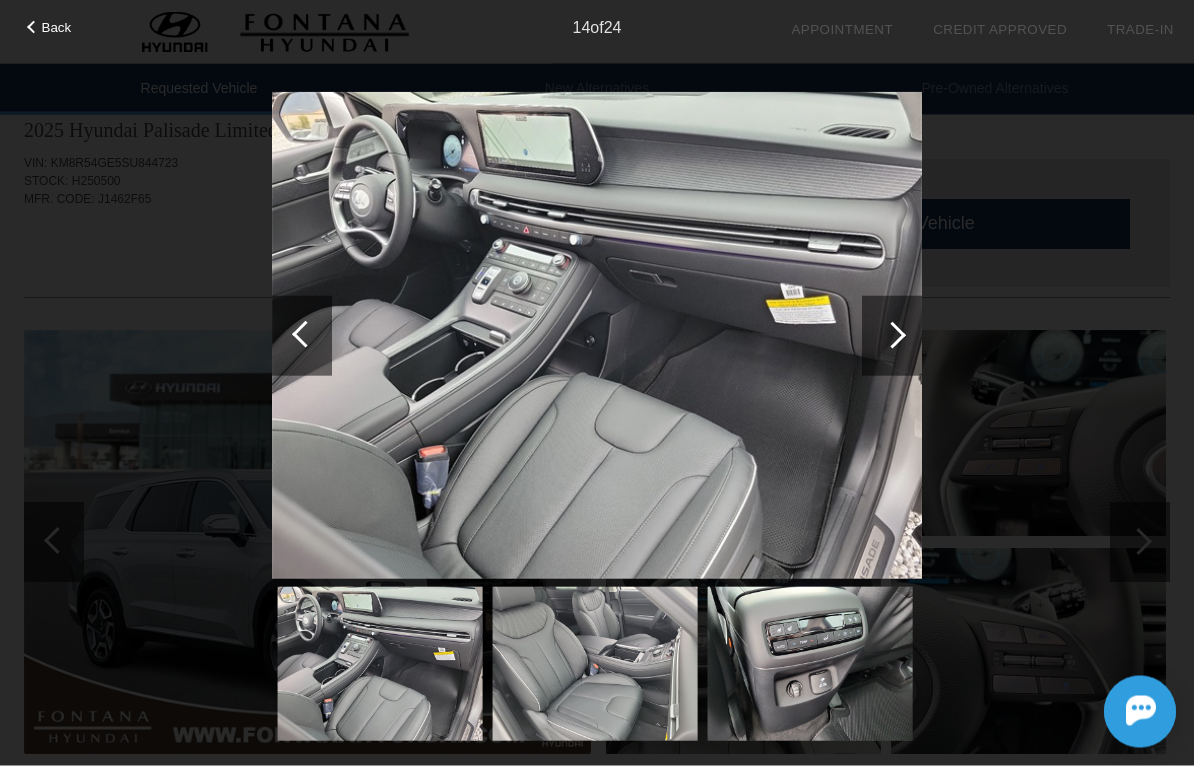 scroll, scrollTop: 0, scrollLeft: 0, axis: both 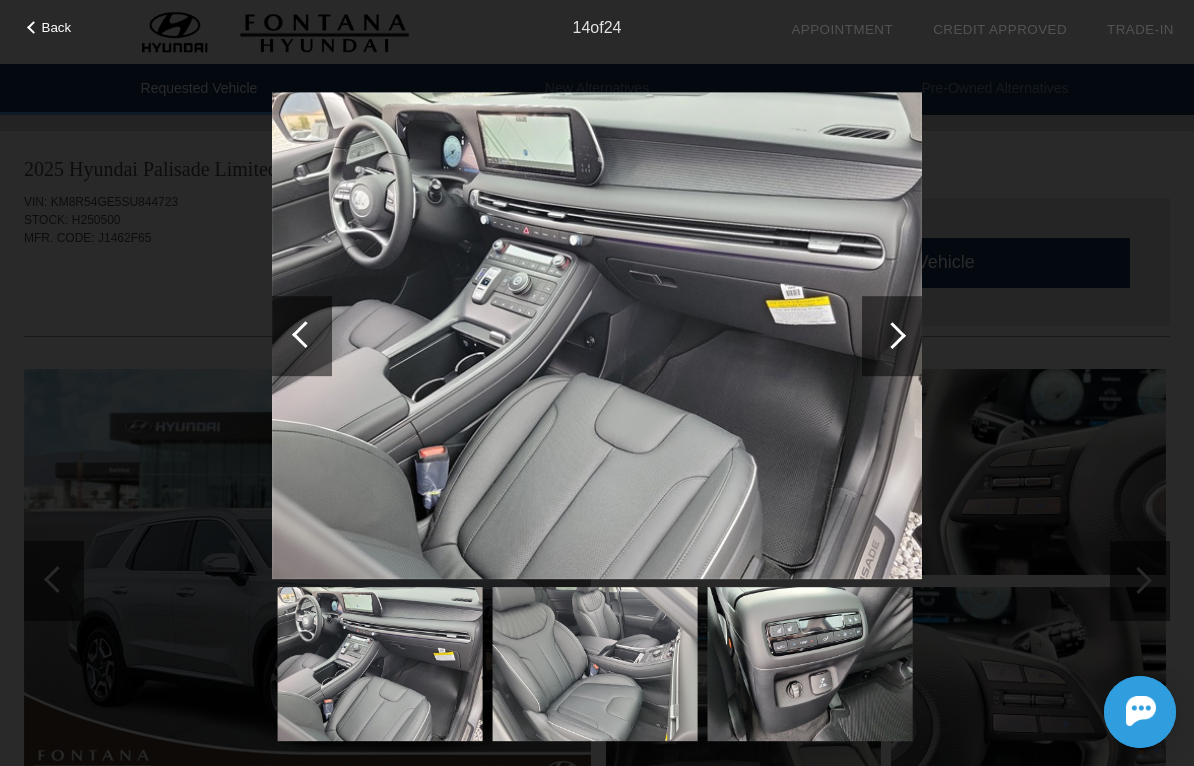 click at bounding box center (597, 336) 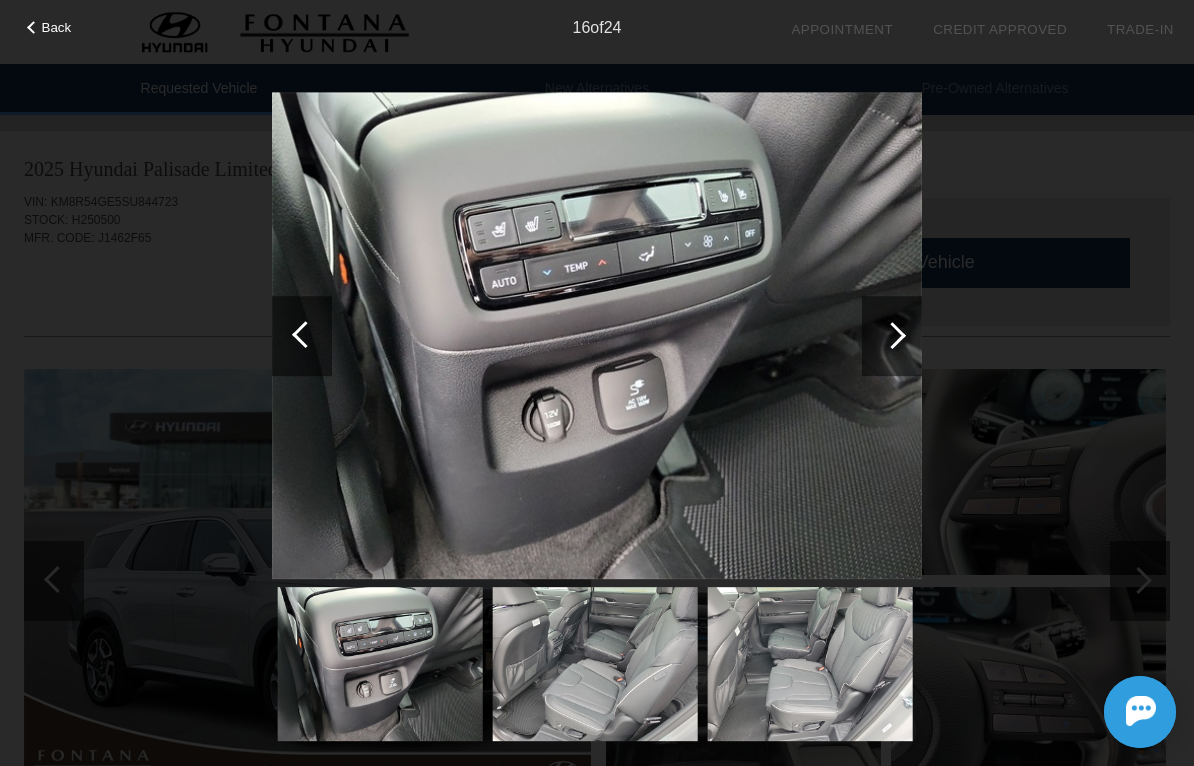 click at bounding box center [892, 335] 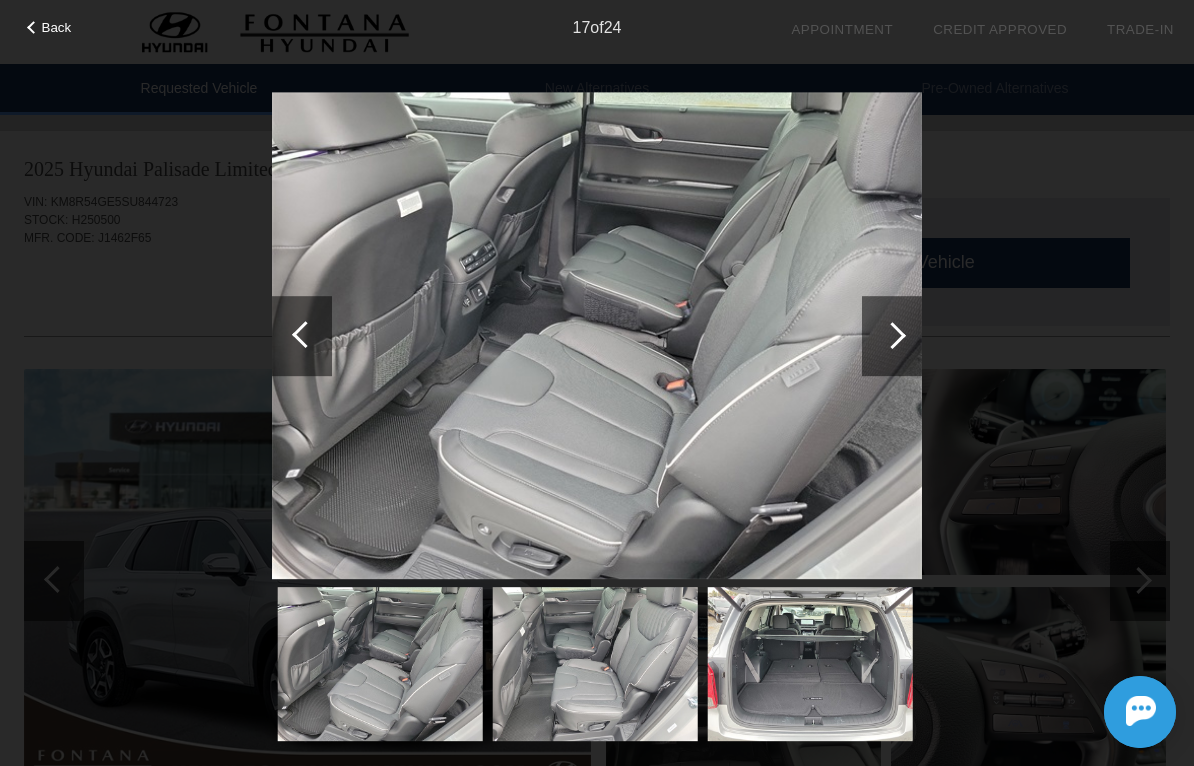 click at bounding box center [892, 336] 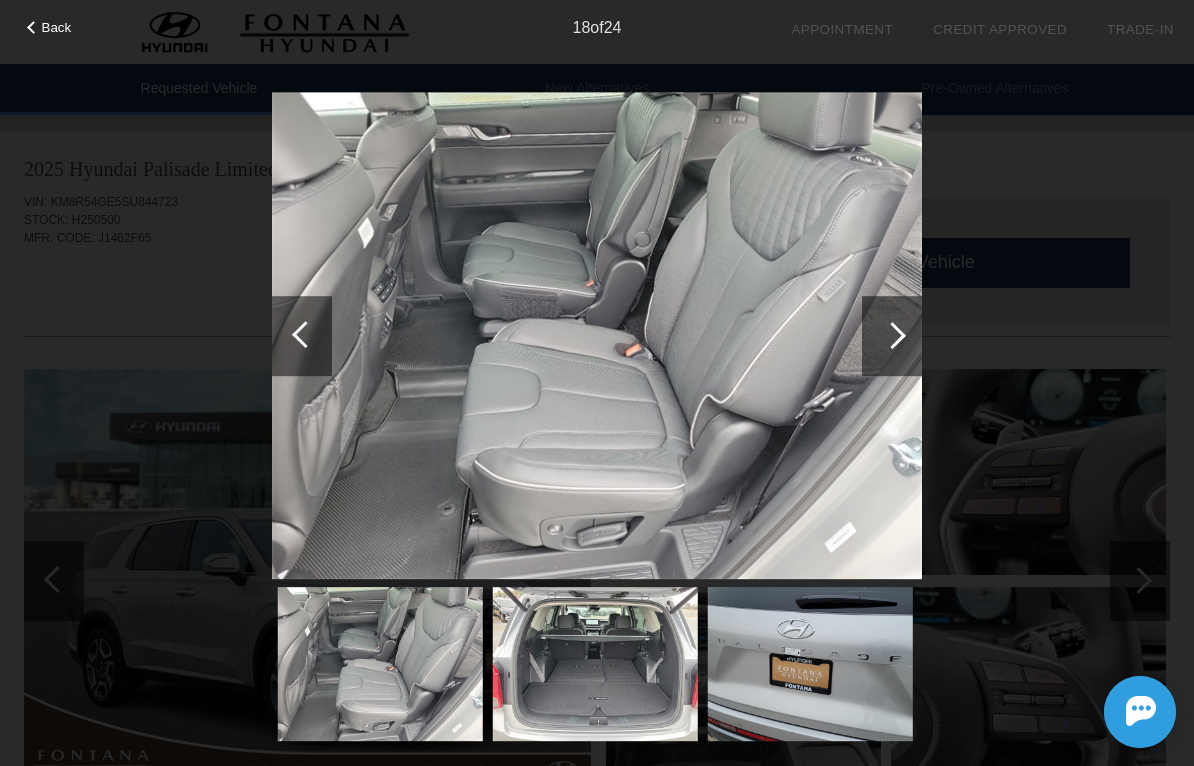 click at bounding box center [892, 336] 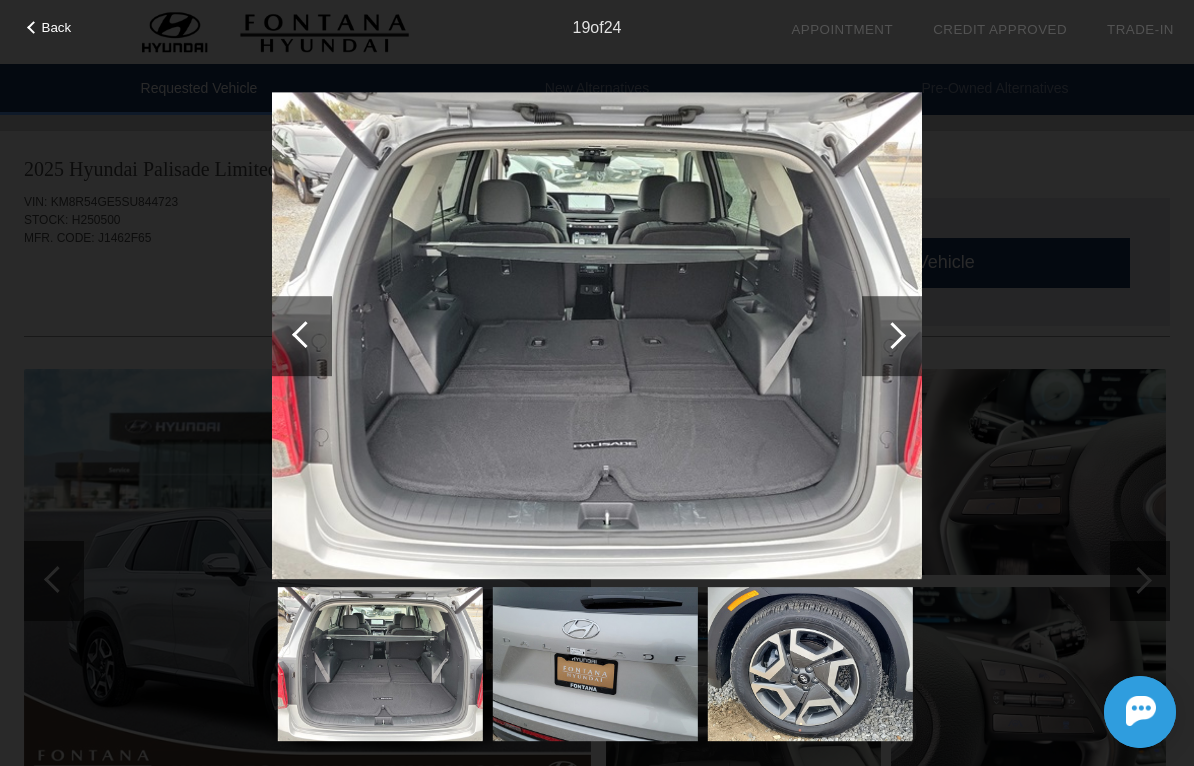 click at bounding box center [892, 335] 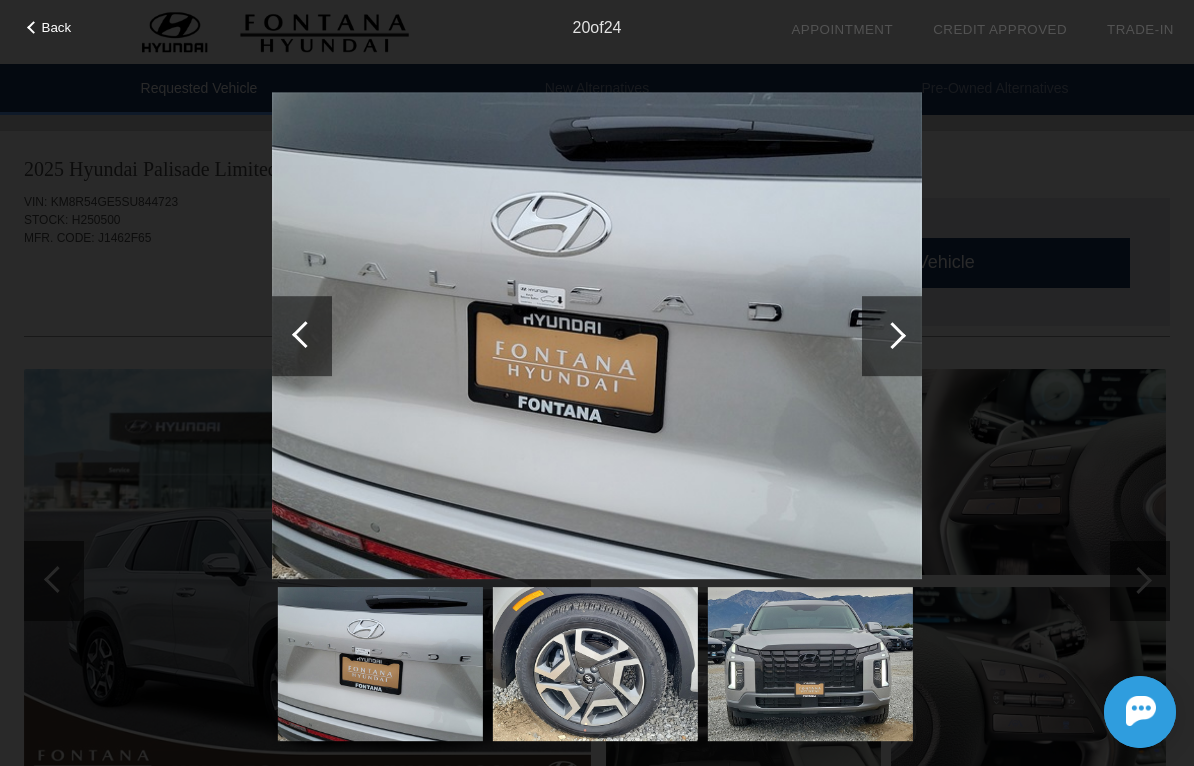 click at bounding box center [892, 335] 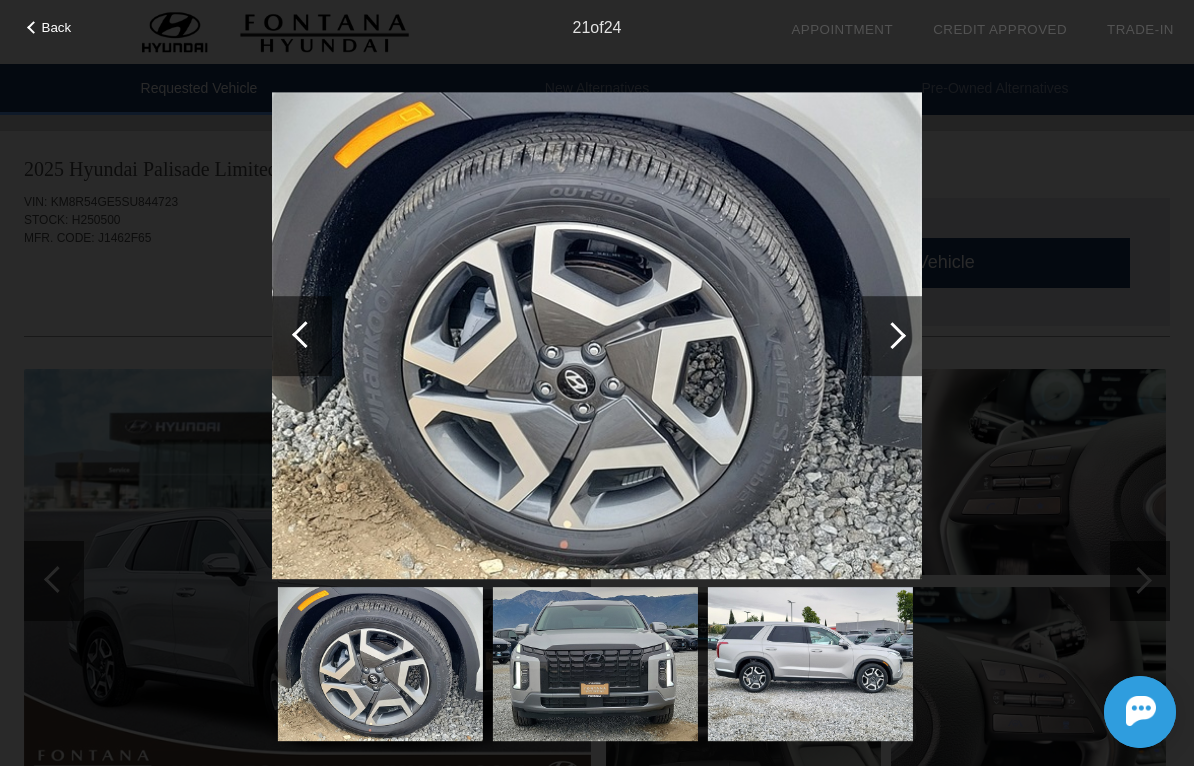 click at bounding box center (892, 336) 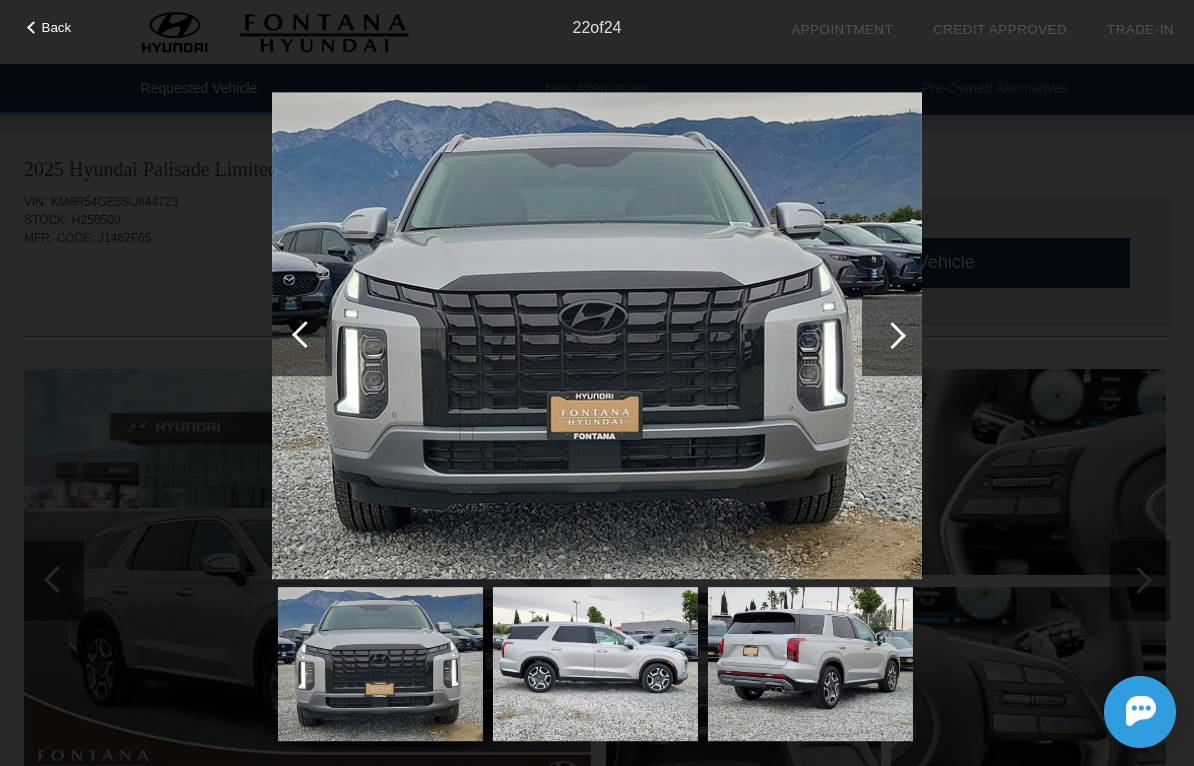 click at bounding box center [892, 336] 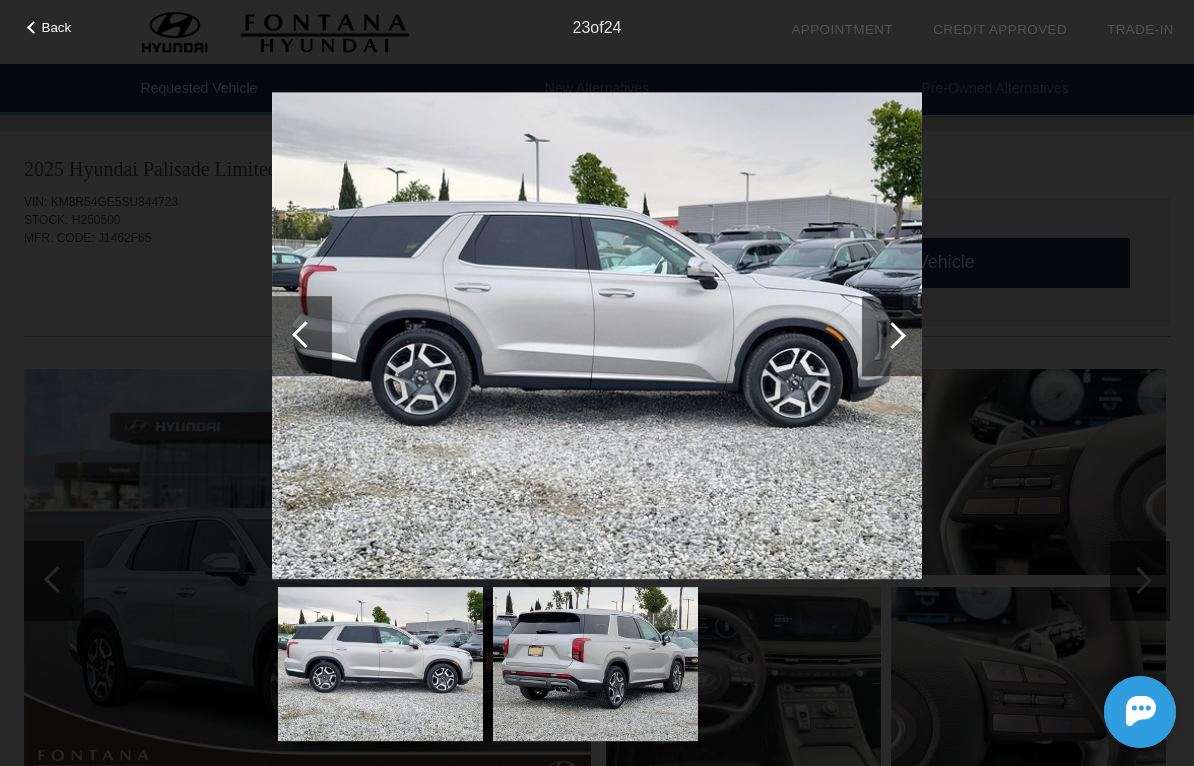 click at bounding box center (892, 336) 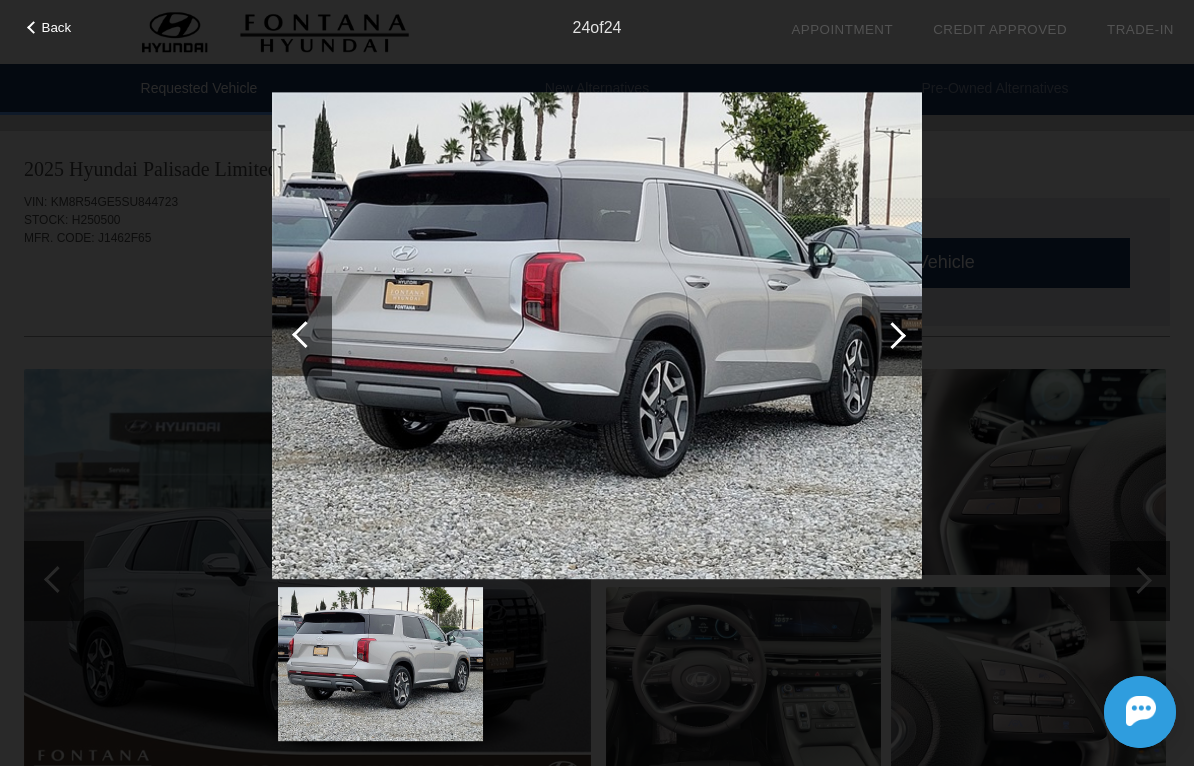 click at bounding box center (892, 336) 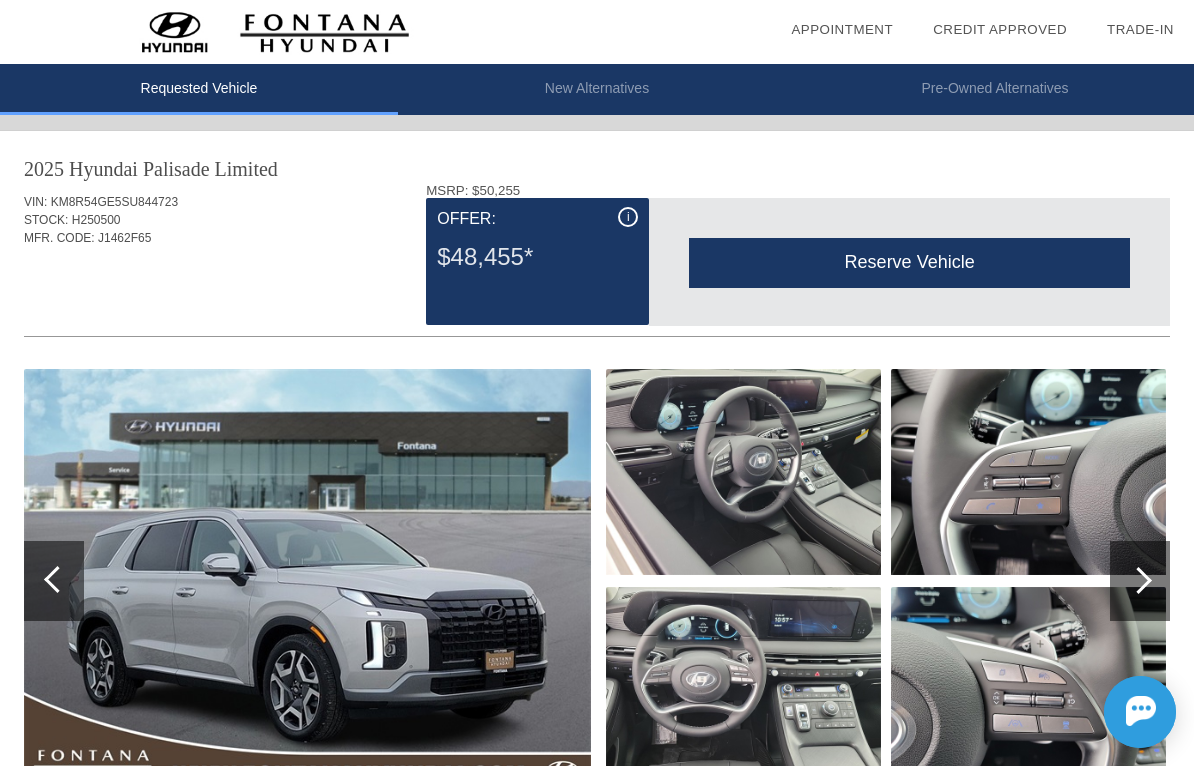 click on "New Alternatives" at bounding box center [597, 89] 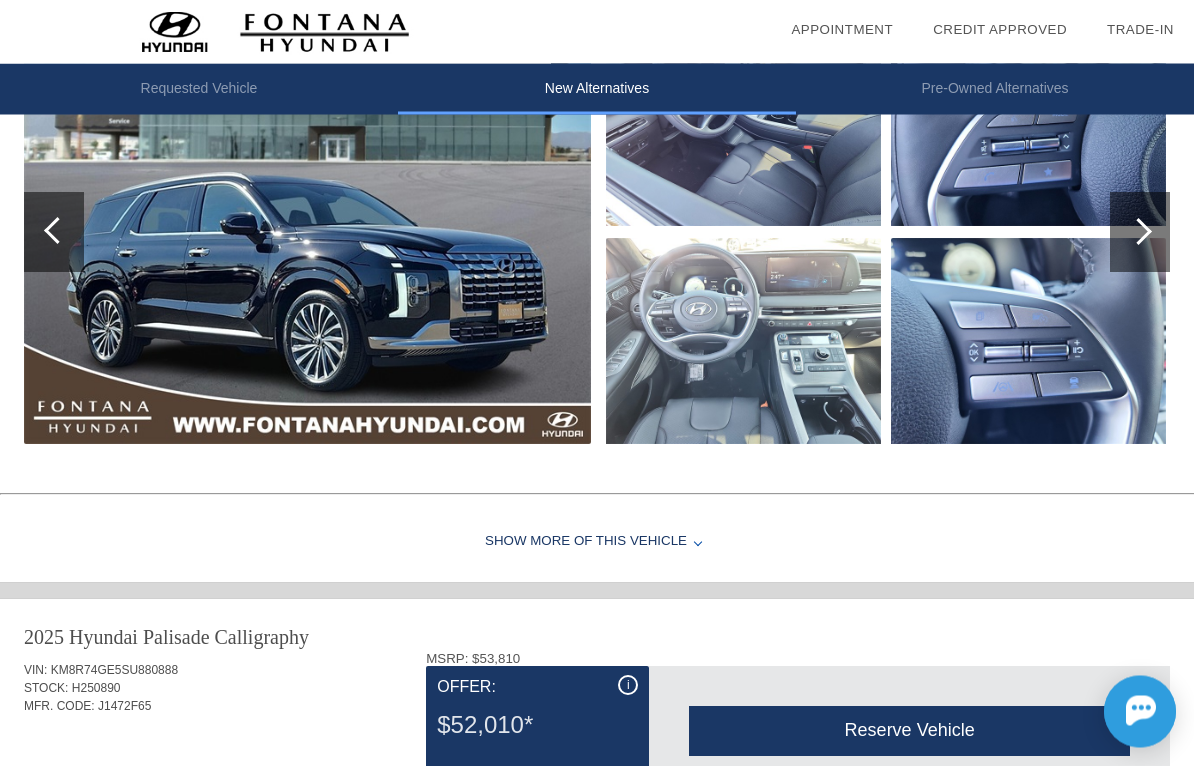 scroll, scrollTop: 1165, scrollLeft: 0, axis: vertical 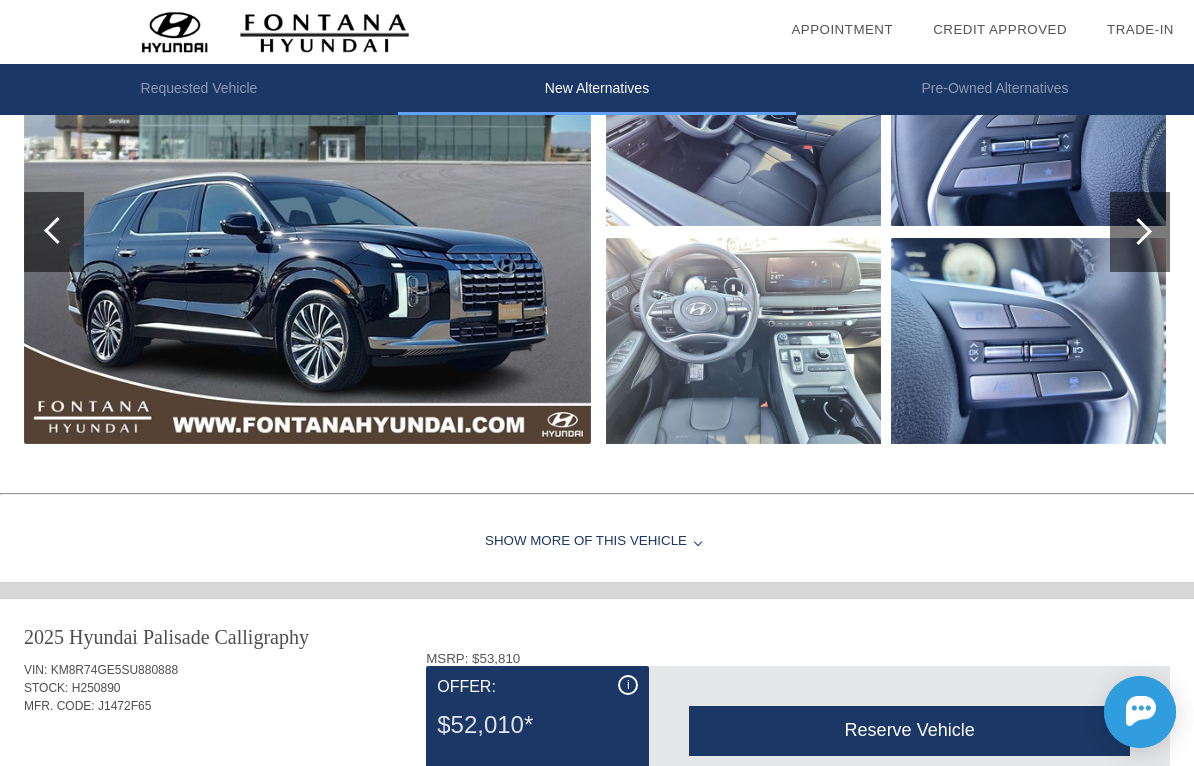 click on "Show More of this Vehicle" at bounding box center [597, 542] 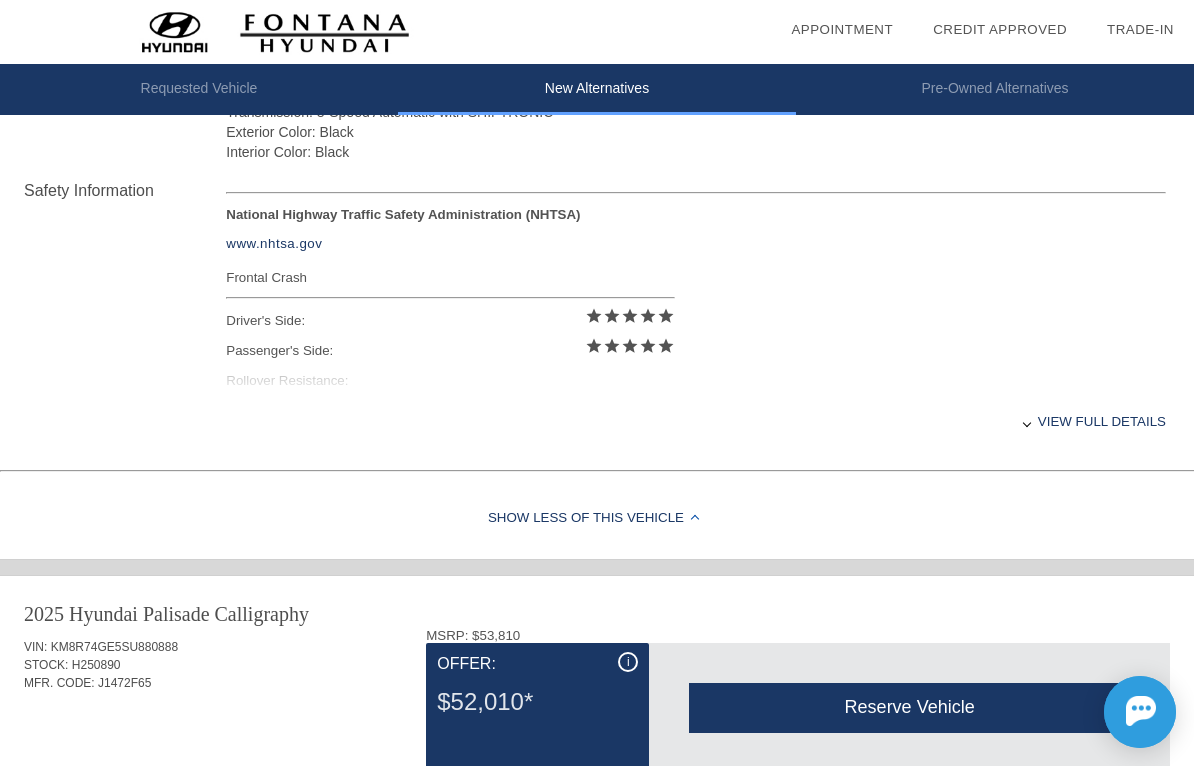 scroll, scrollTop: 1596, scrollLeft: 0, axis: vertical 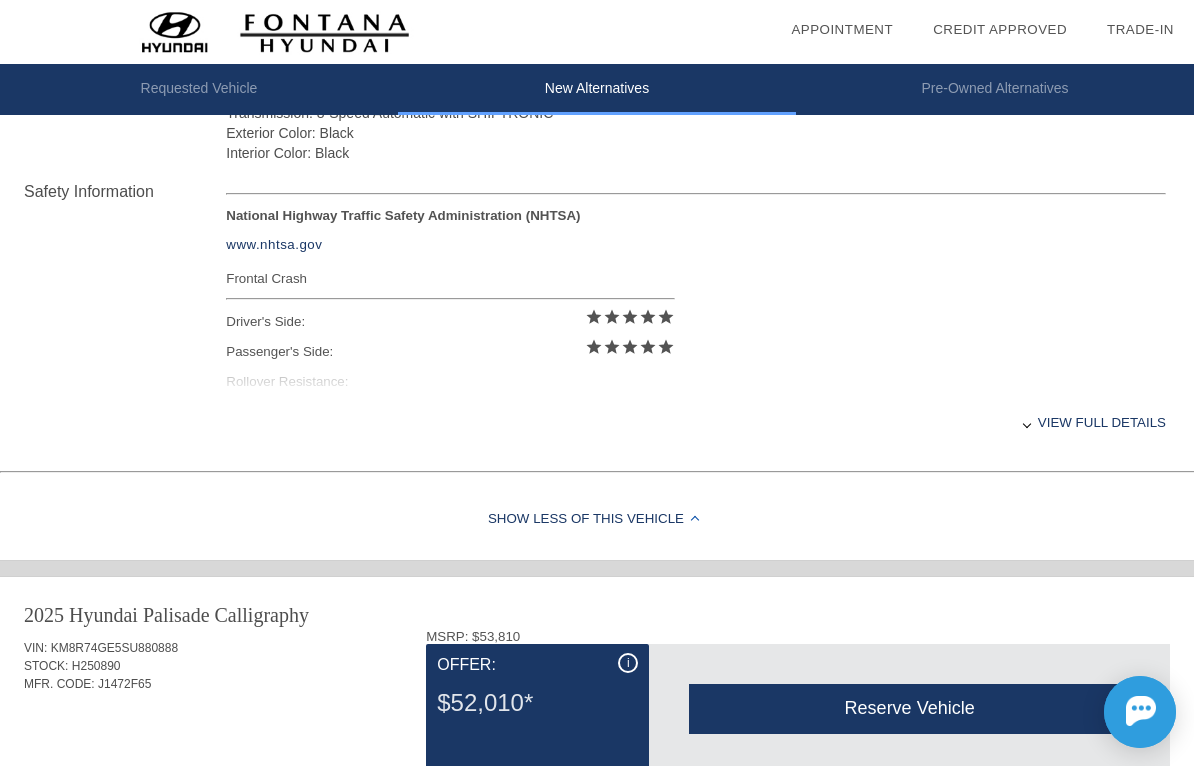 click on "View full details" at bounding box center [696, 422] 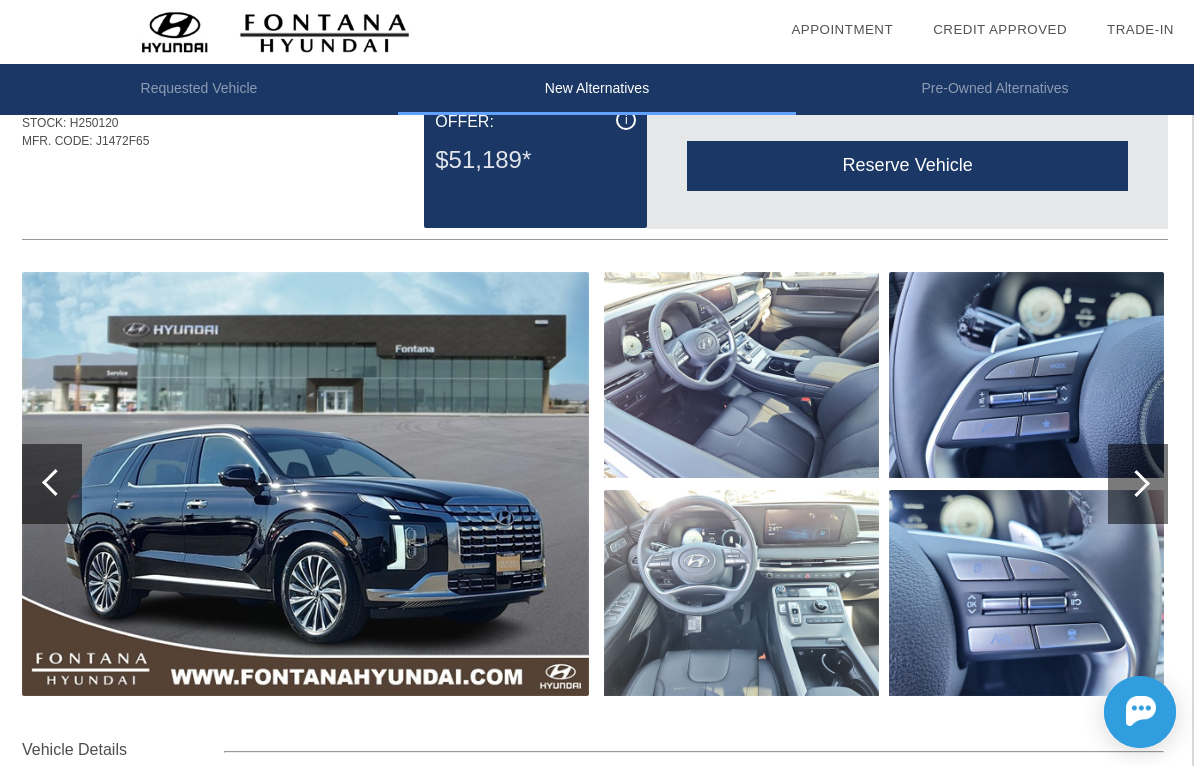 scroll, scrollTop: 909, scrollLeft: 2, axis: both 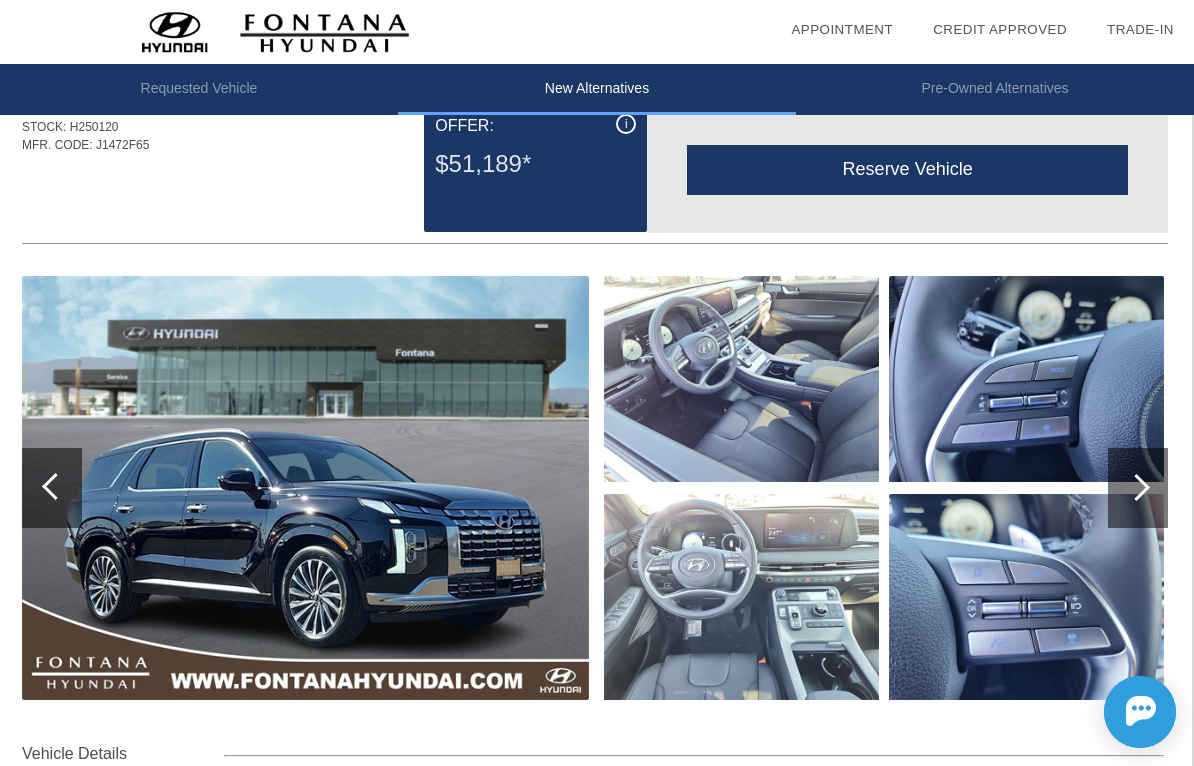 click at bounding box center [305, 488] 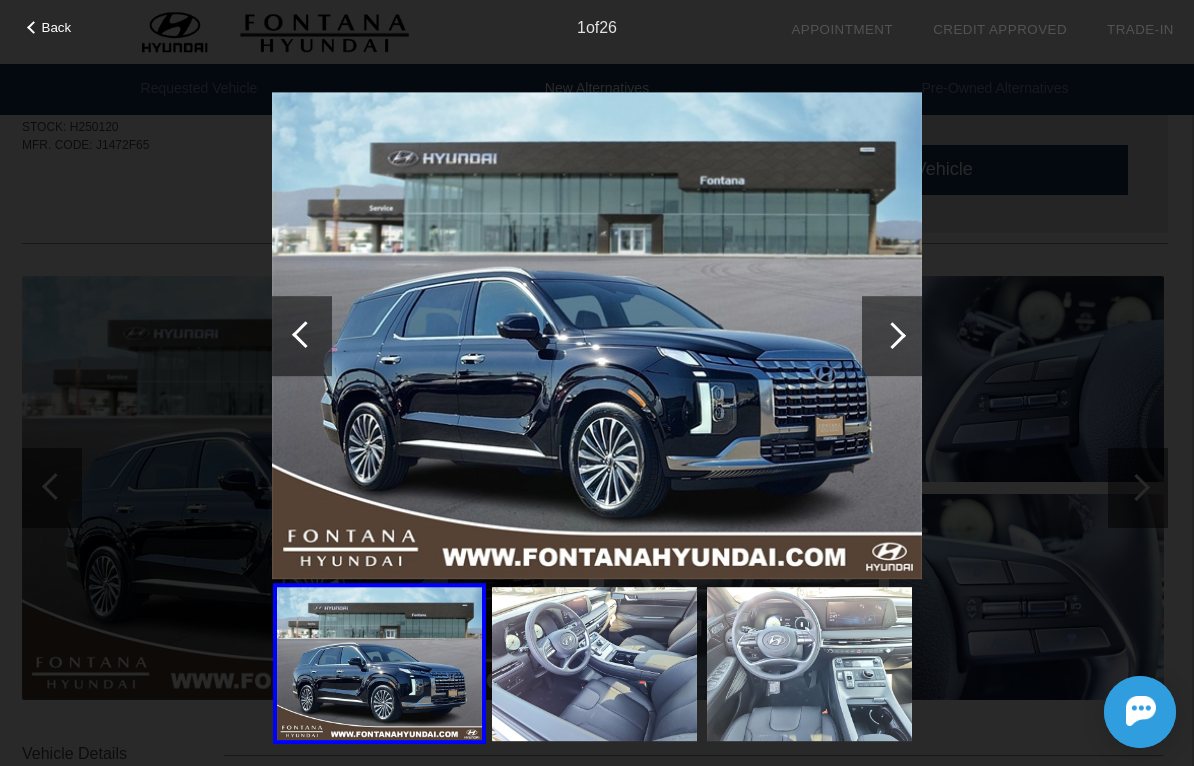 click at bounding box center (892, 336) 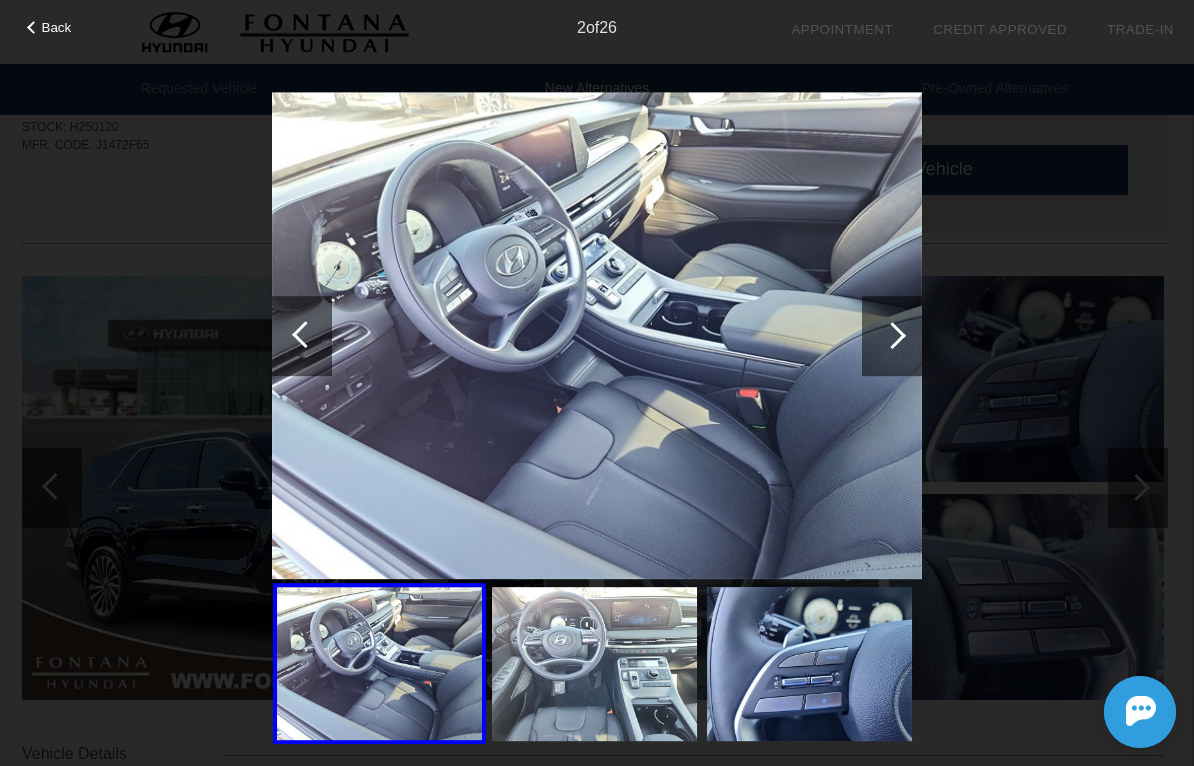 click at bounding box center [892, 335] 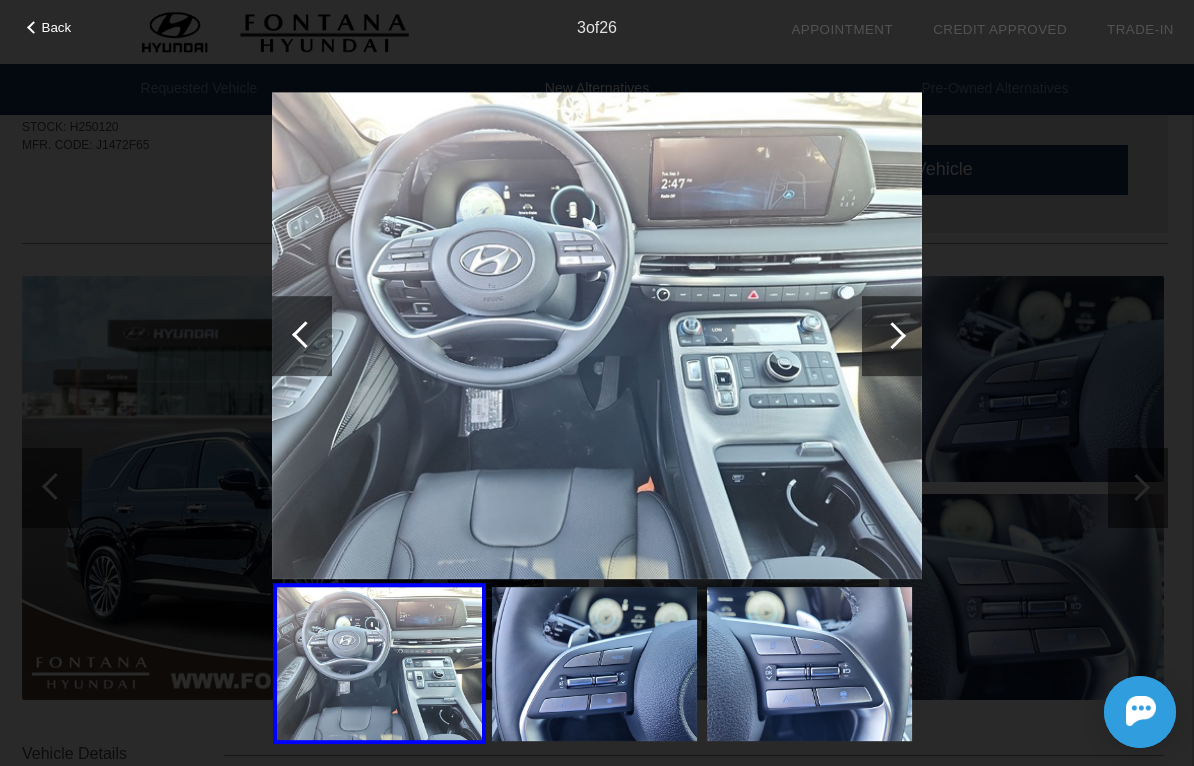 click at bounding box center [892, 336] 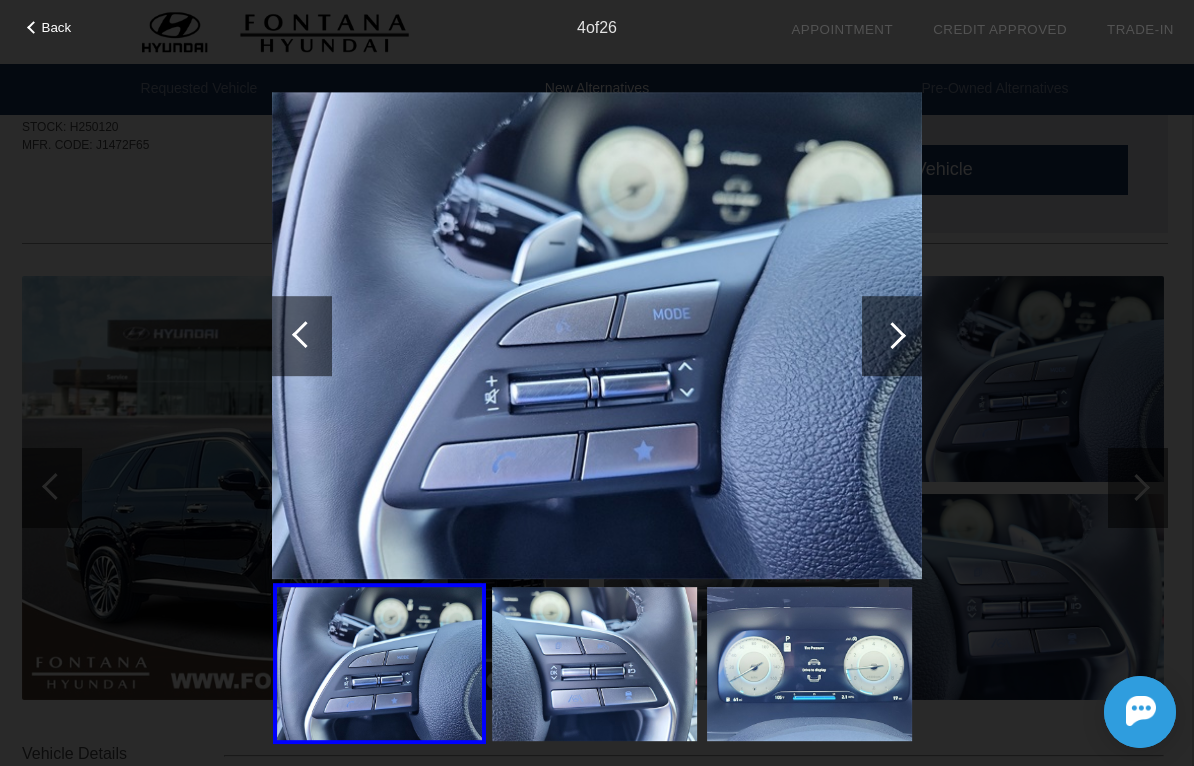 click at bounding box center (892, 336) 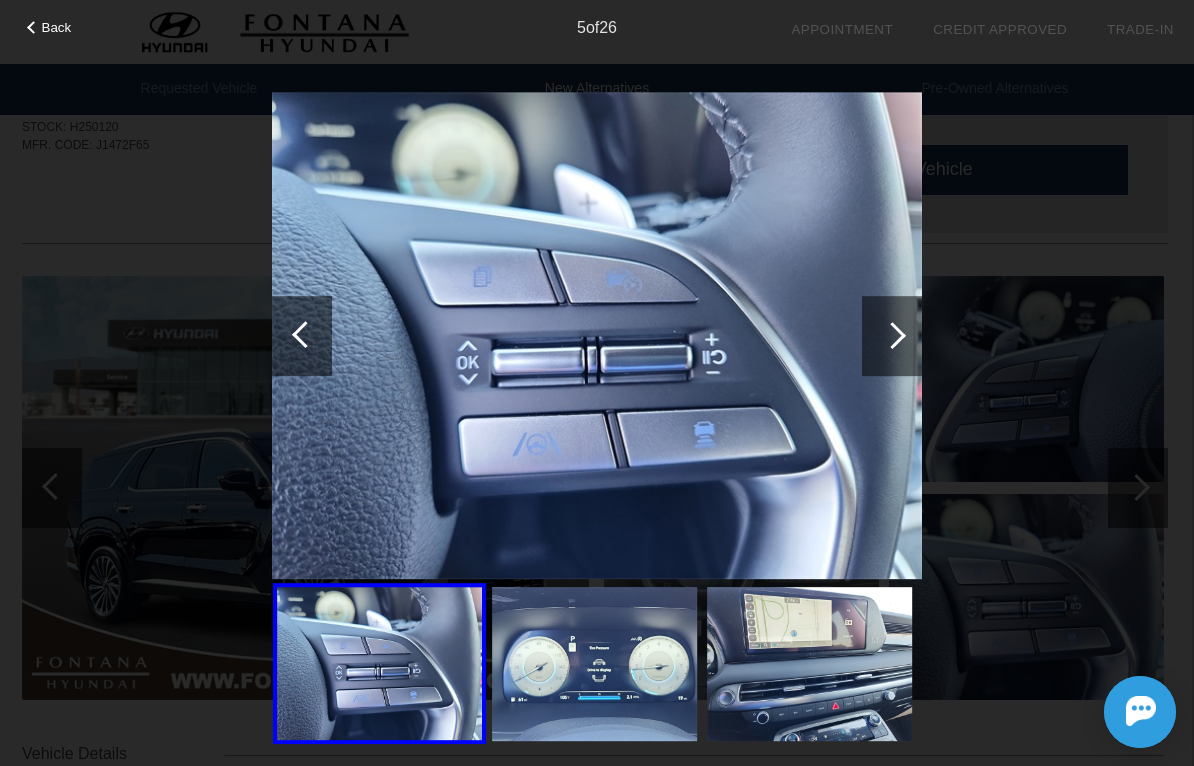 click at bounding box center [892, 336] 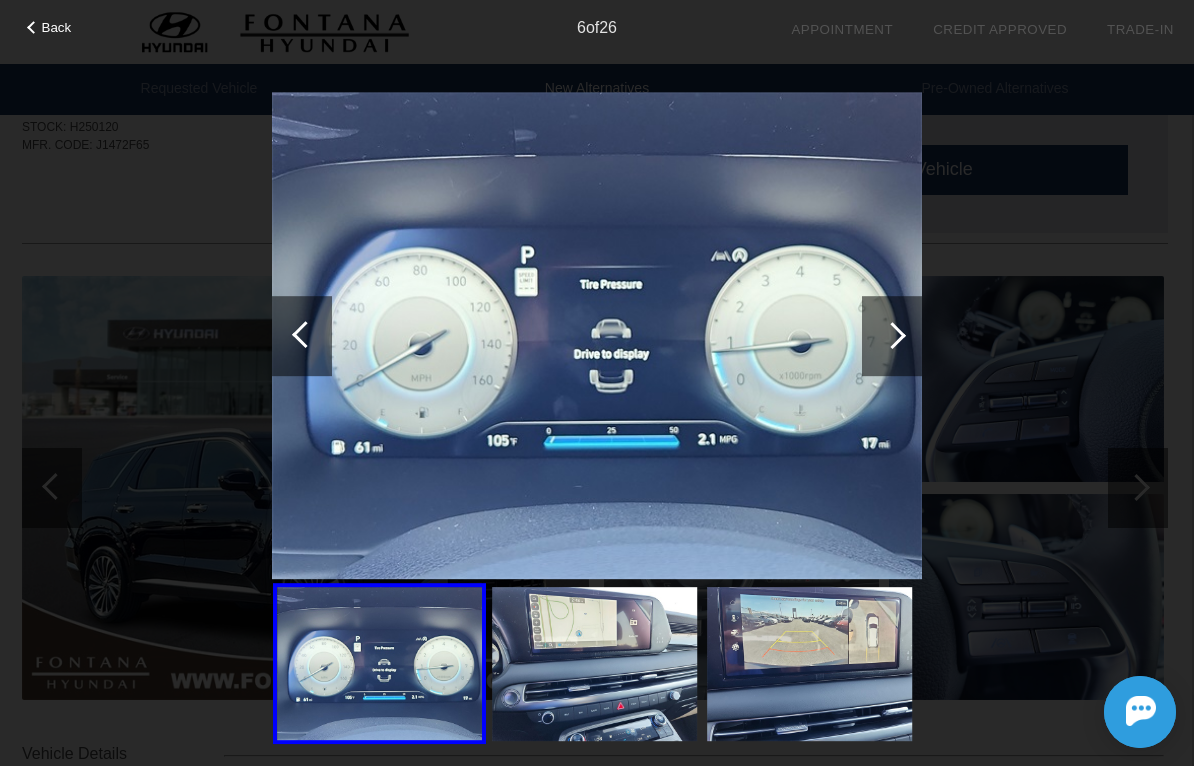 click at bounding box center (892, 335) 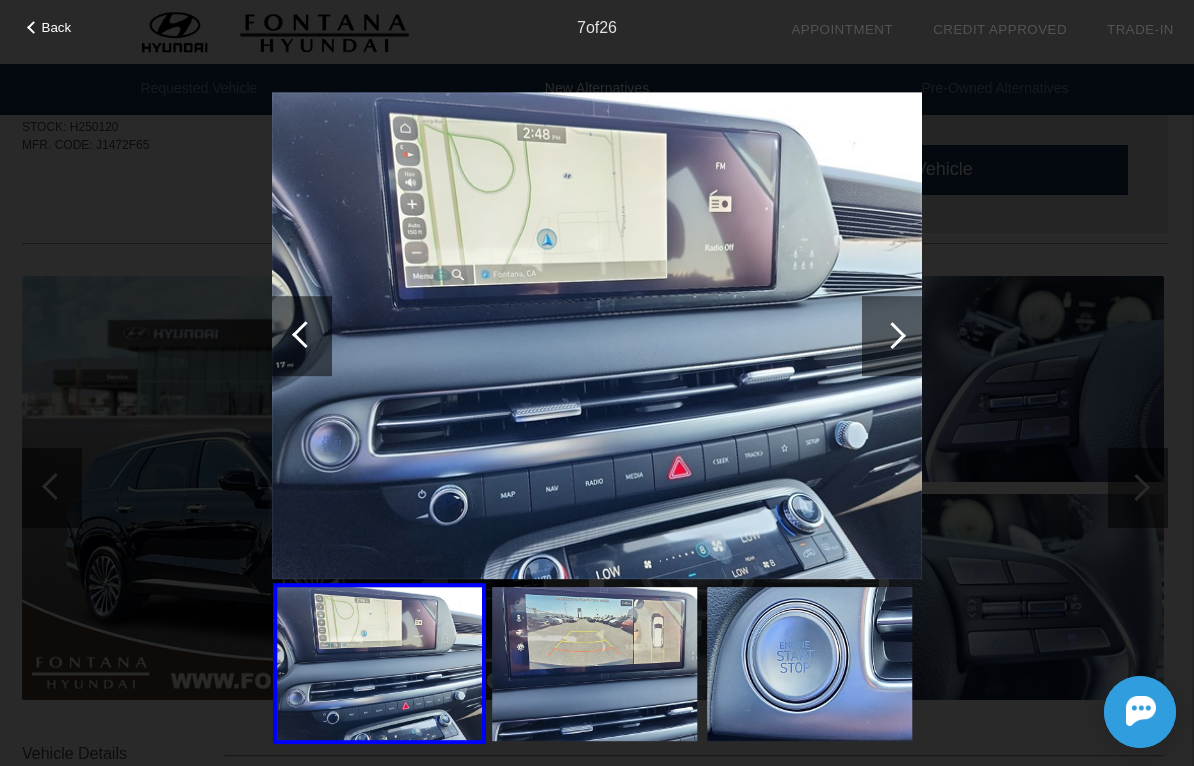 click at bounding box center [892, 336] 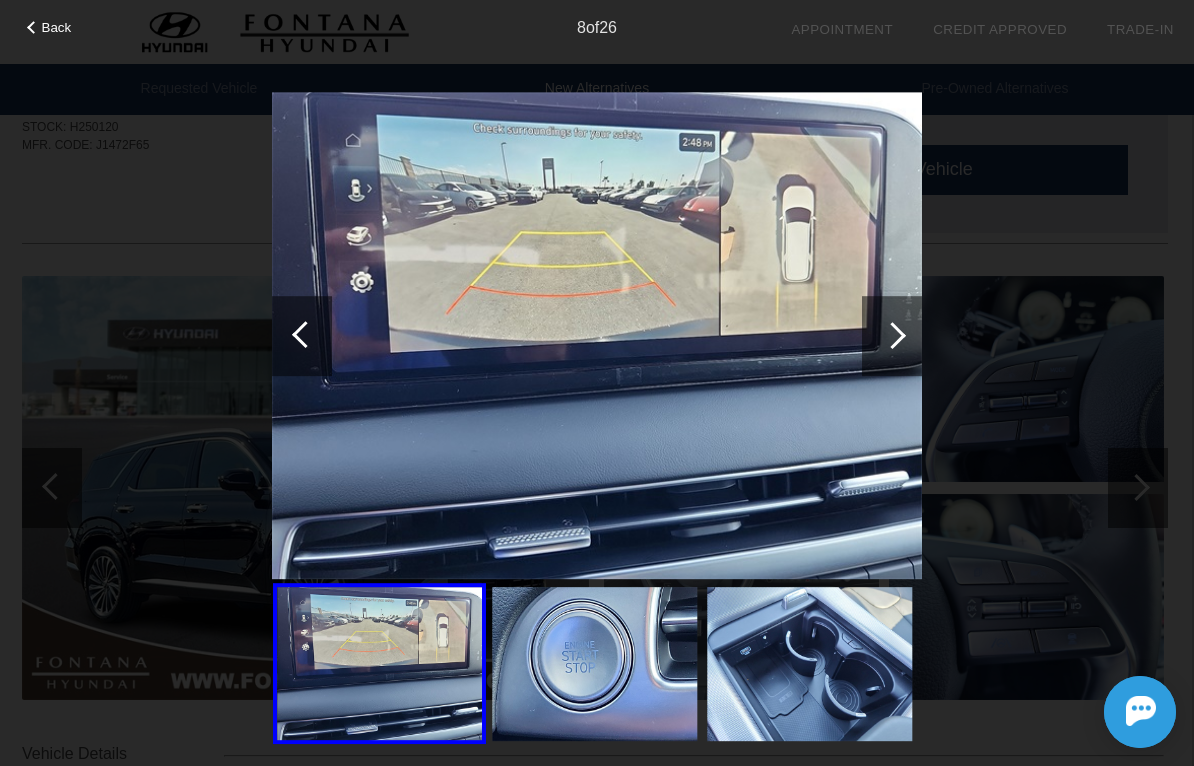 click at bounding box center (892, 336) 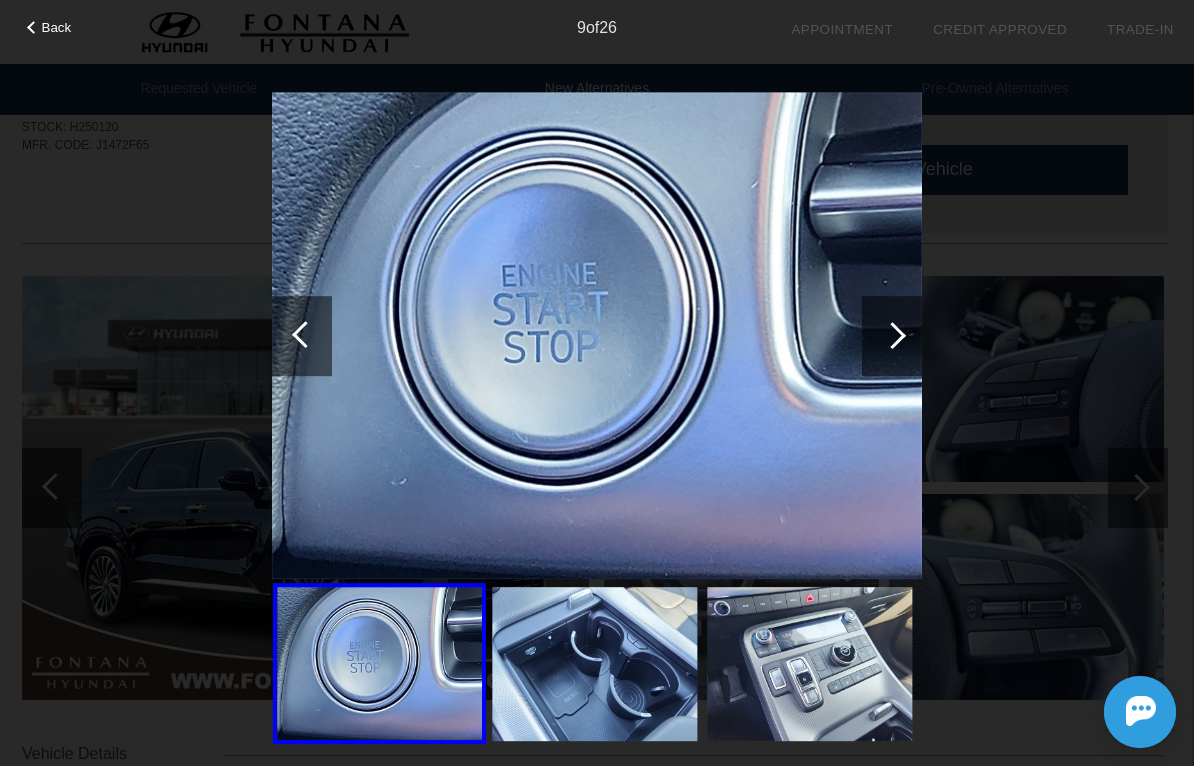 click at bounding box center (892, 336) 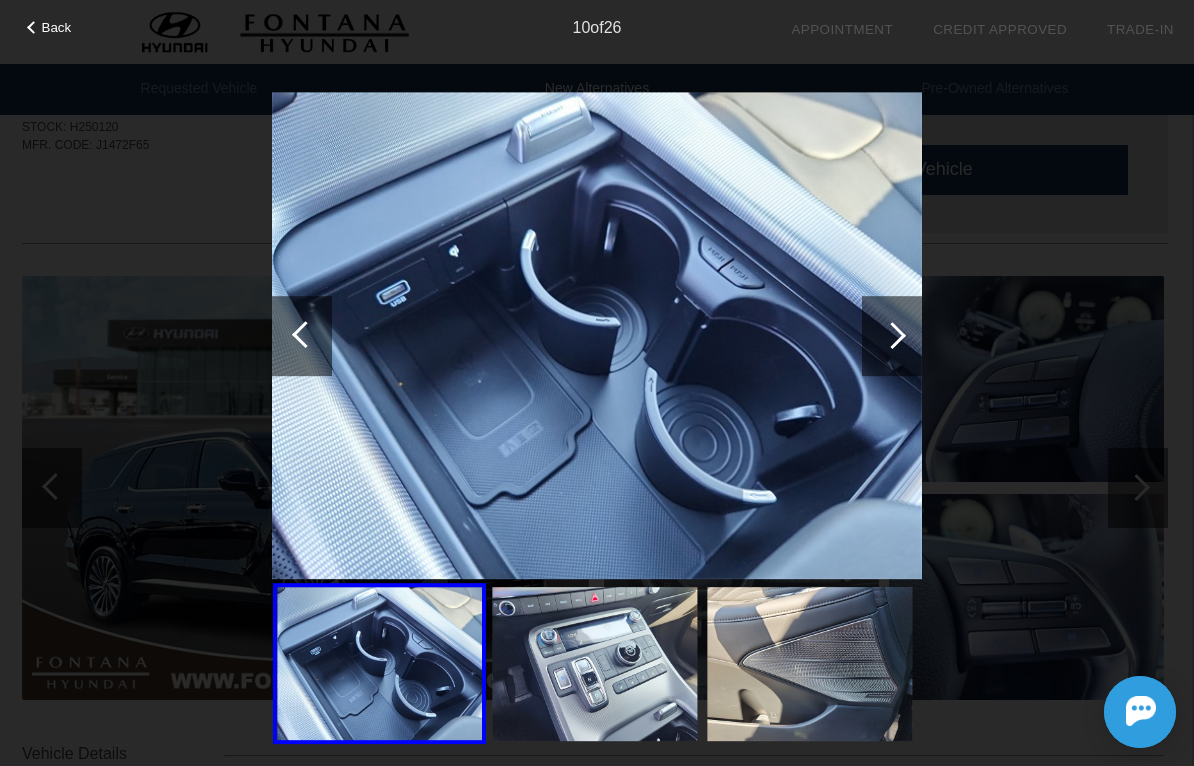 click at bounding box center [892, 336] 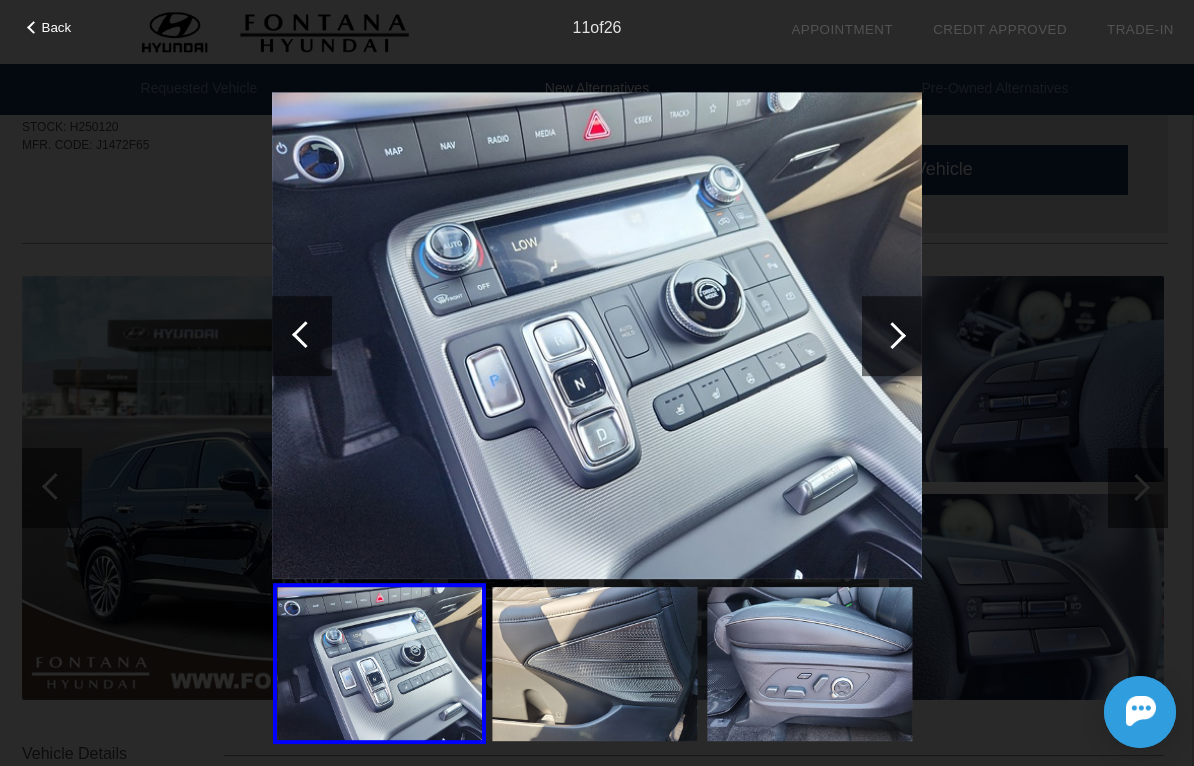 click at bounding box center [892, 336] 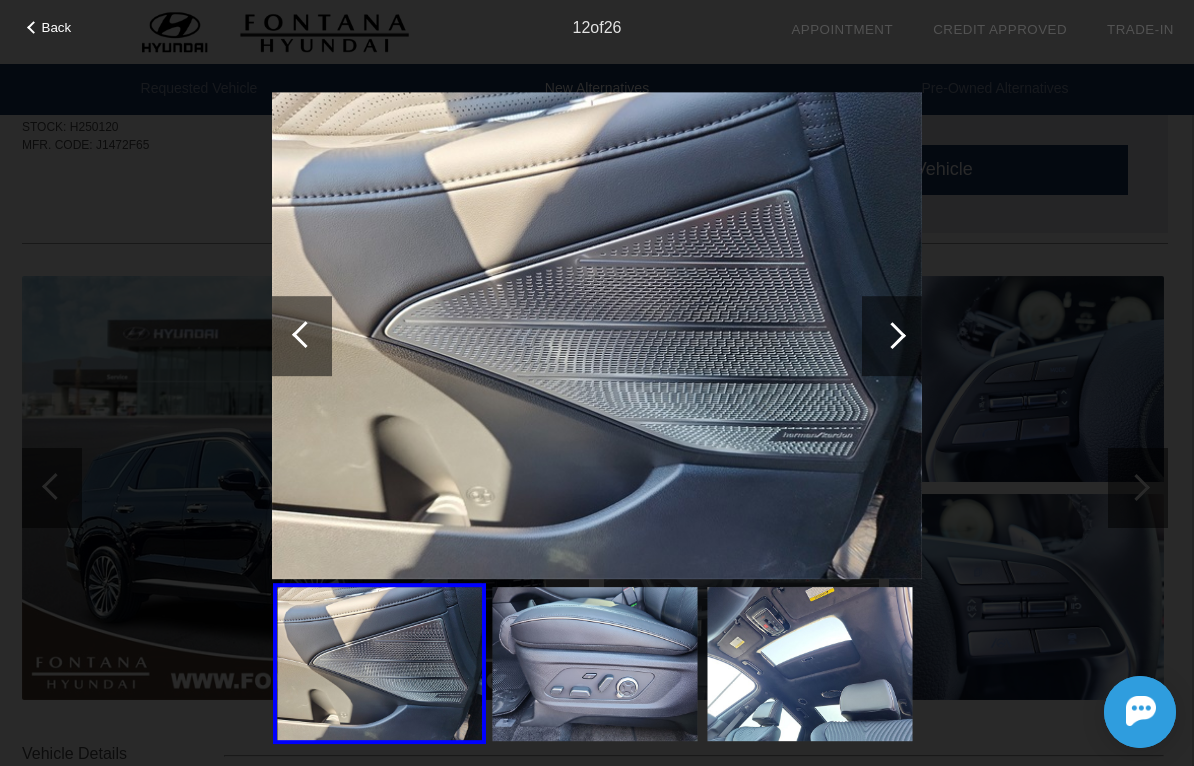 click at bounding box center (892, 336) 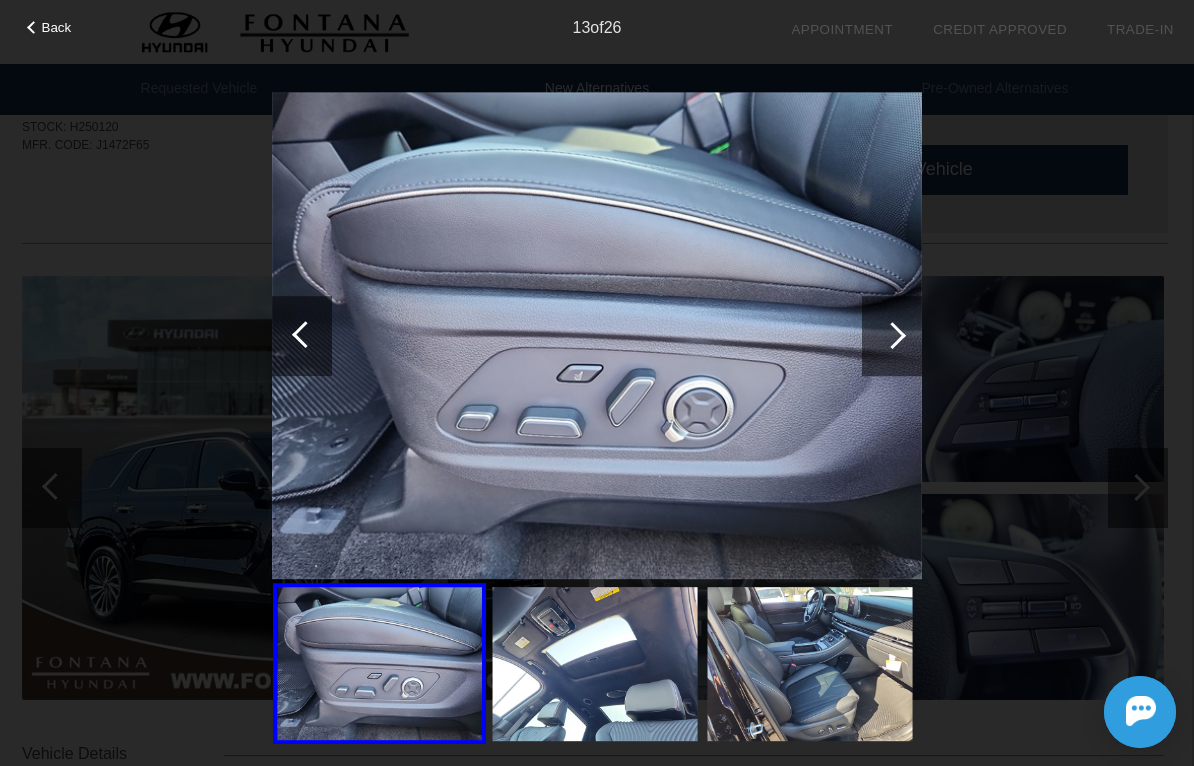 click at bounding box center (892, 336) 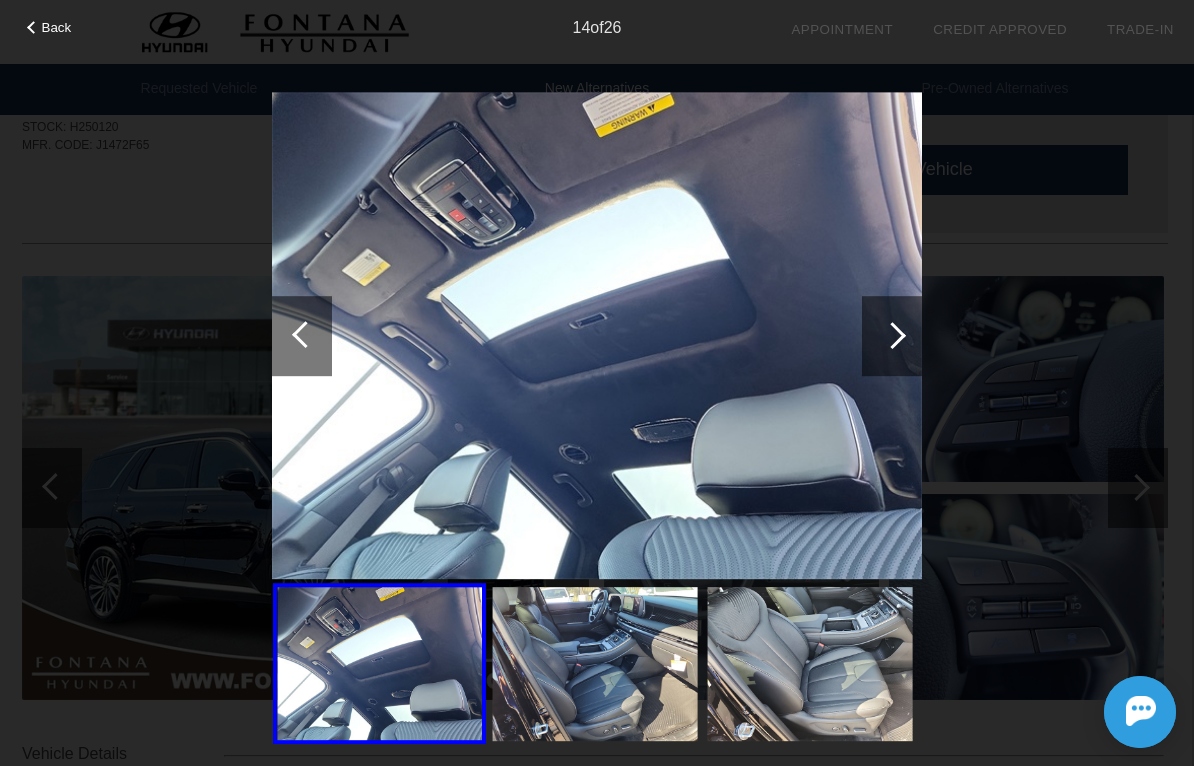 click at bounding box center (892, 335) 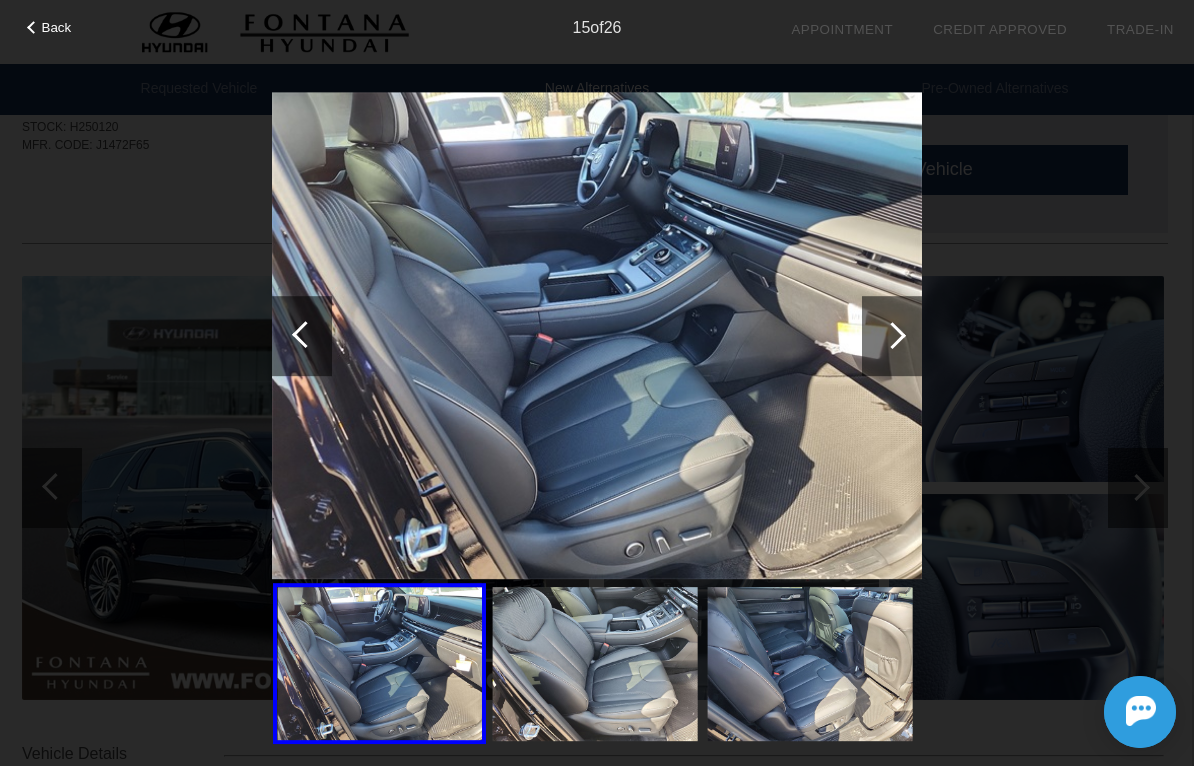 click at bounding box center [892, 335] 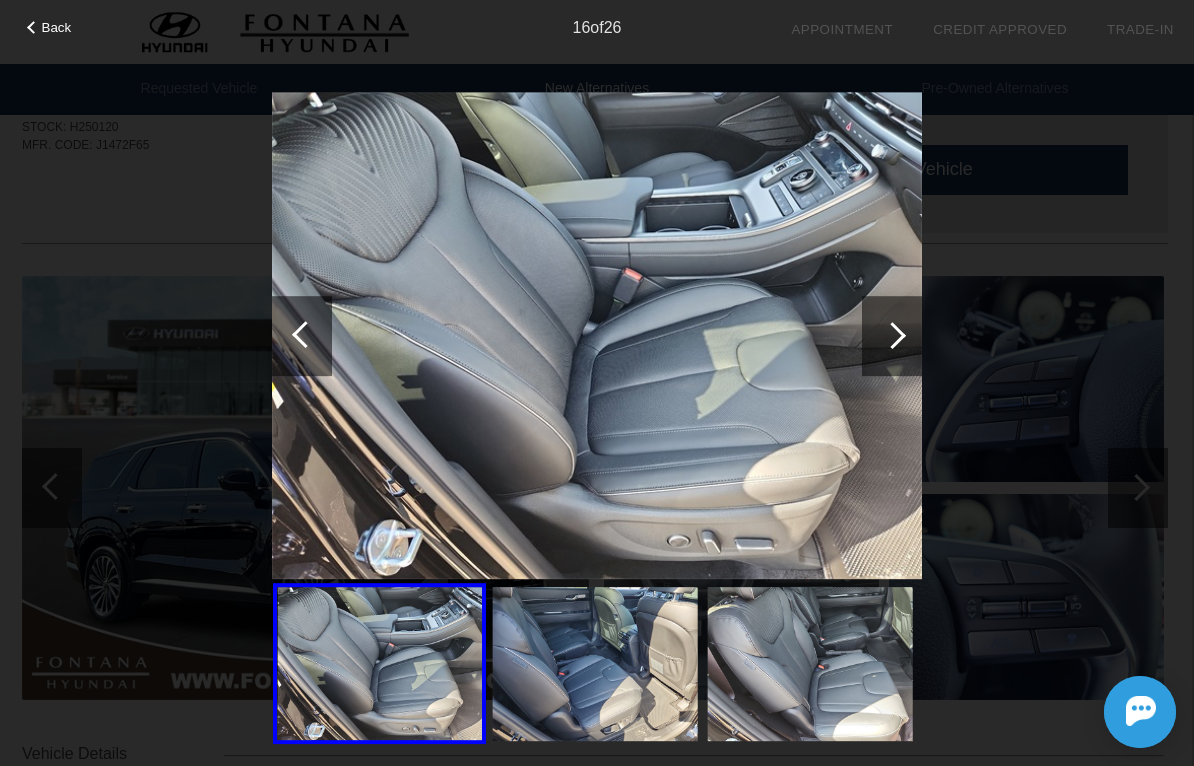 click at bounding box center (892, 335) 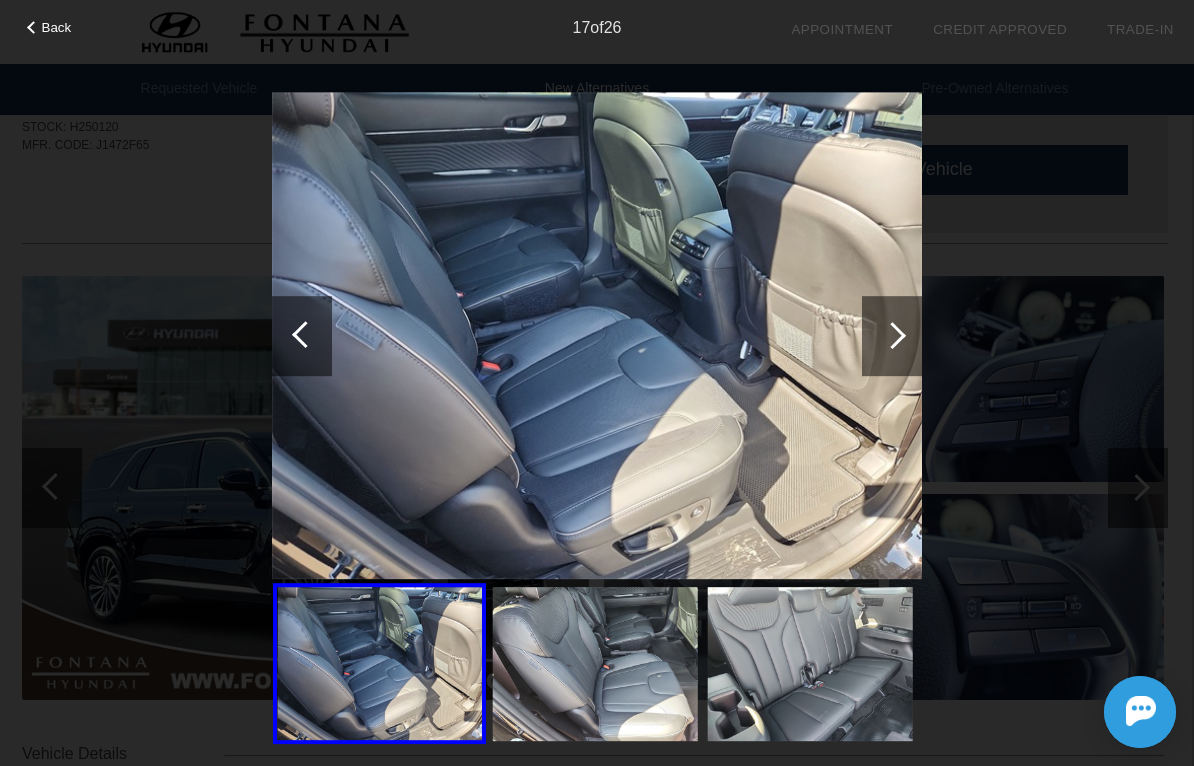 click at bounding box center [892, 335] 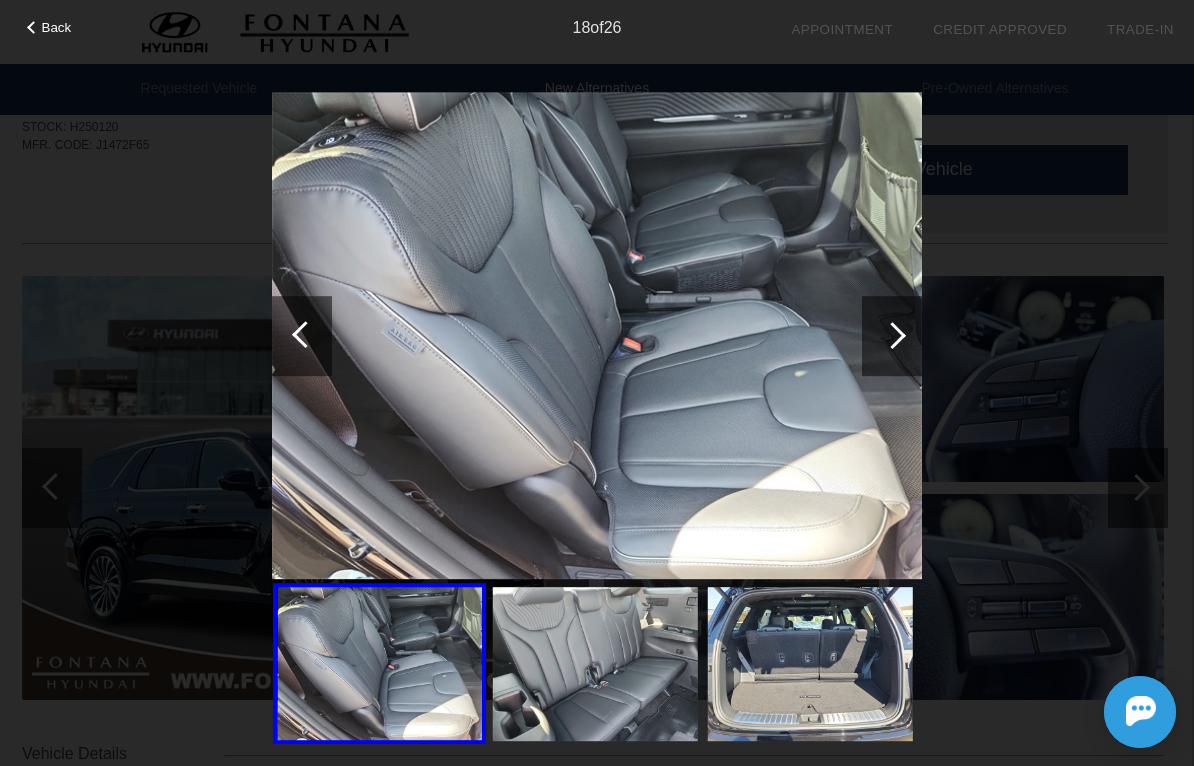 click at bounding box center [892, 335] 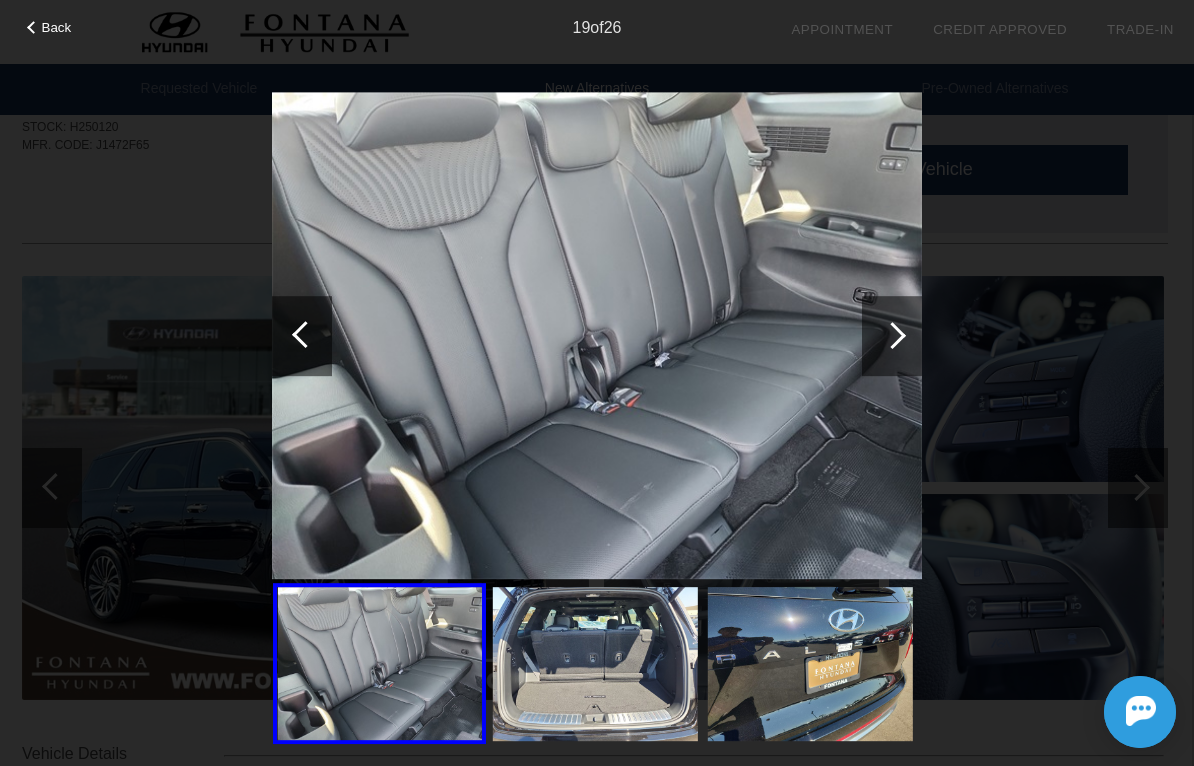 click at bounding box center (892, 335) 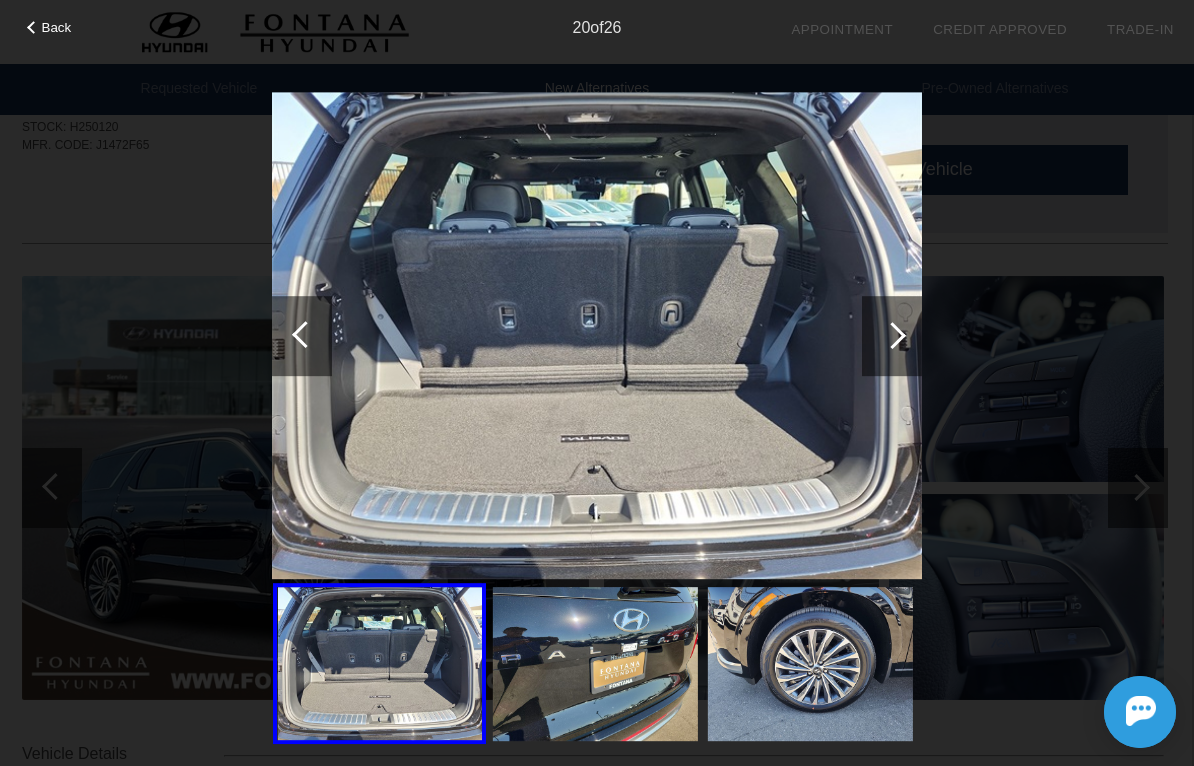 click at bounding box center [892, 336] 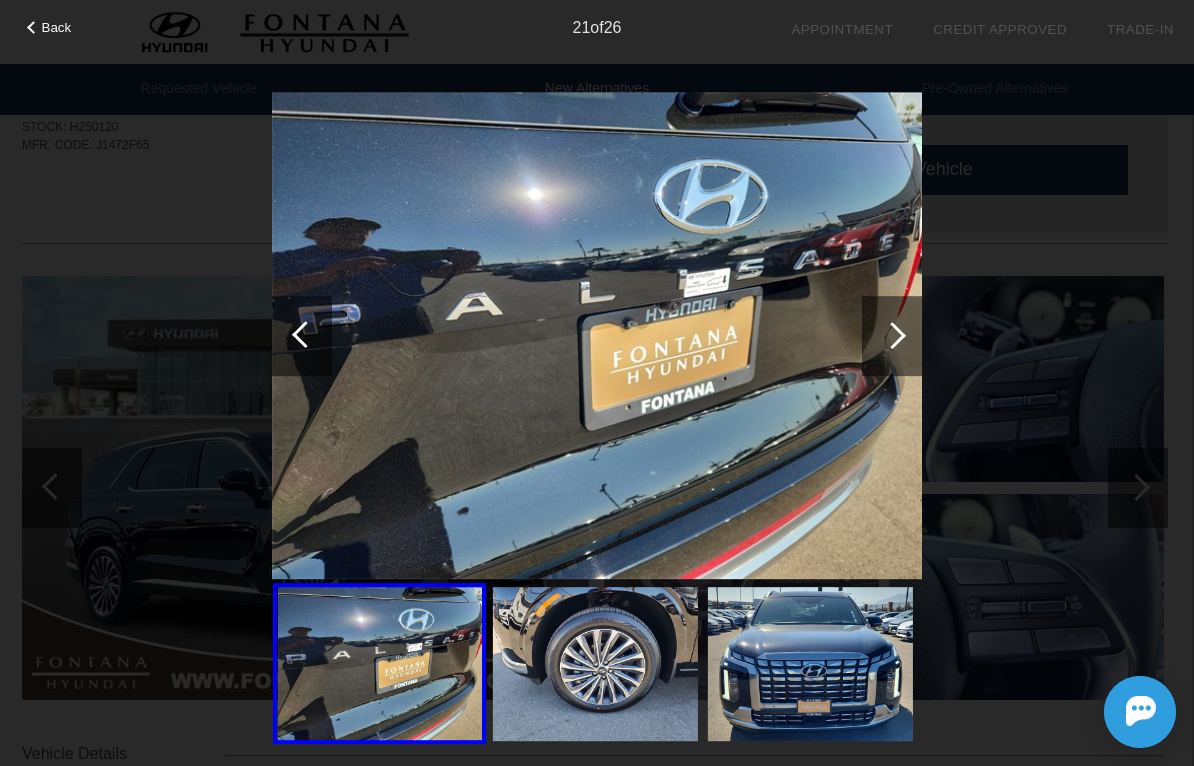 click at bounding box center [892, 336] 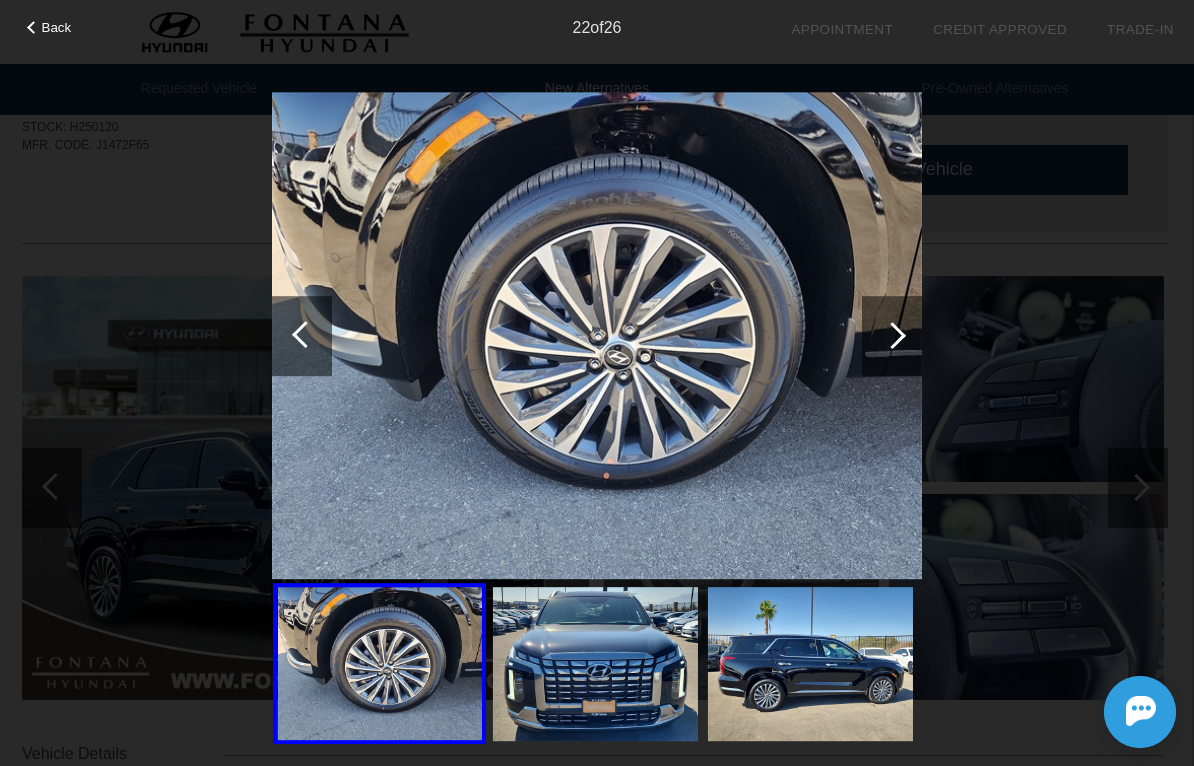 click at bounding box center (892, 335) 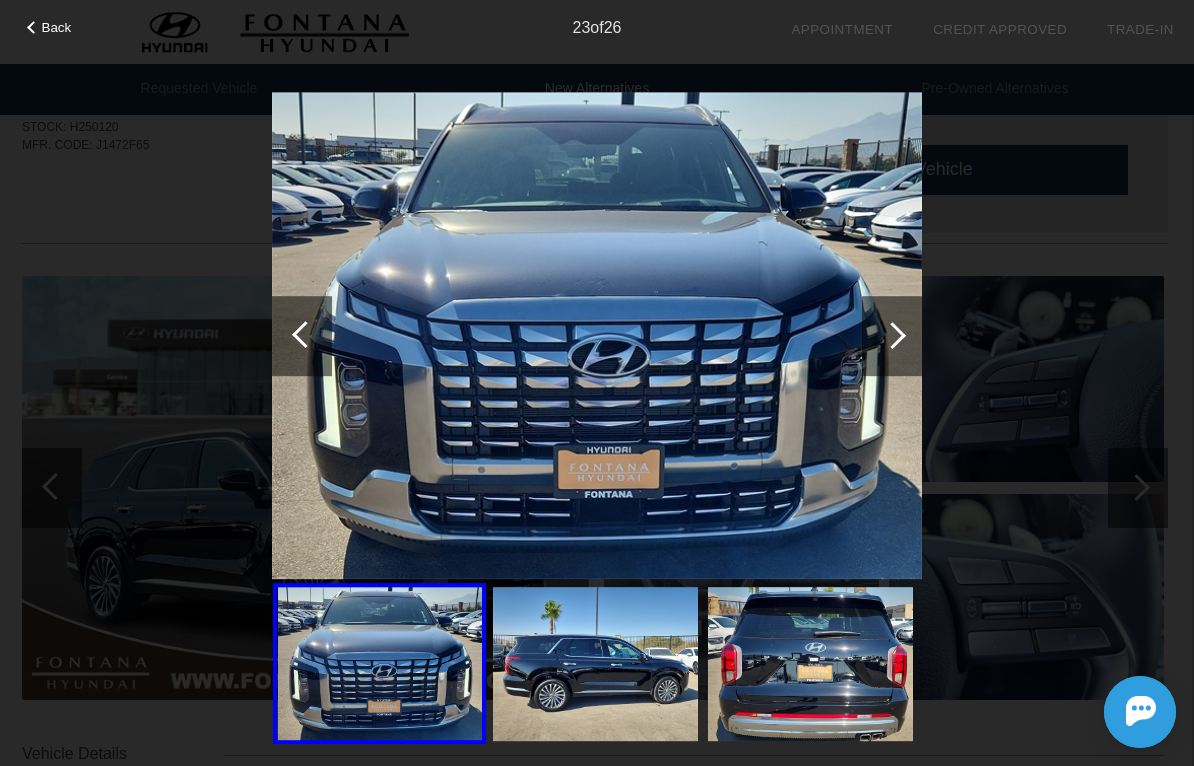 click at bounding box center (892, 336) 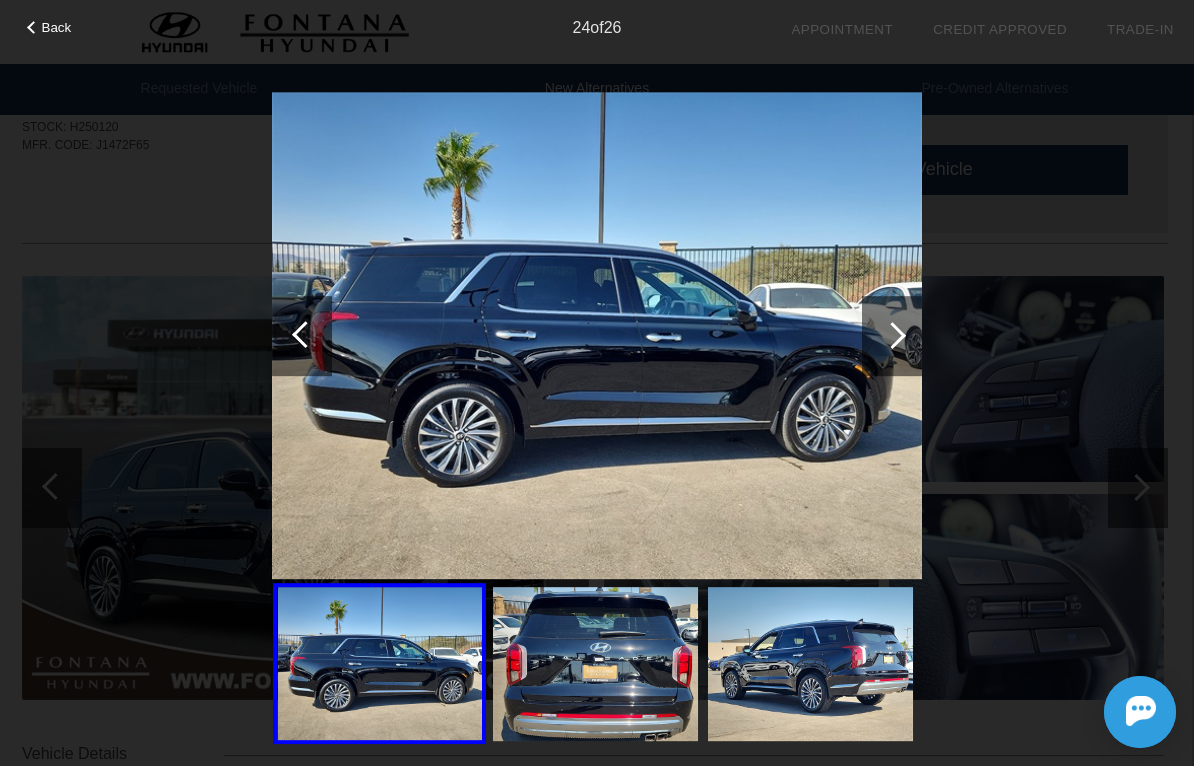 click on "Credit Approved" at bounding box center (1000, 29) 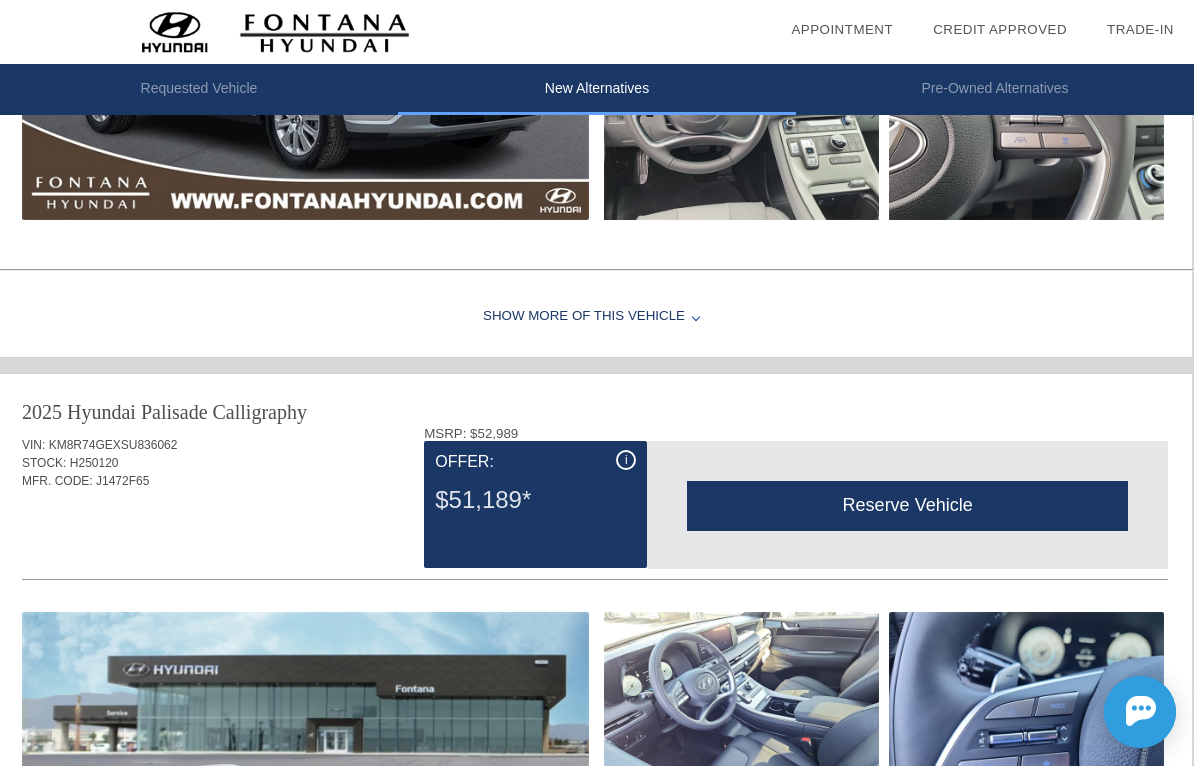 scroll, scrollTop: 574, scrollLeft: 2, axis: both 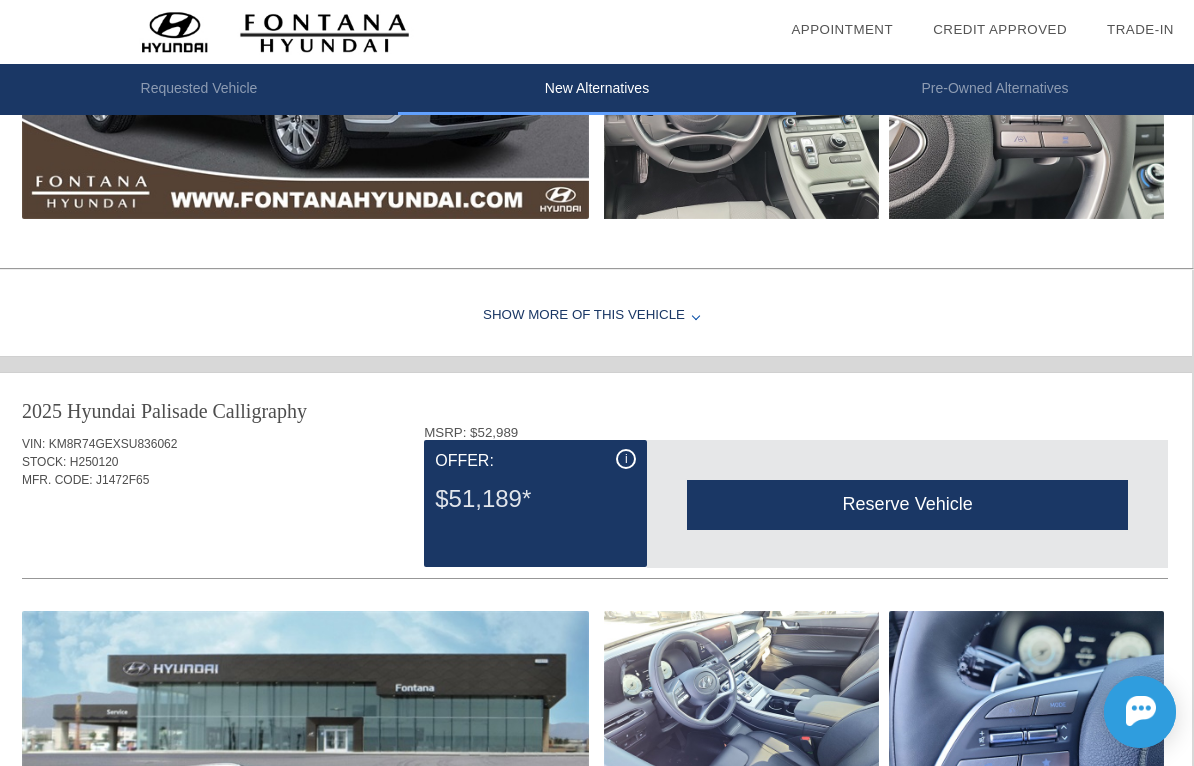 click on "i" at bounding box center (626, 459) 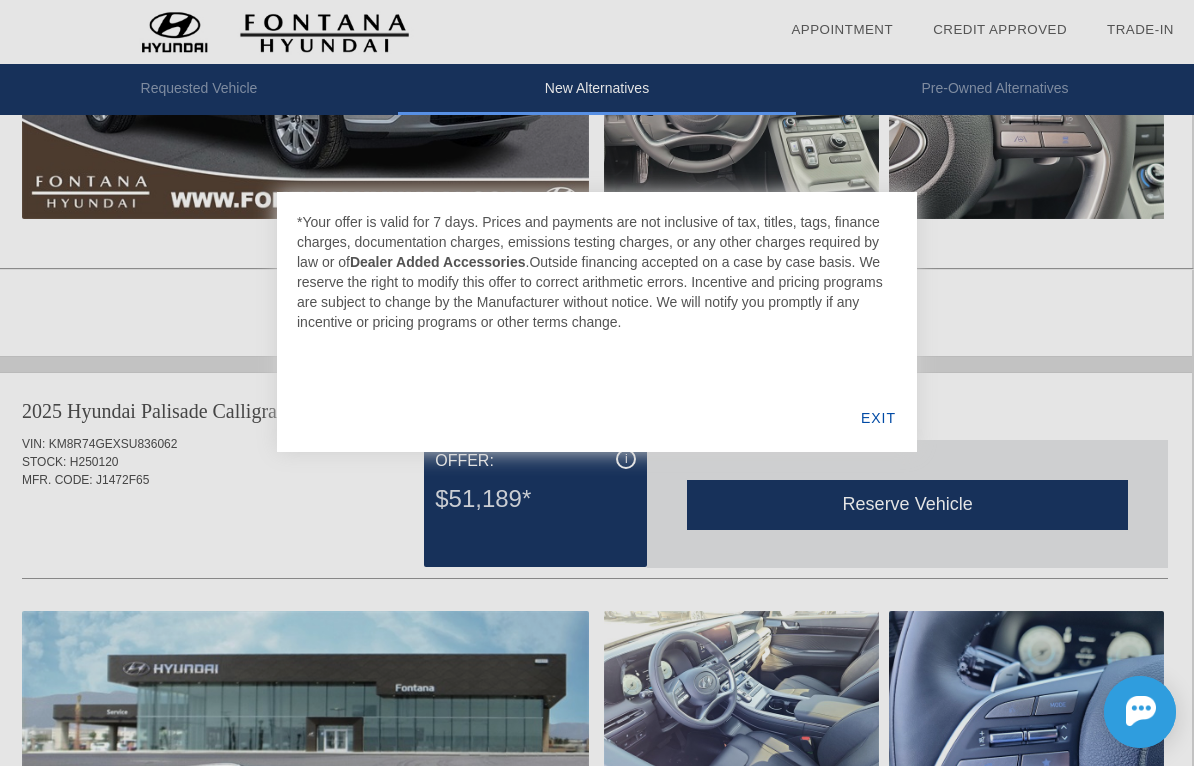 click on "EXIT" at bounding box center (878, 418) 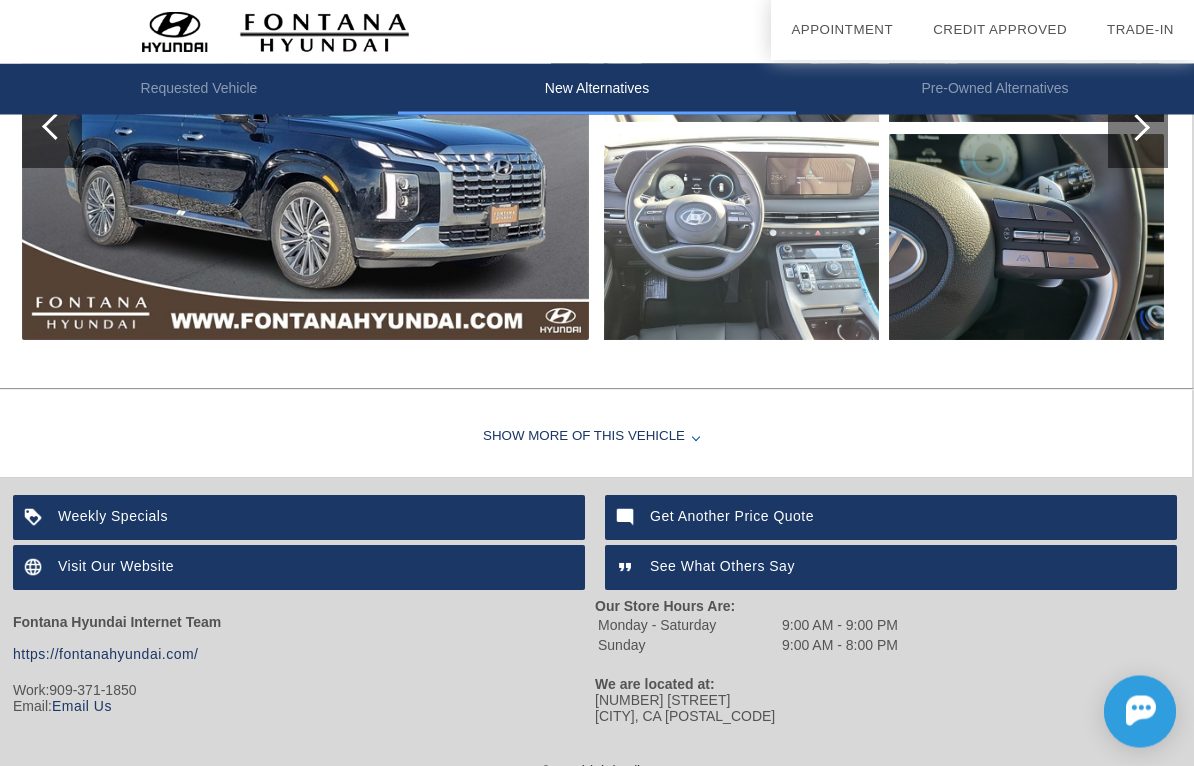 scroll, scrollTop: 2506, scrollLeft: 2, axis: both 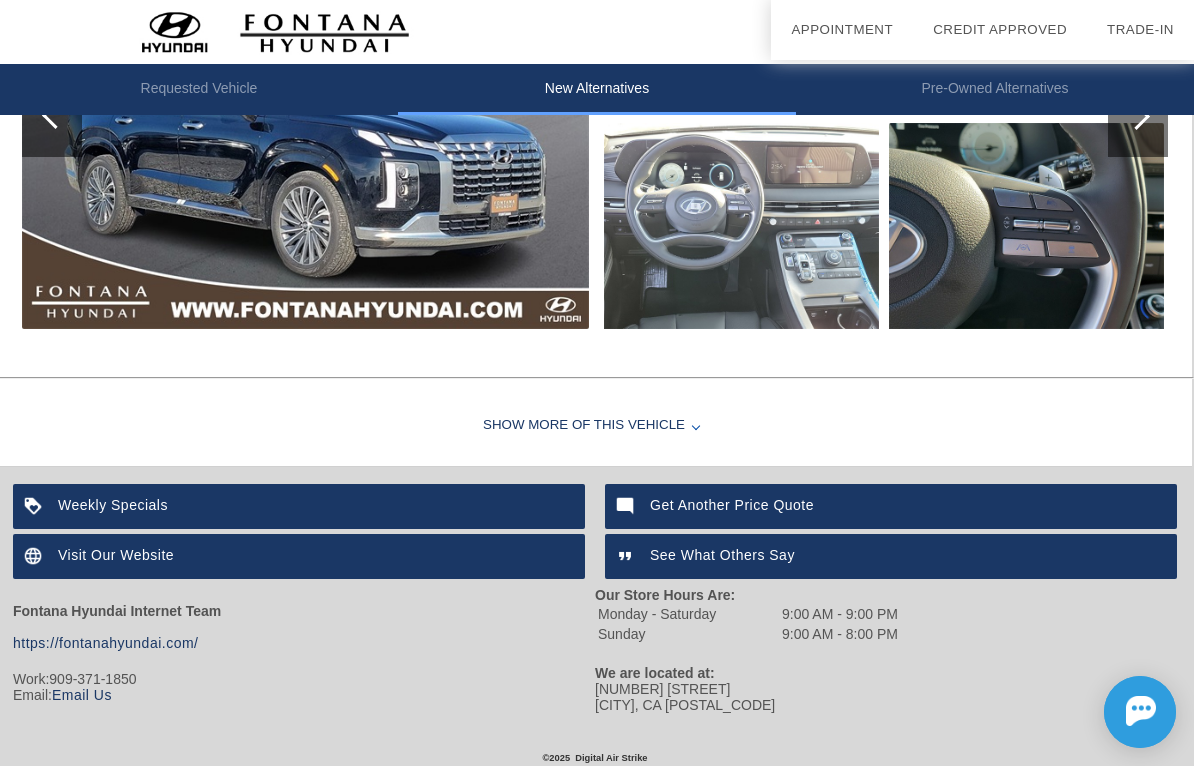 click on "Show More of this Vehicle" at bounding box center [595, 426] 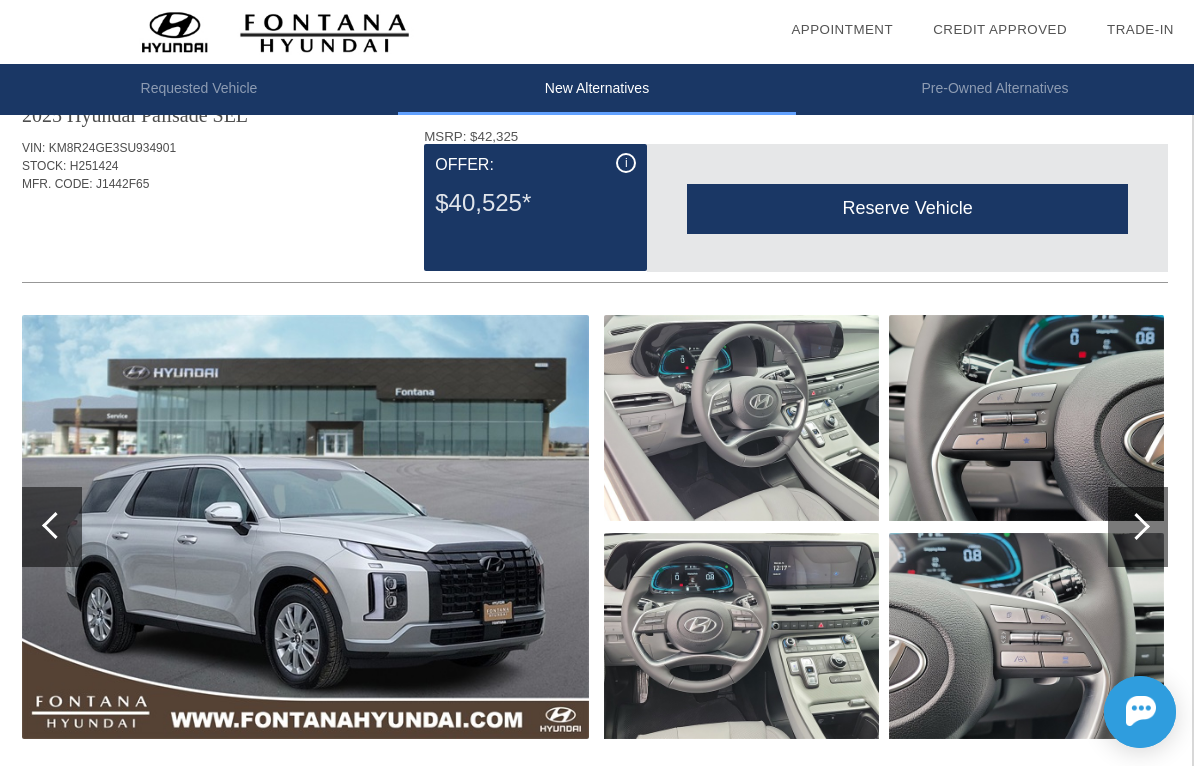 scroll, scrollTop: 88, scrollLeft: 2, axis: both 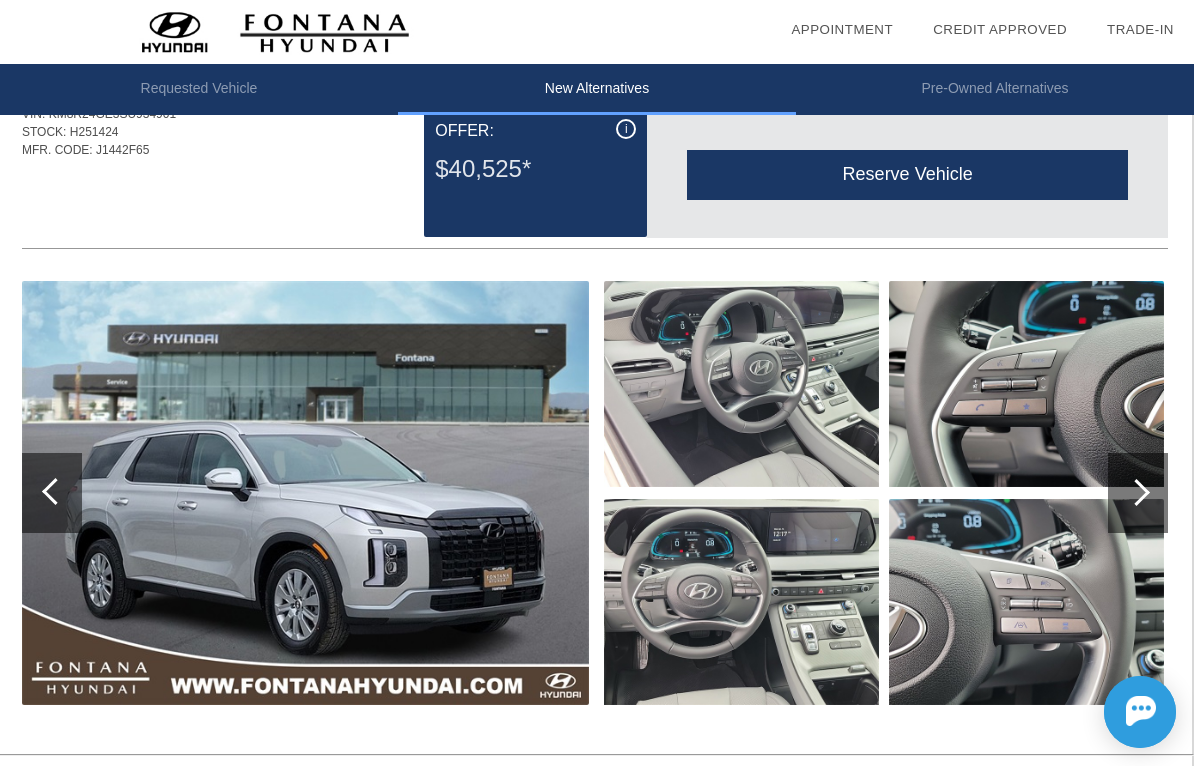 click at bounding box center [741, 602] 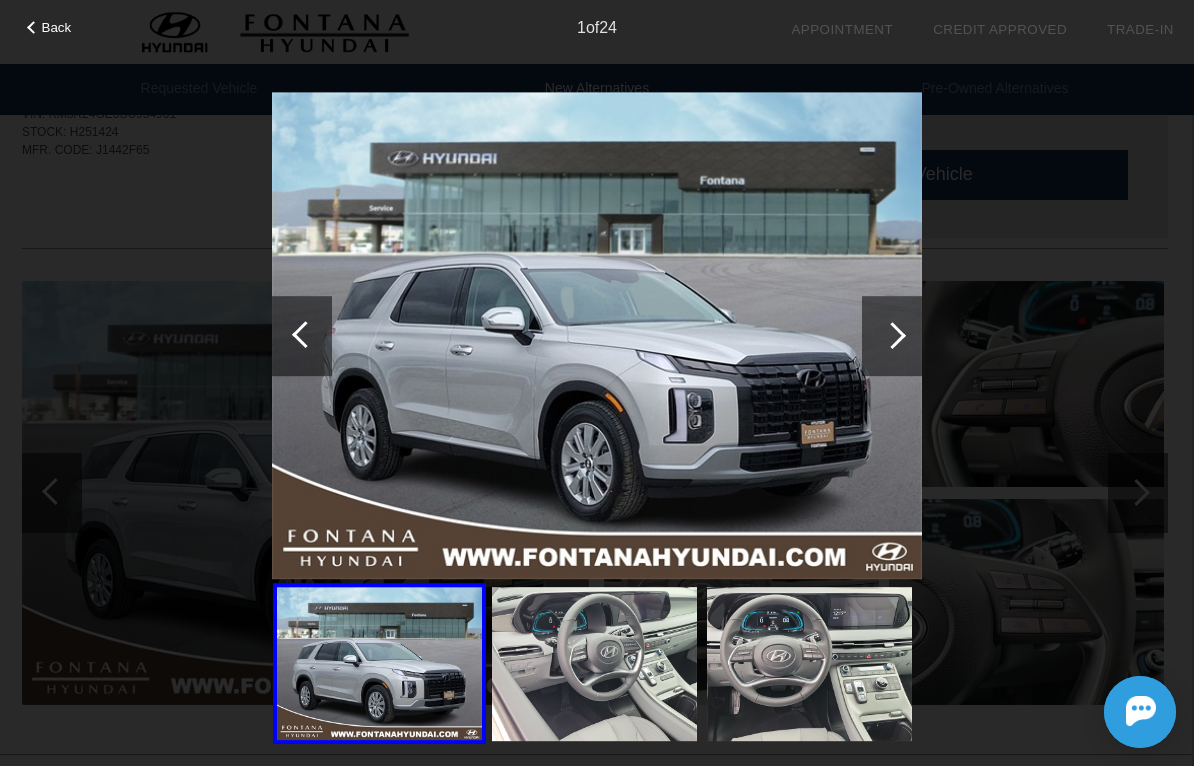 click at bounding box center (892, 335) 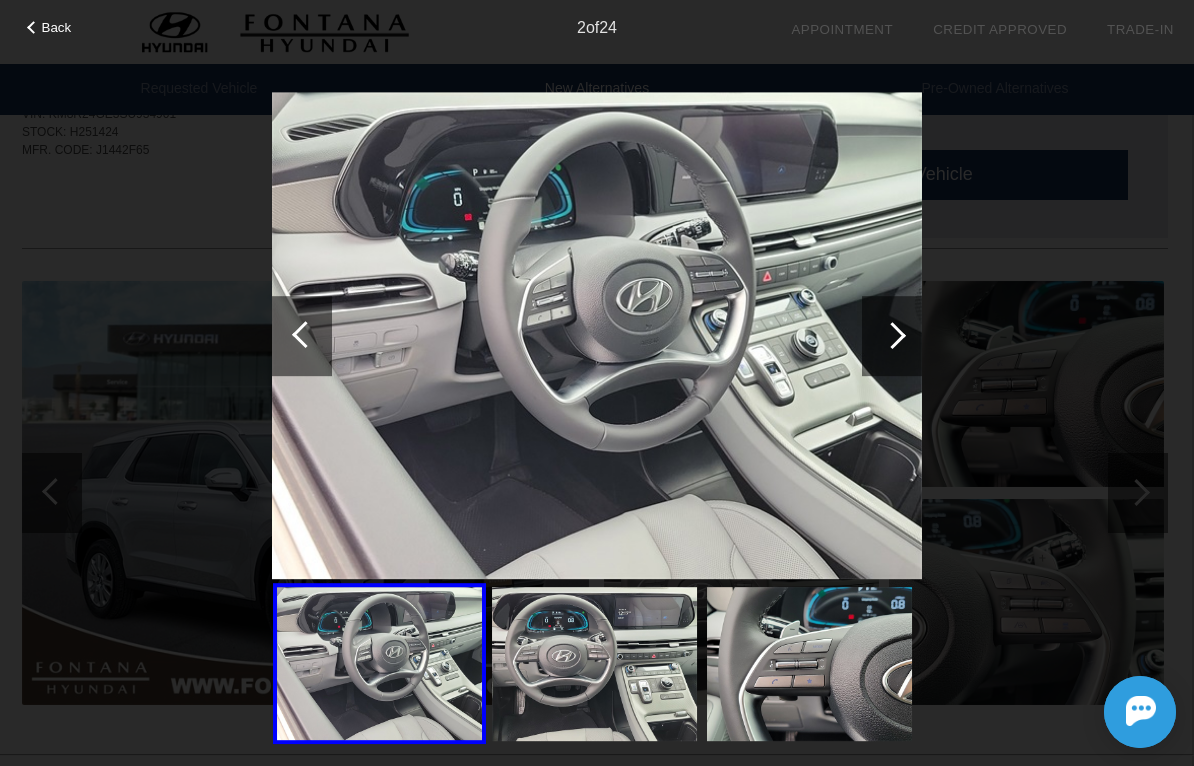 click at bounding box center [892, 336] 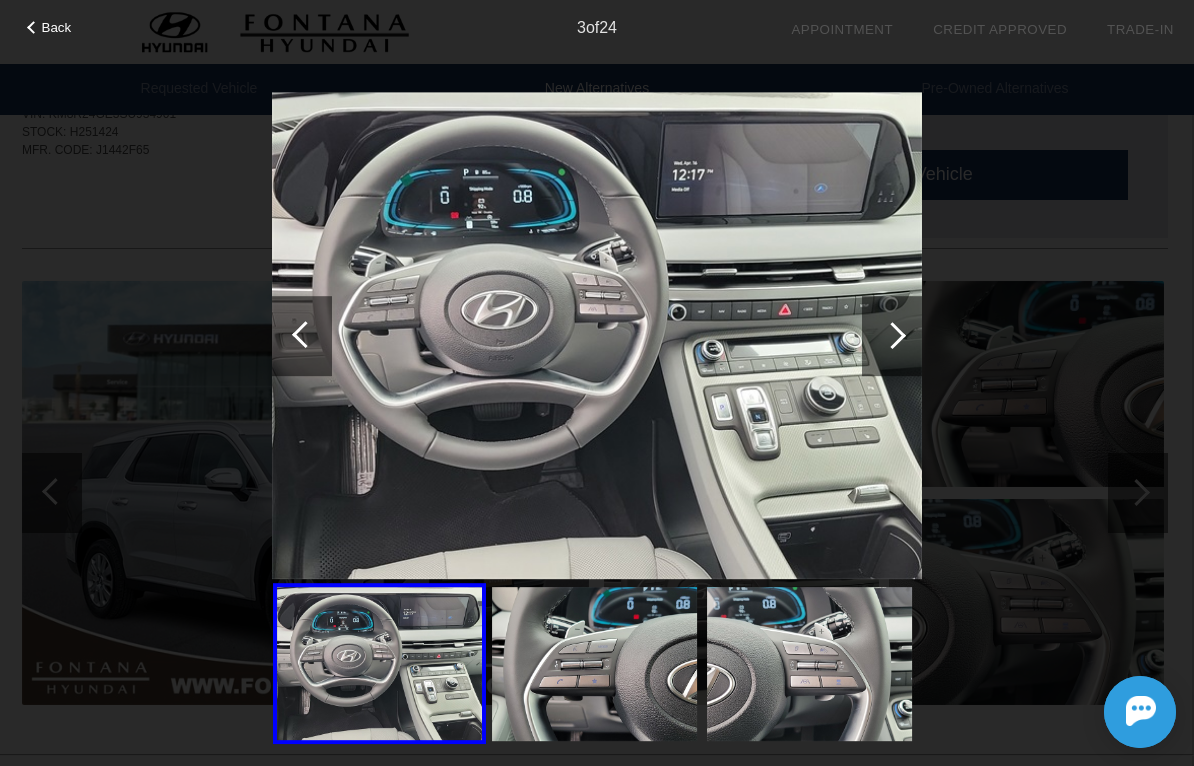 click at bounding box center [892, 336] 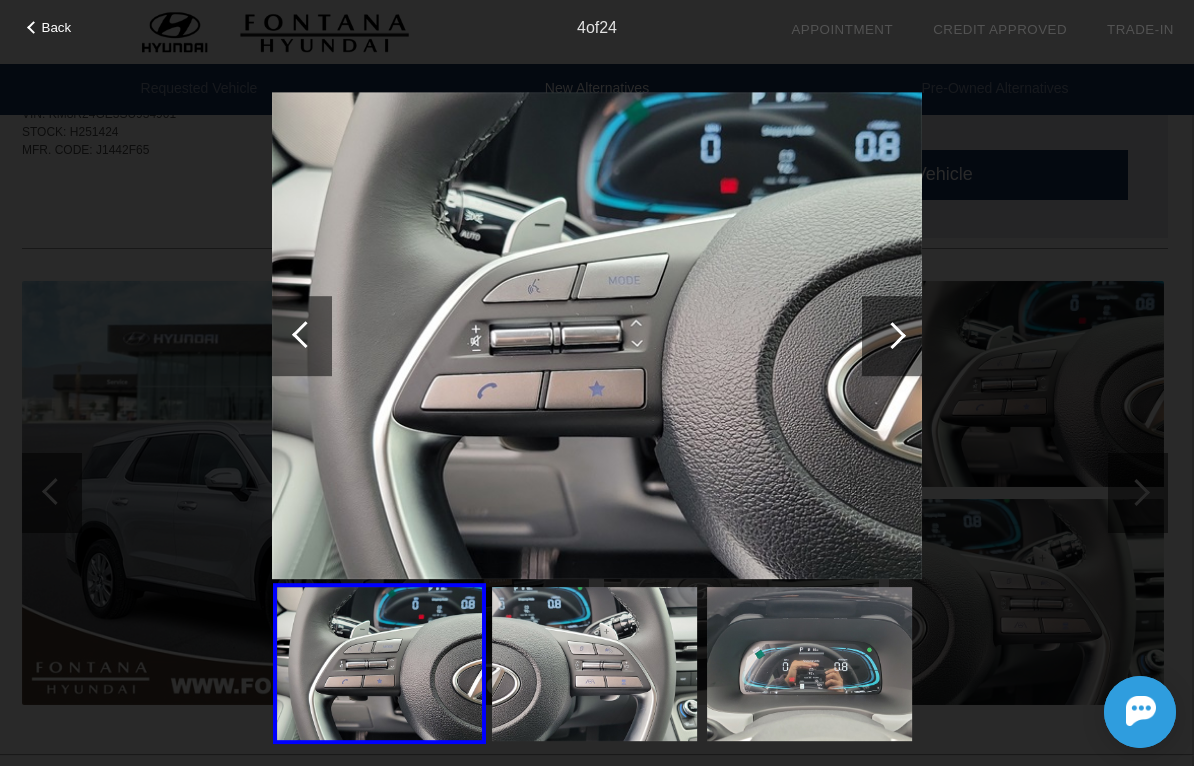 click at bounding box center [892, 336] 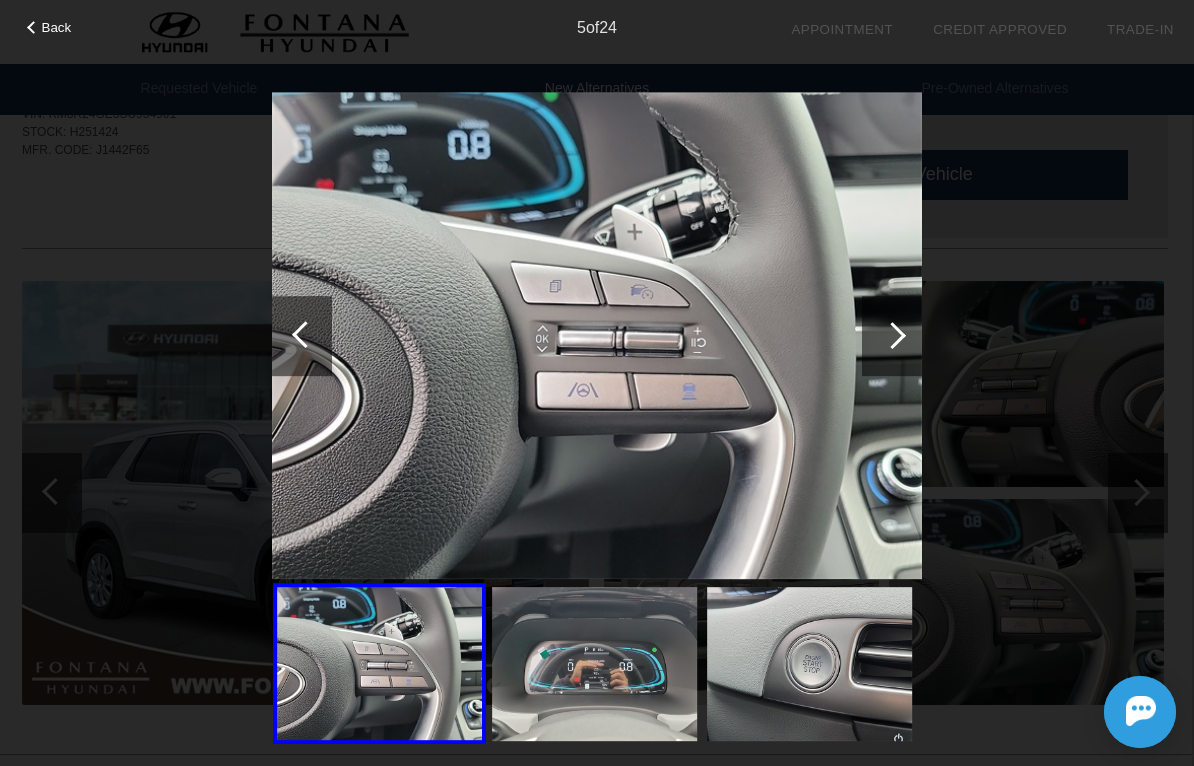 click at bounding box center (892, 336) 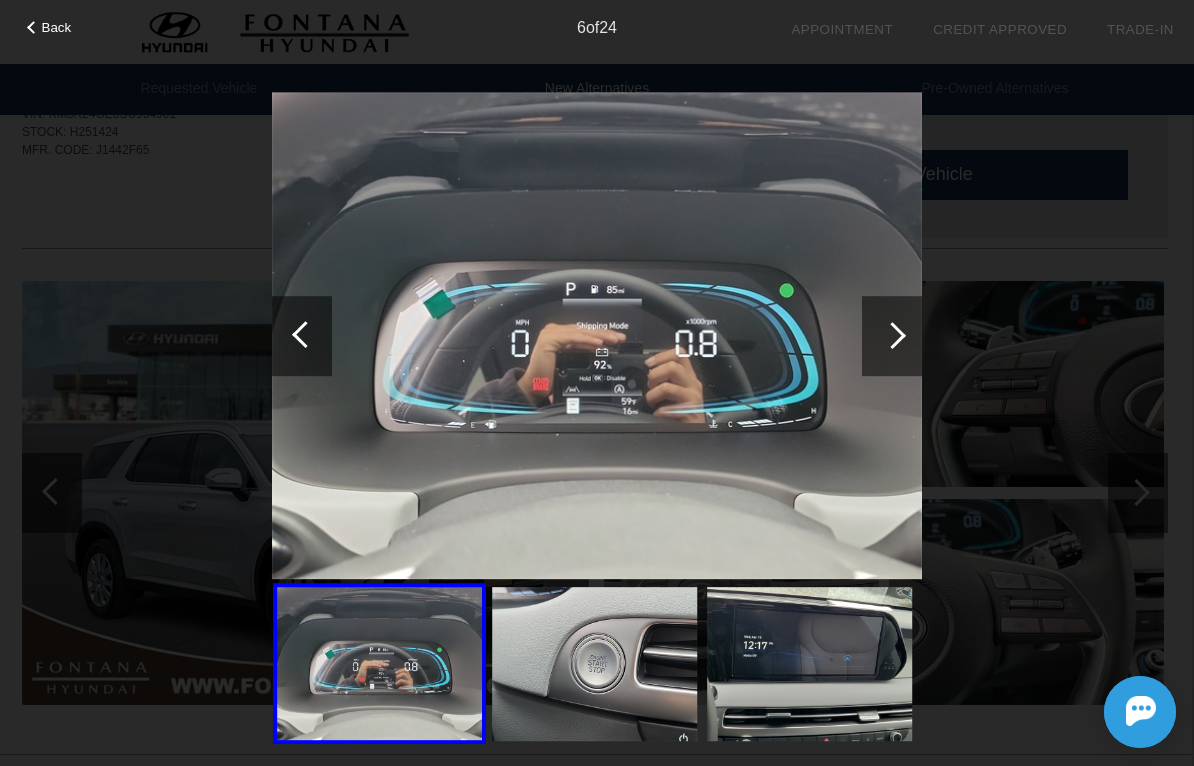 click at bounding box center (892, 336) 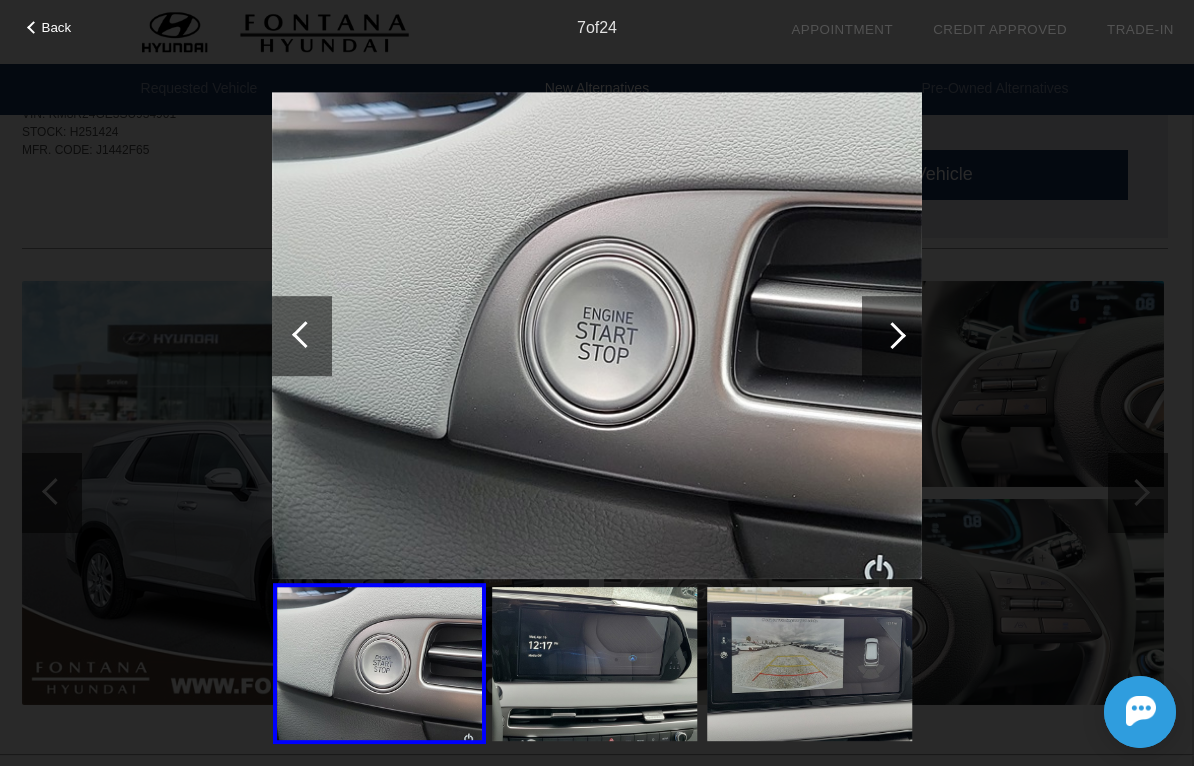 click at bounding box center [892, 336] 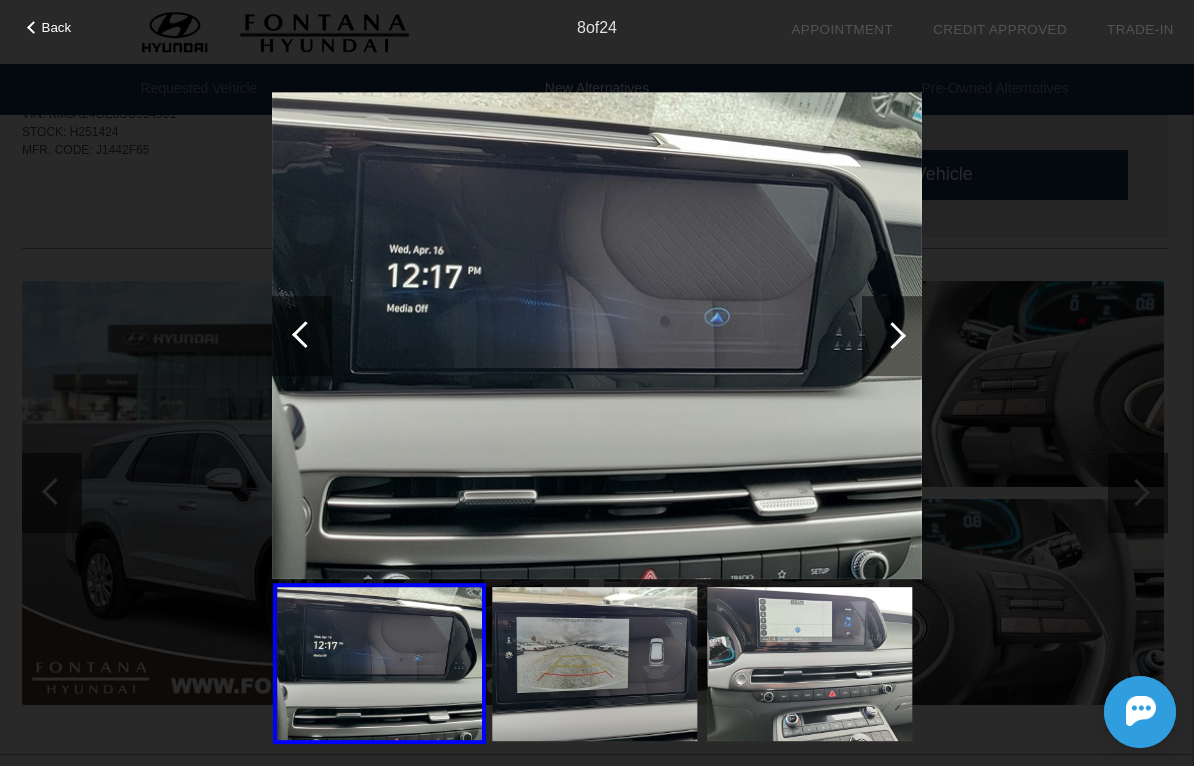 click at bounding box center [892, 336] 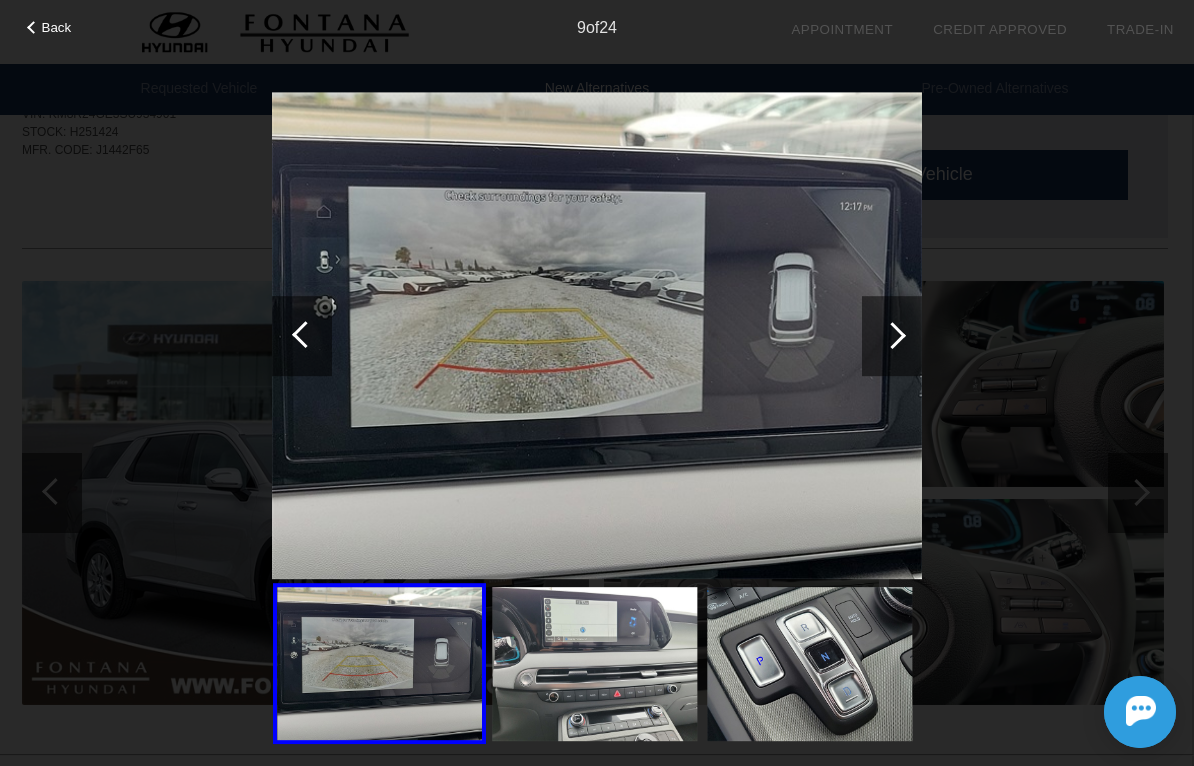 click at bounding box center [892, 336] 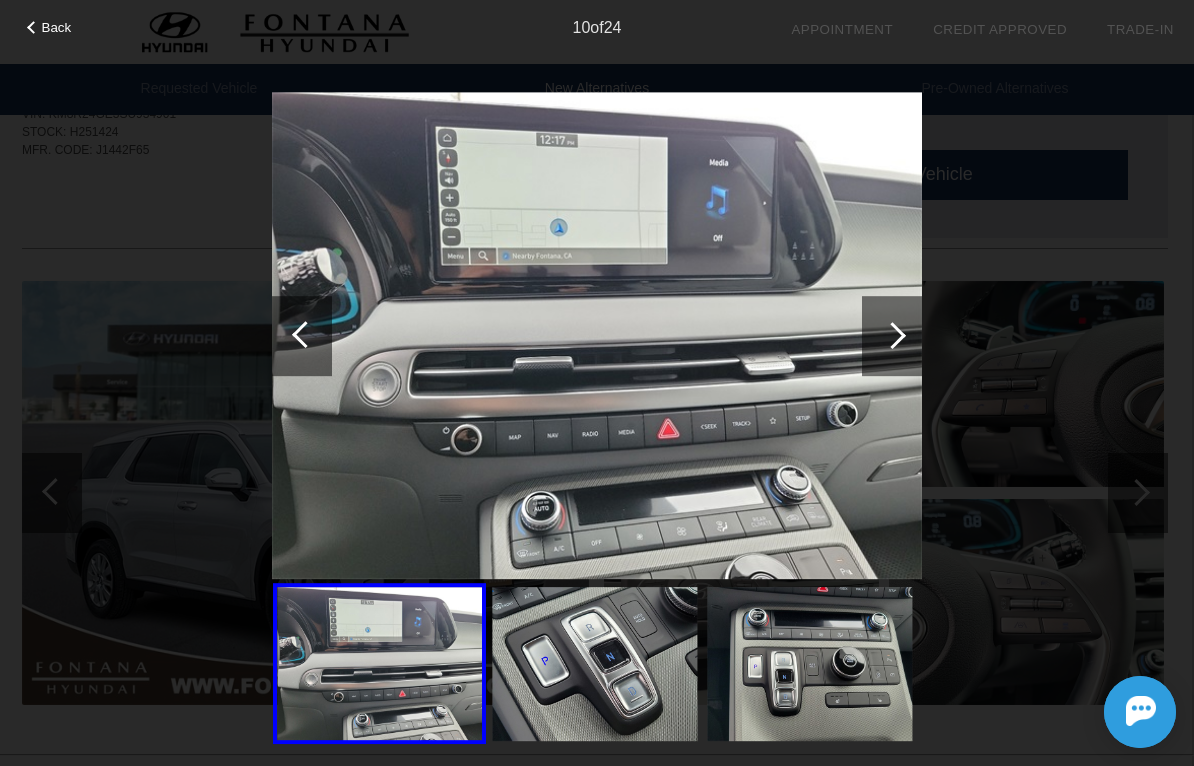 click at bounding box center (892, 336) 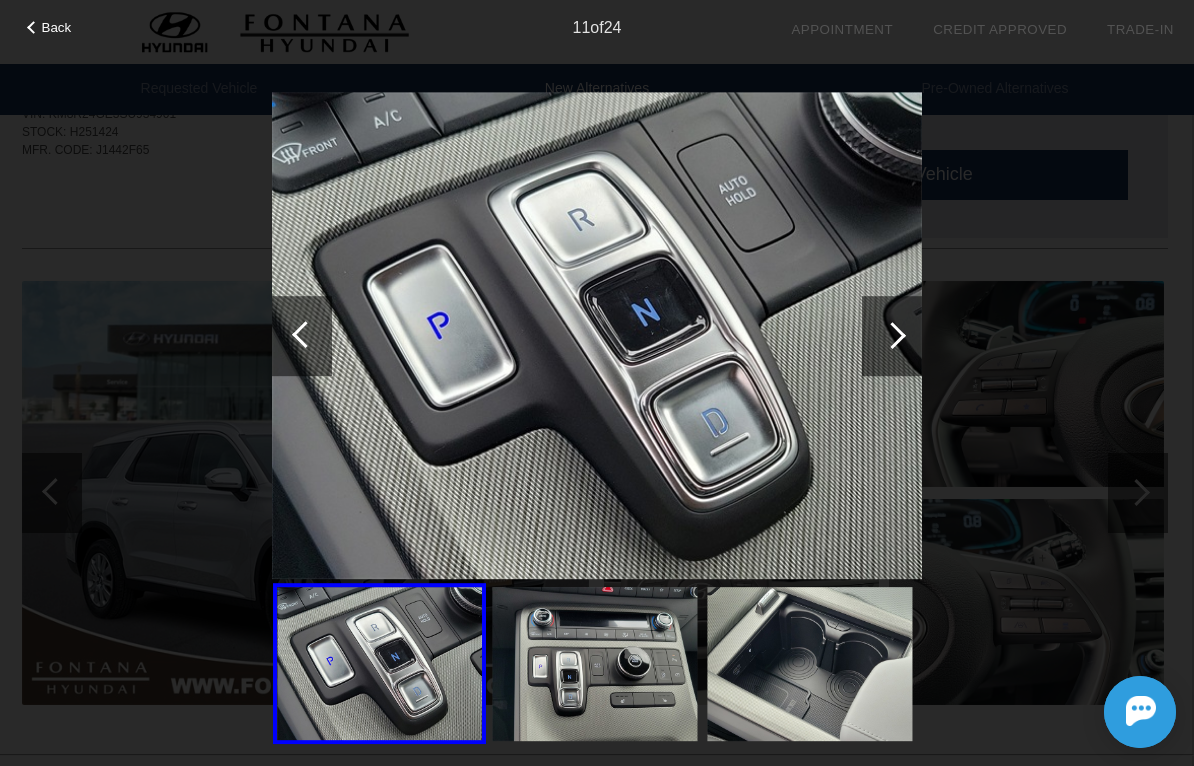 click at bounding box center [892, 336] 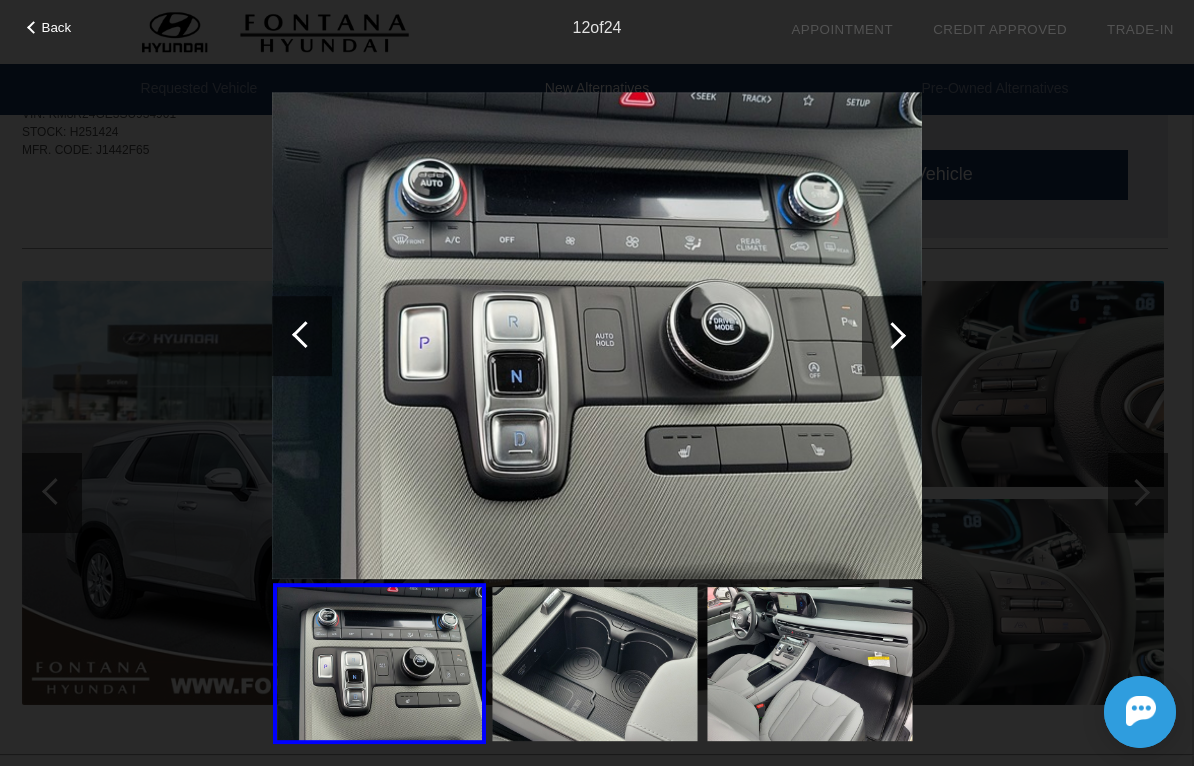 click at bounding box center (892, 336) 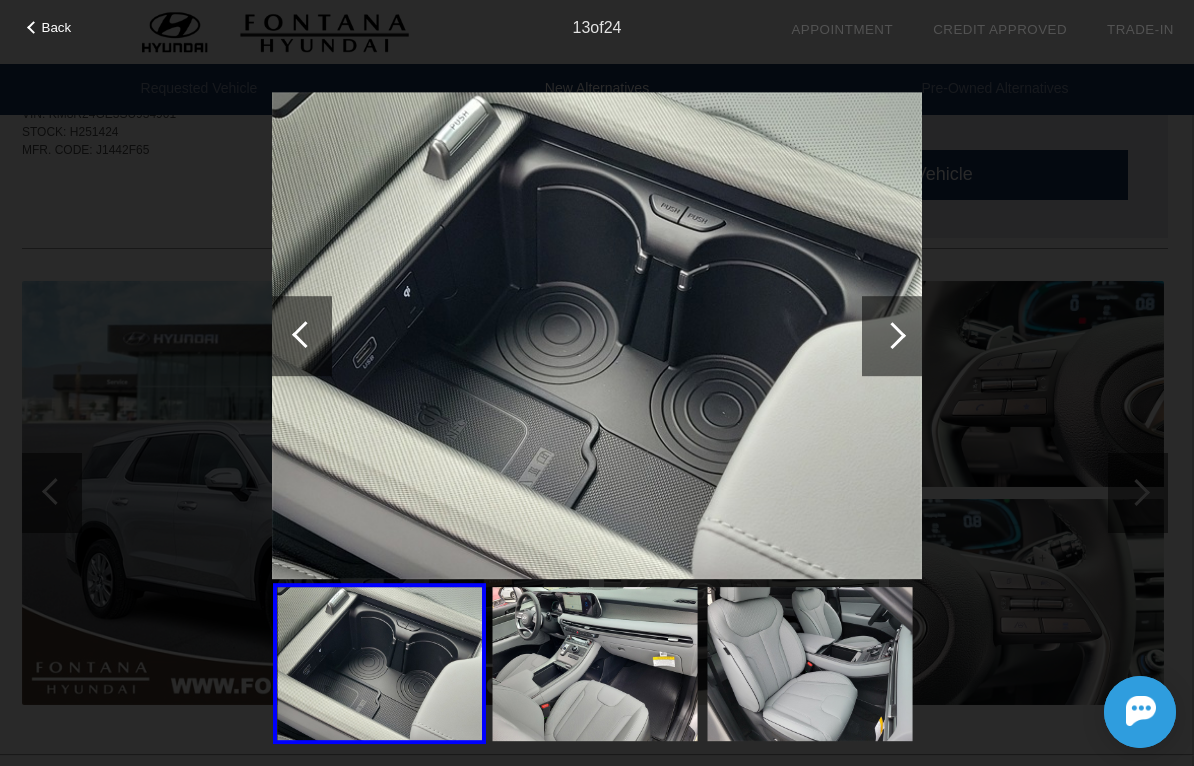 click at bounding box center (892, 336) 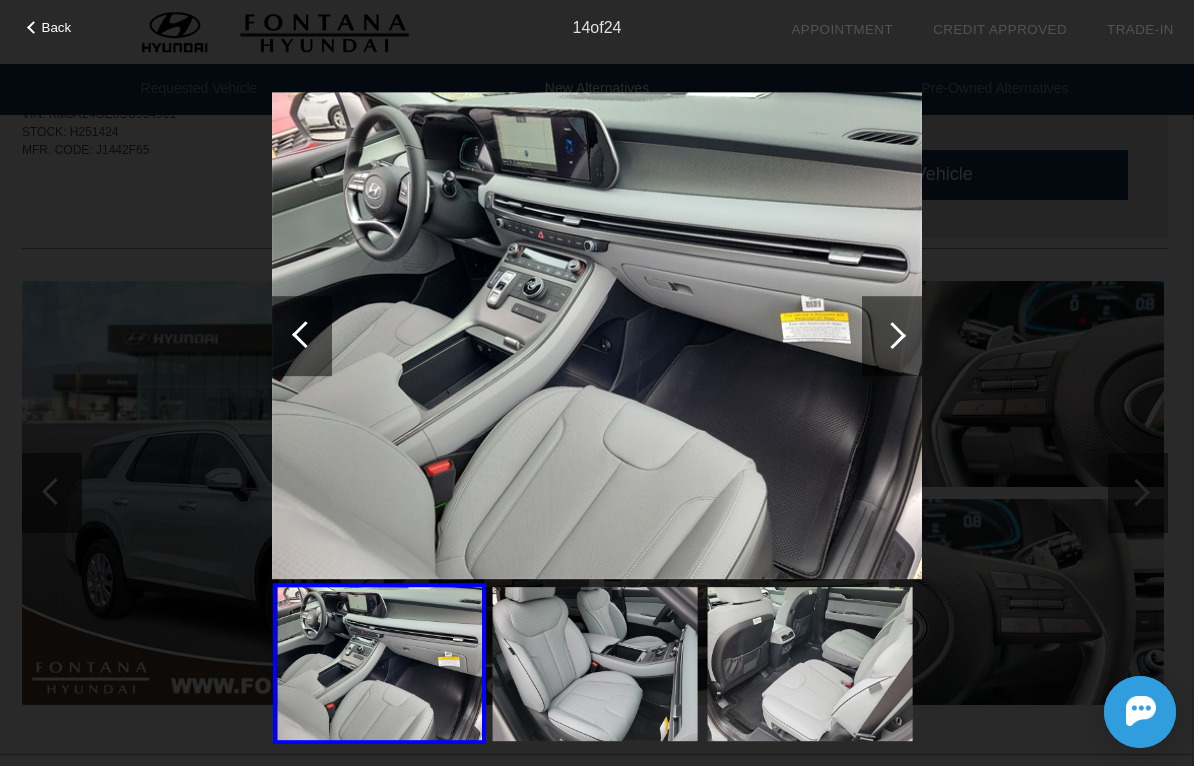 click at bounding box center [892, 336] 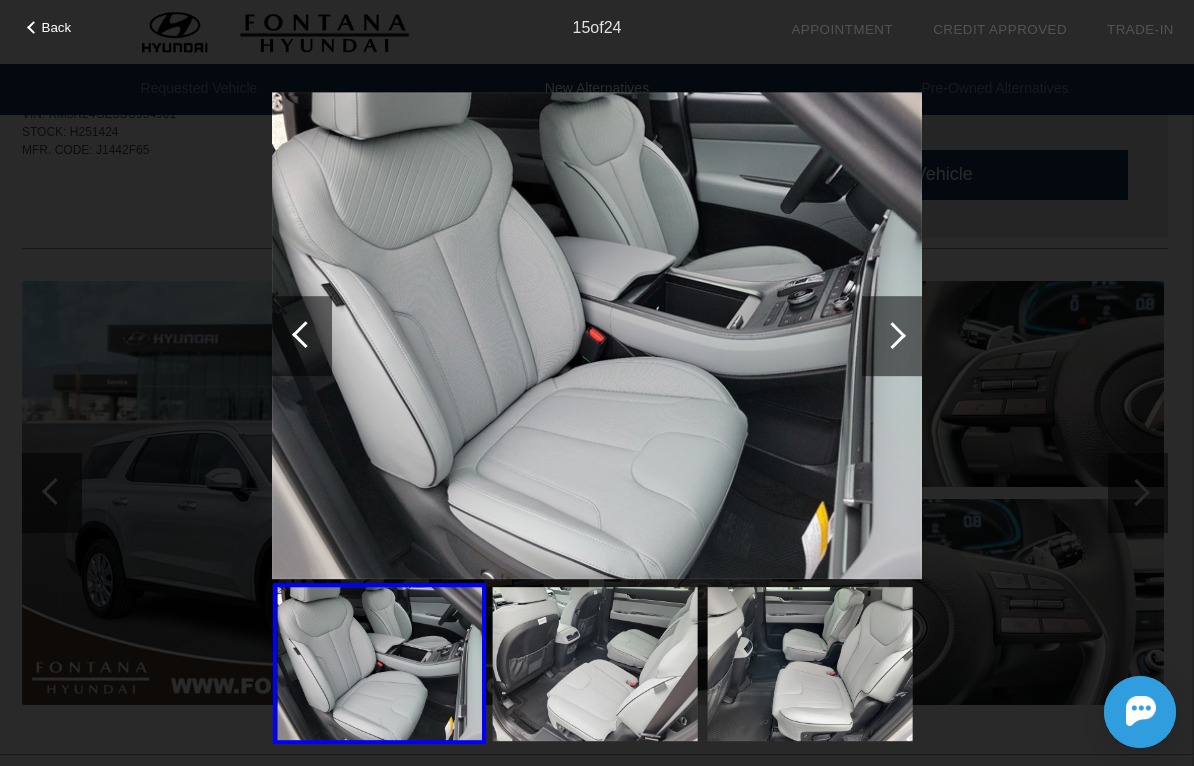 click at bounding box center (892, 336) 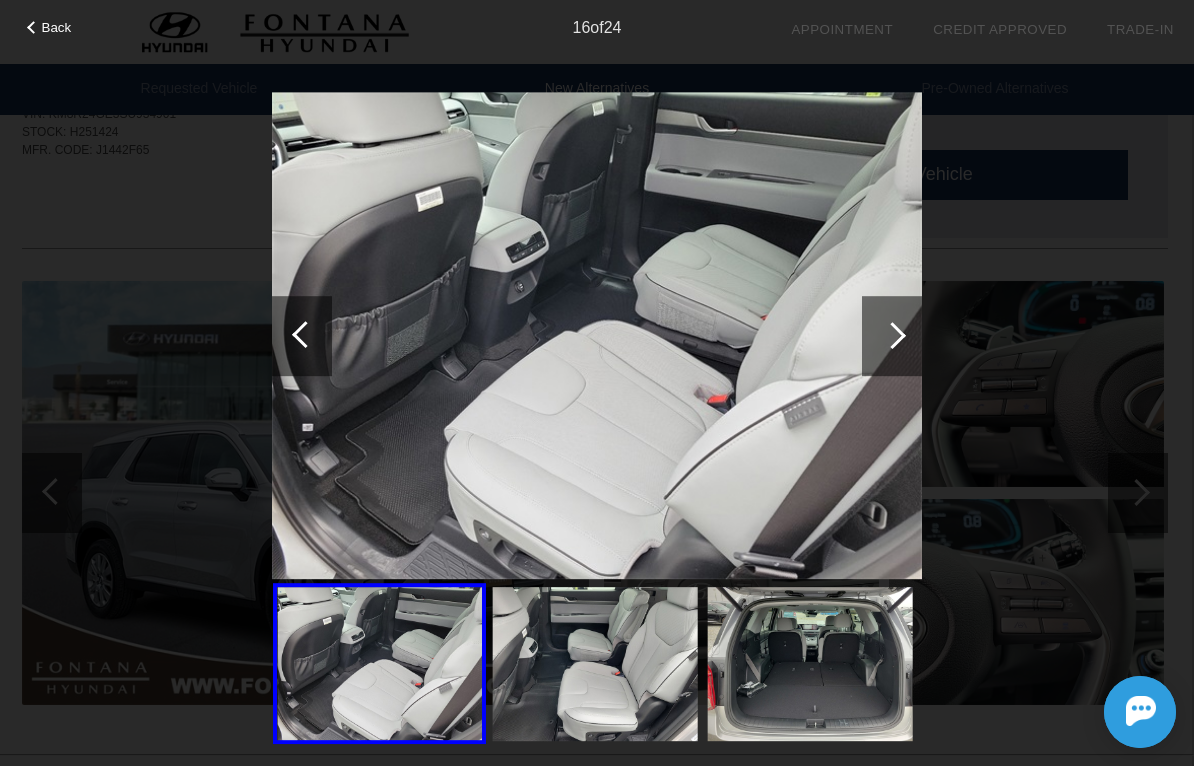click at bounding box center (892, 335) 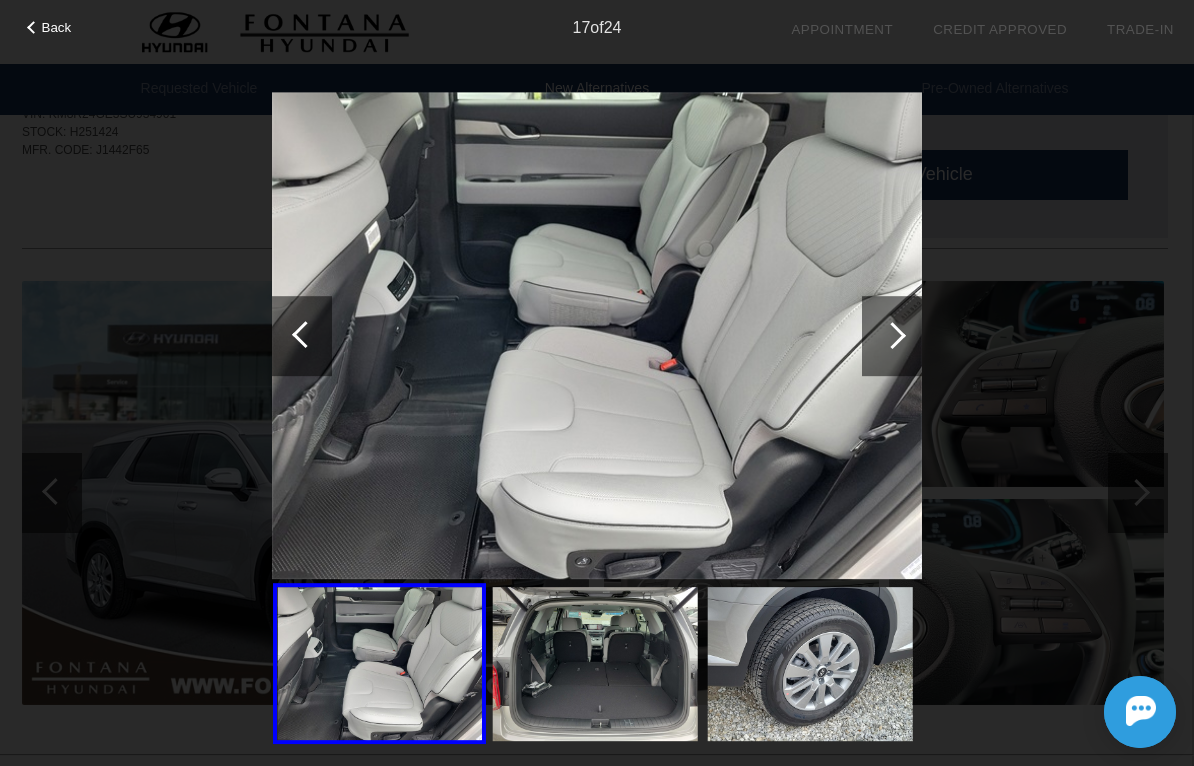 click at bounding box center [892, 336] 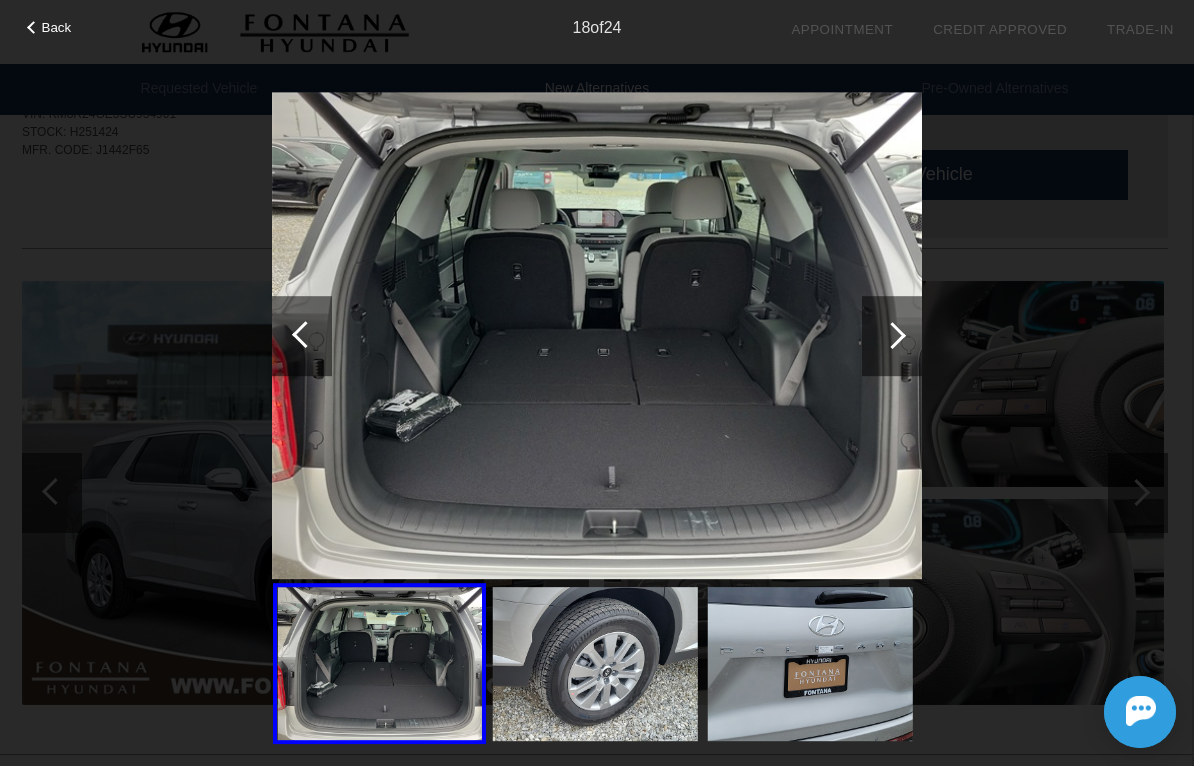 click at bounding box center (892, 336) 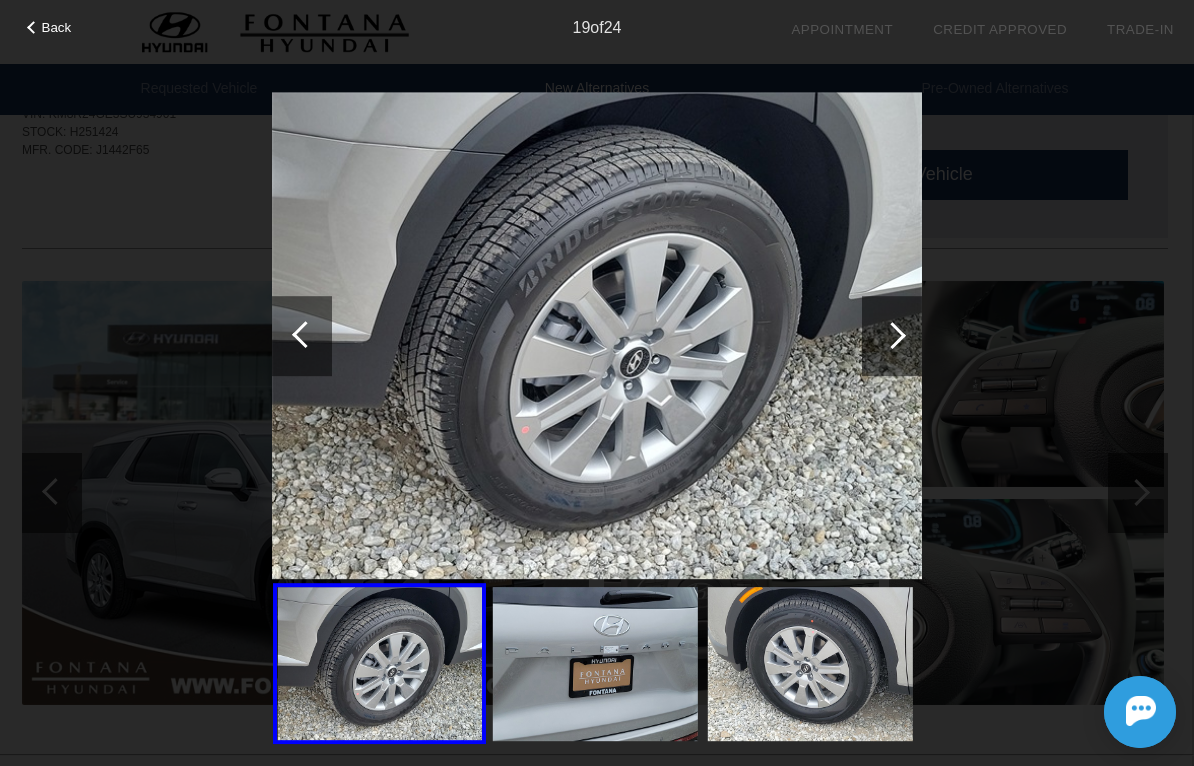 click at bounding box center (892, 336) 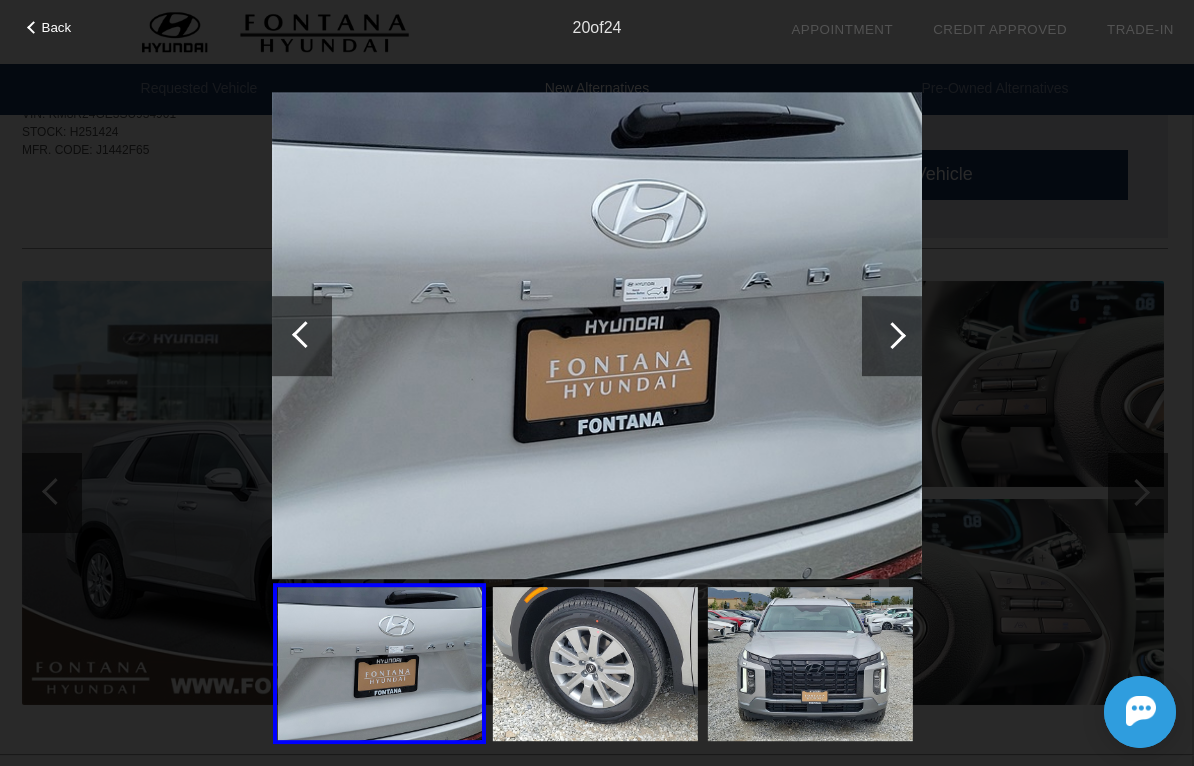 click at bounding box center (892, 336) 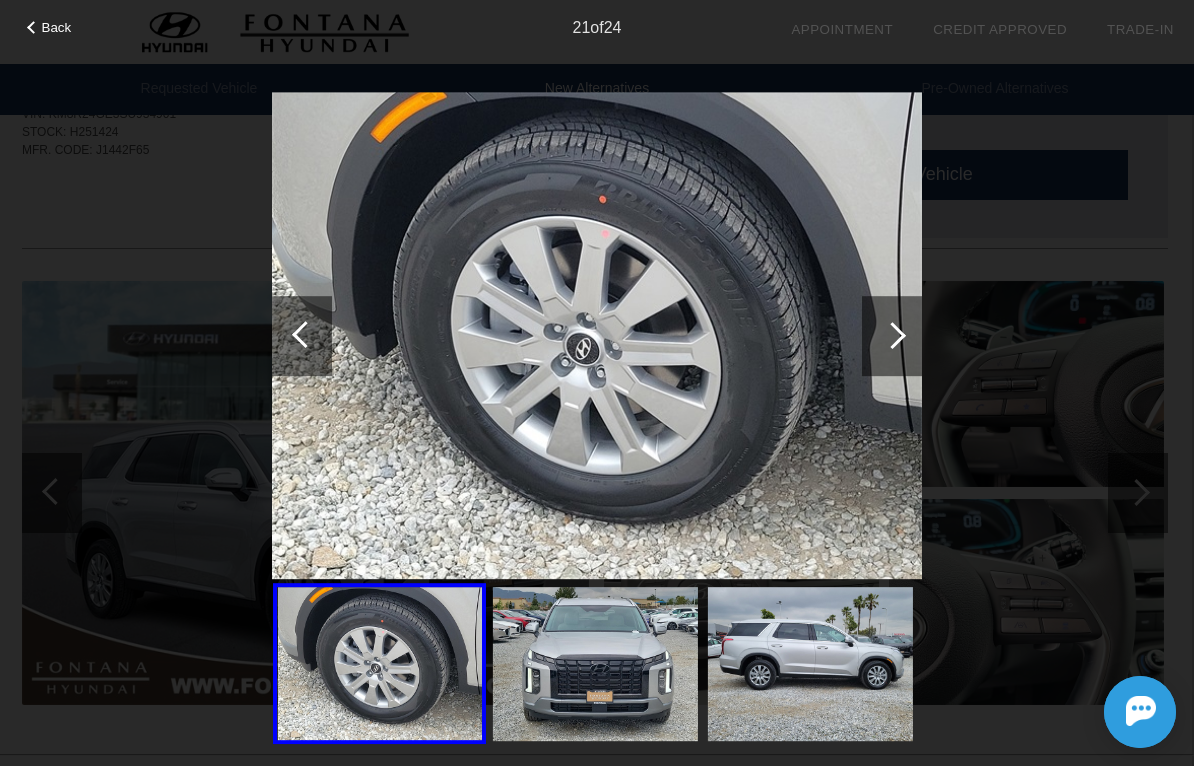 click at bounding box center (892, 335) 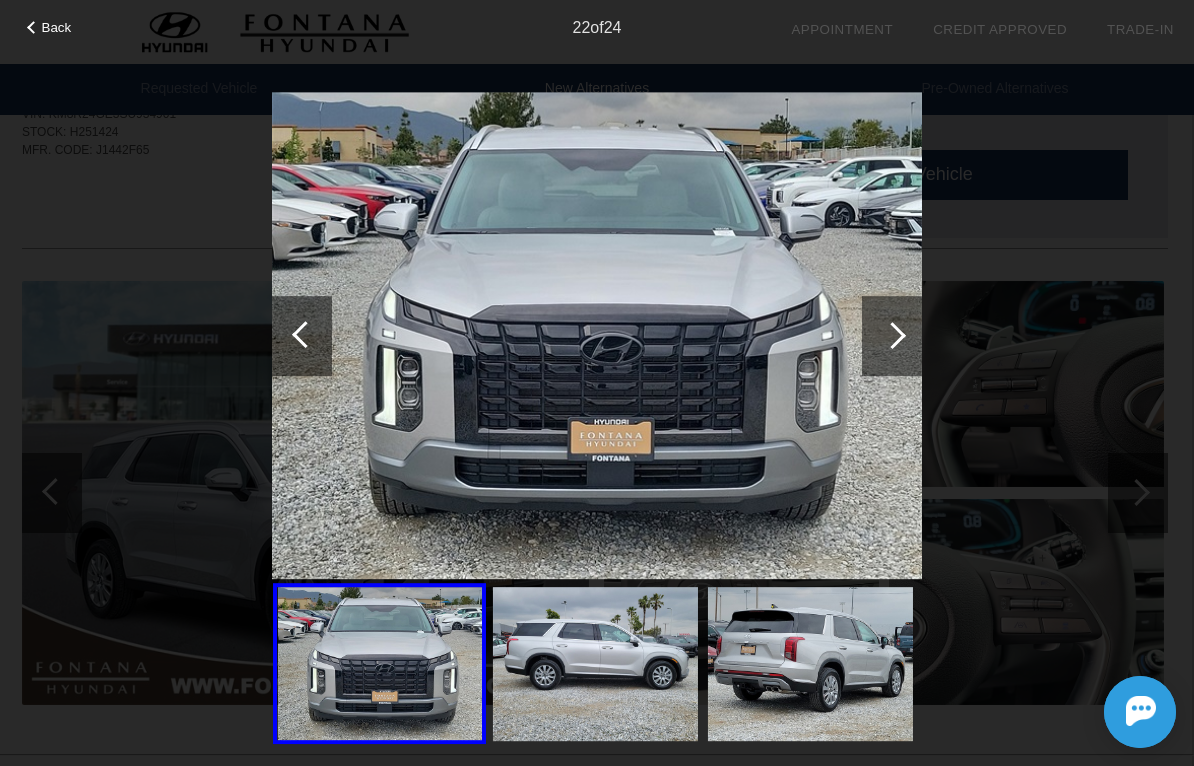 click at bounding box center (892, 336) 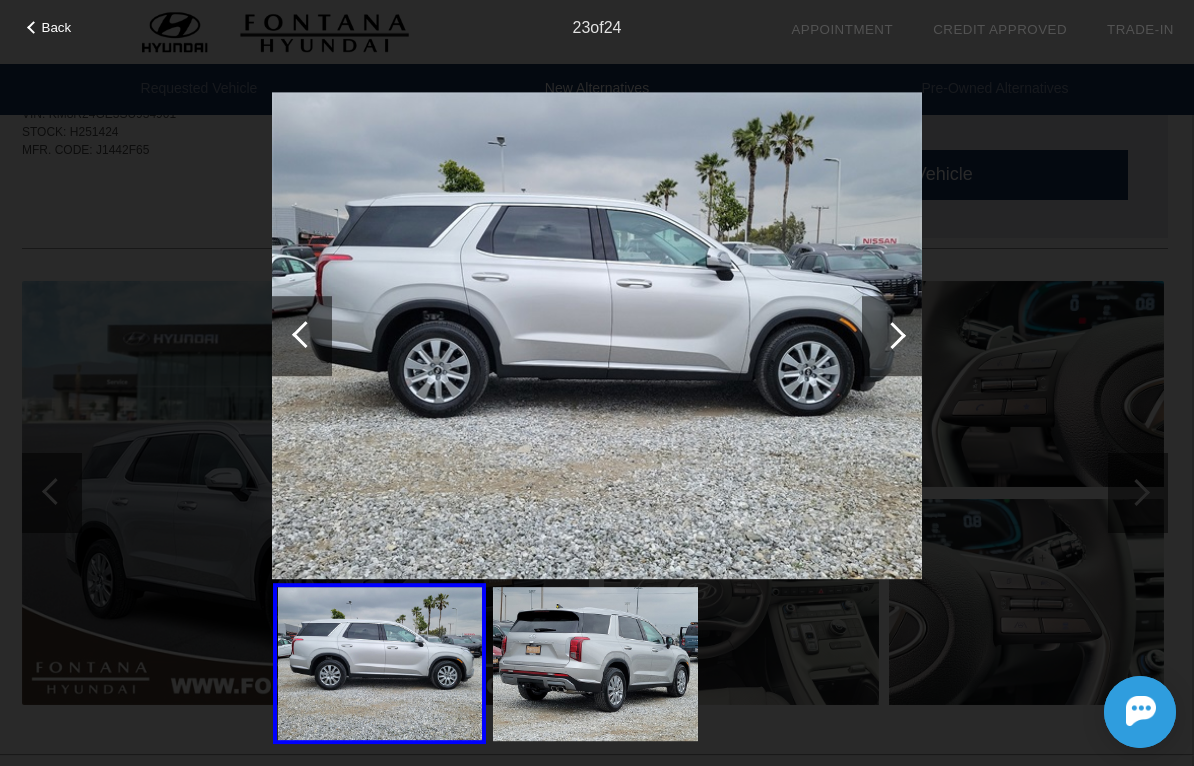 click at bounding box center [892, 335] 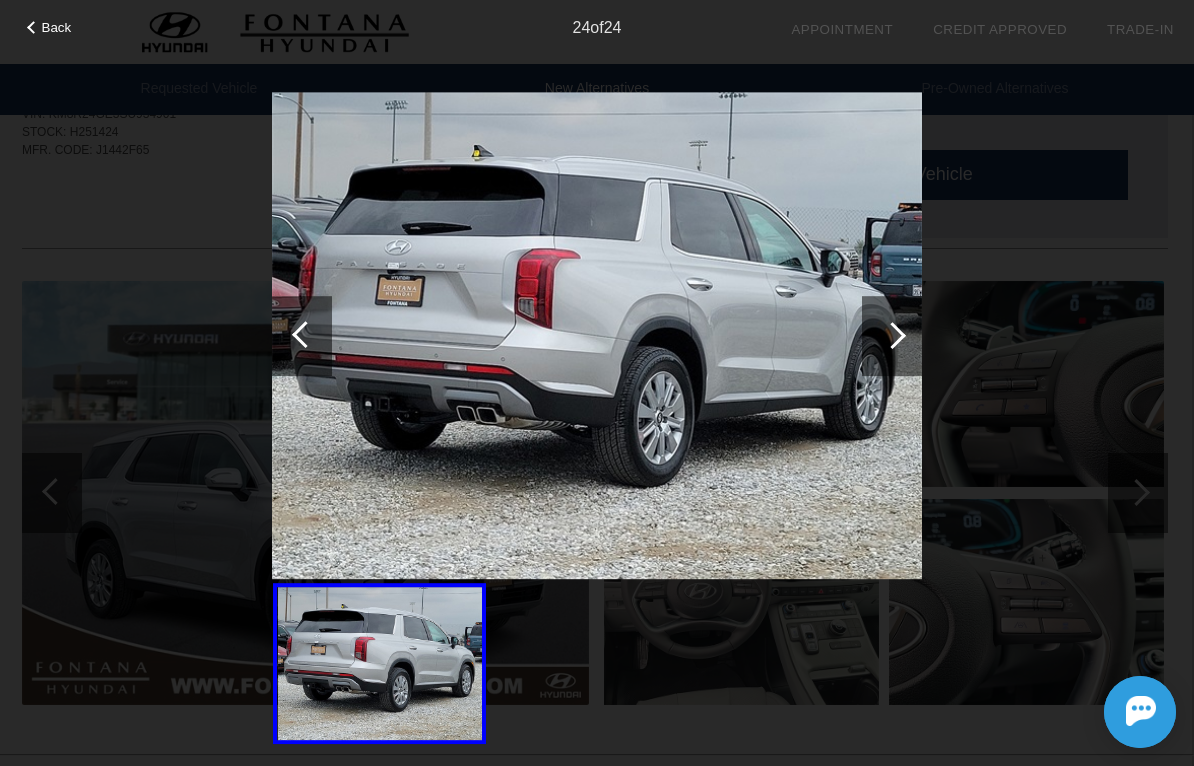 click at bounding box center [892, 336] 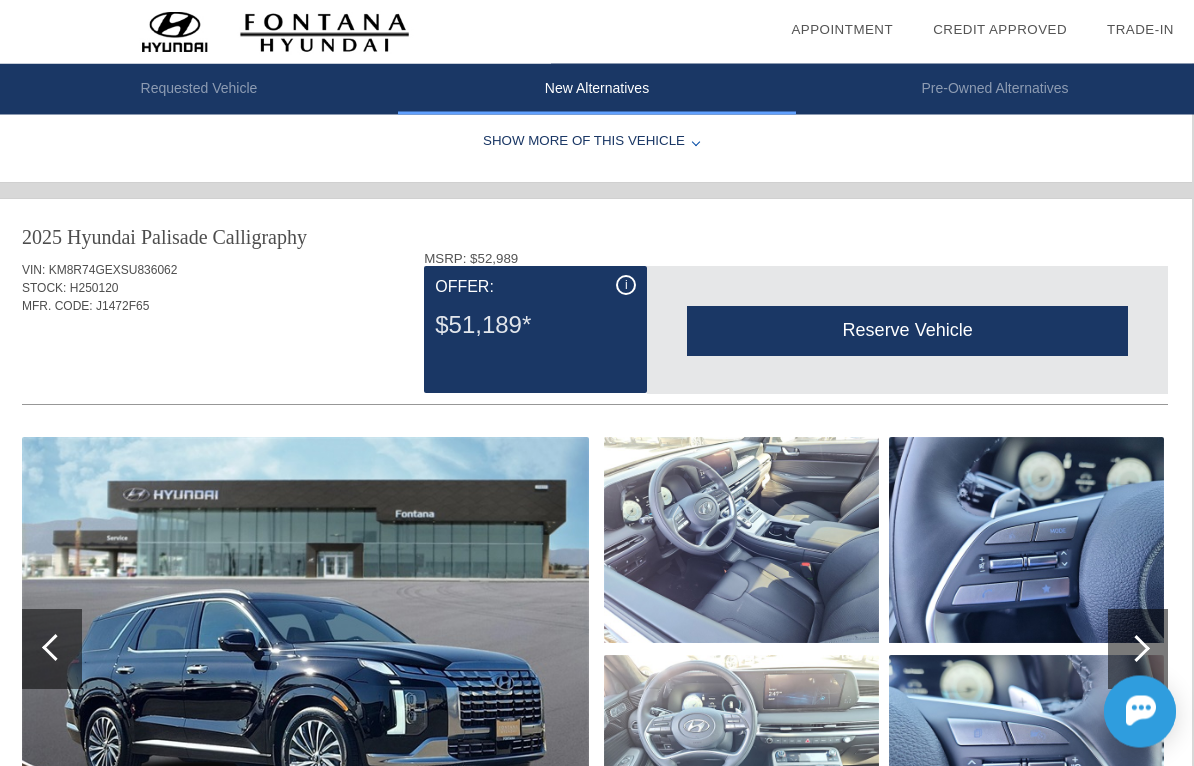 scroll, scrollTop: 692, scrollLeft: 2, axis: both 